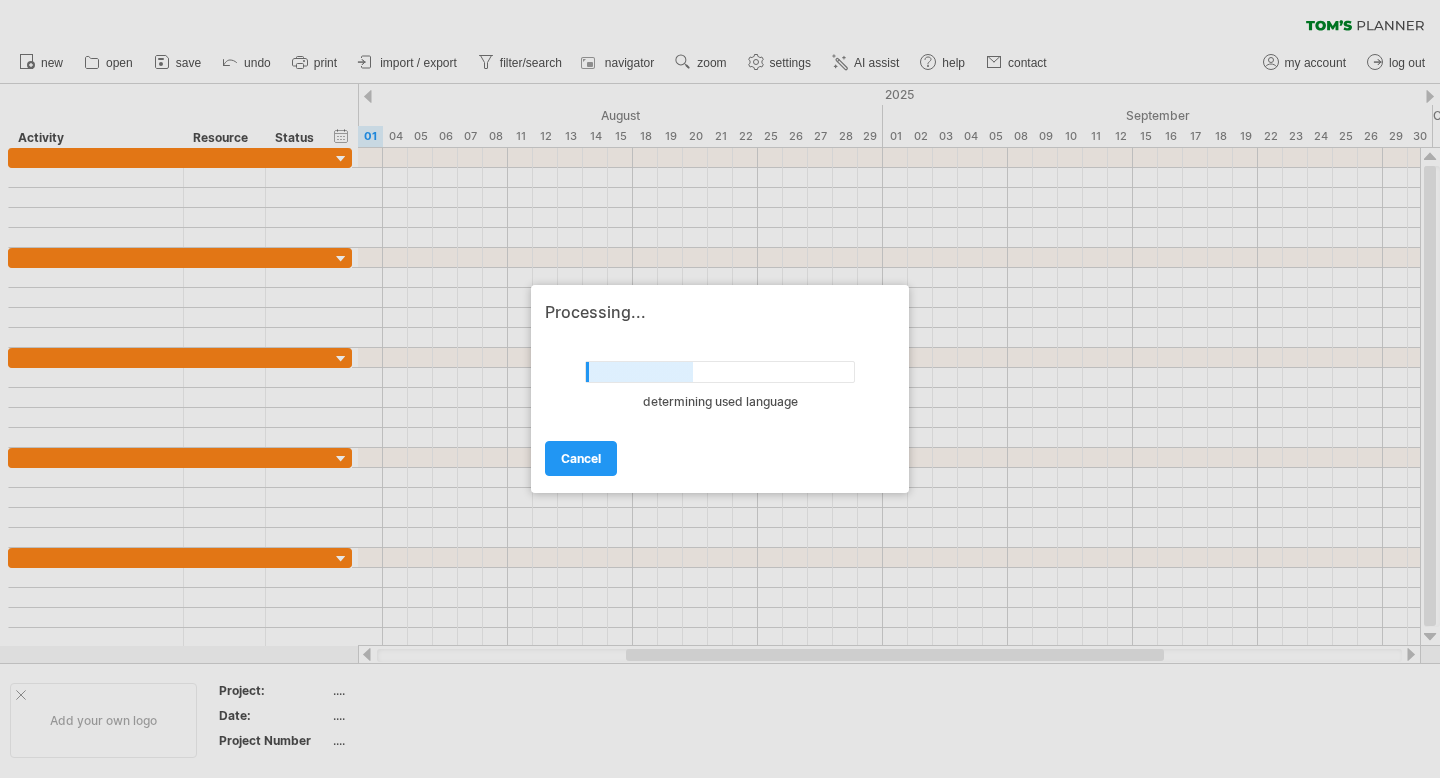 scroll, scrollTop: 0, scrollLeft: 0, axis: both 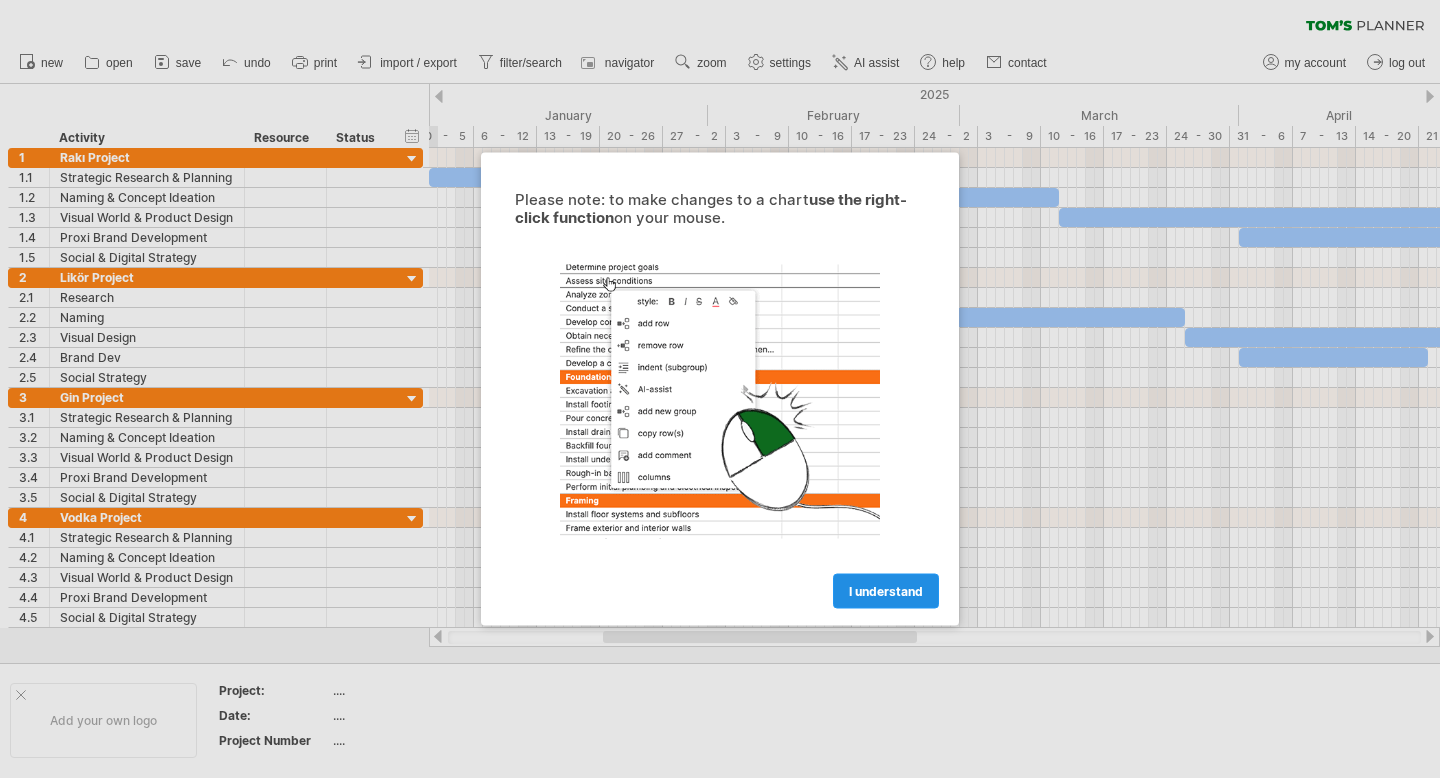 click on "I understand" at bounding box center [886, 591] 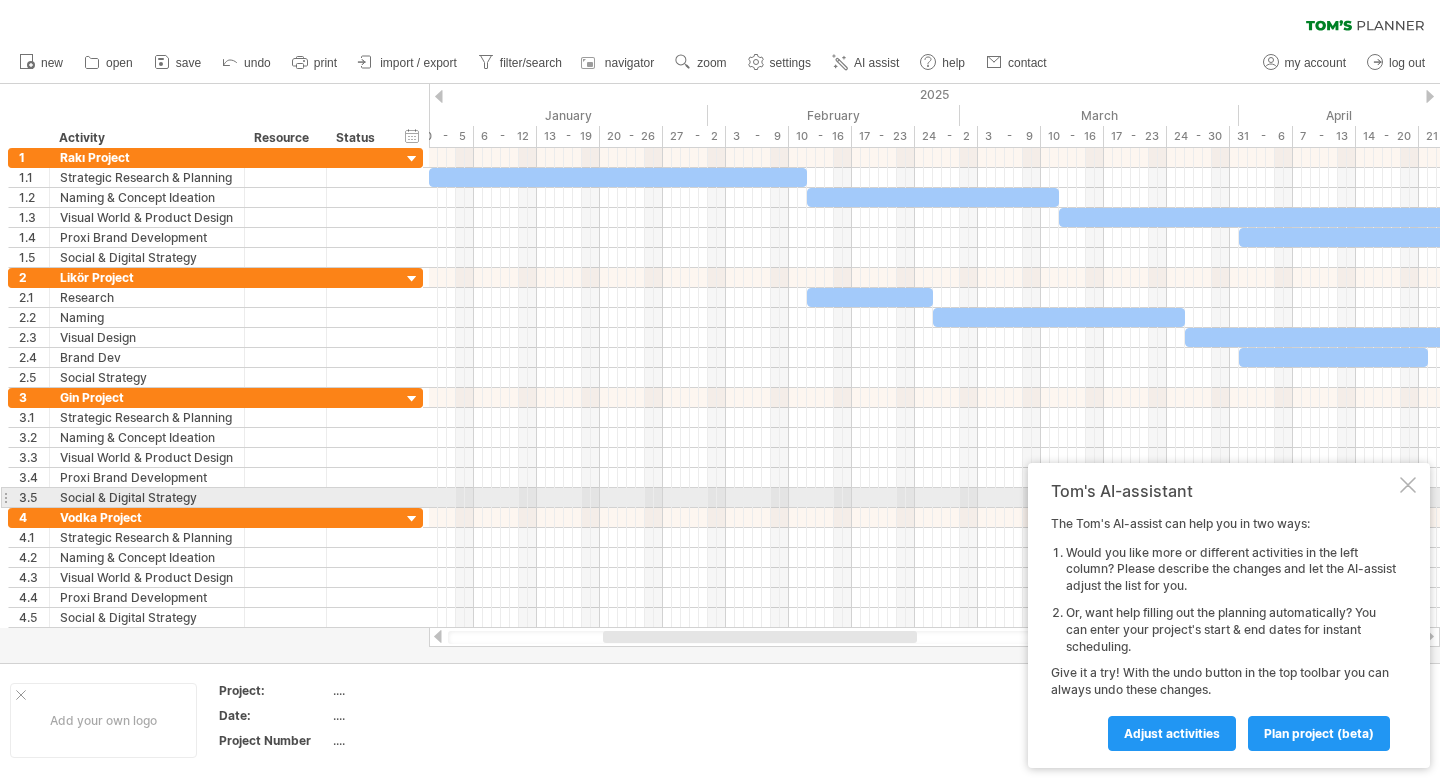 drag, startPoint x: 1162, startPoint y: 511, endPoint x: 1036, endPoint y: 498, distance: 126.66886 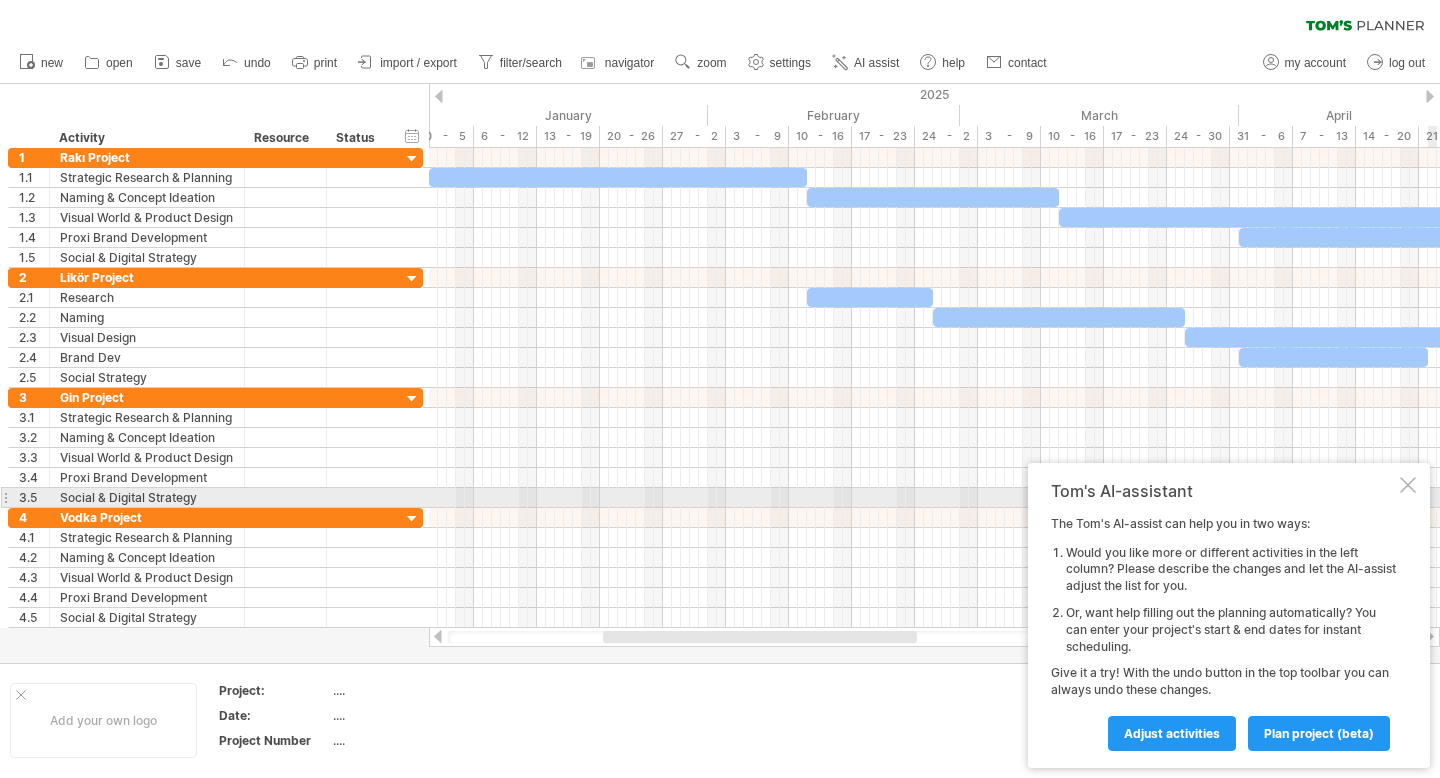 click at bounding box center [1408, 485] 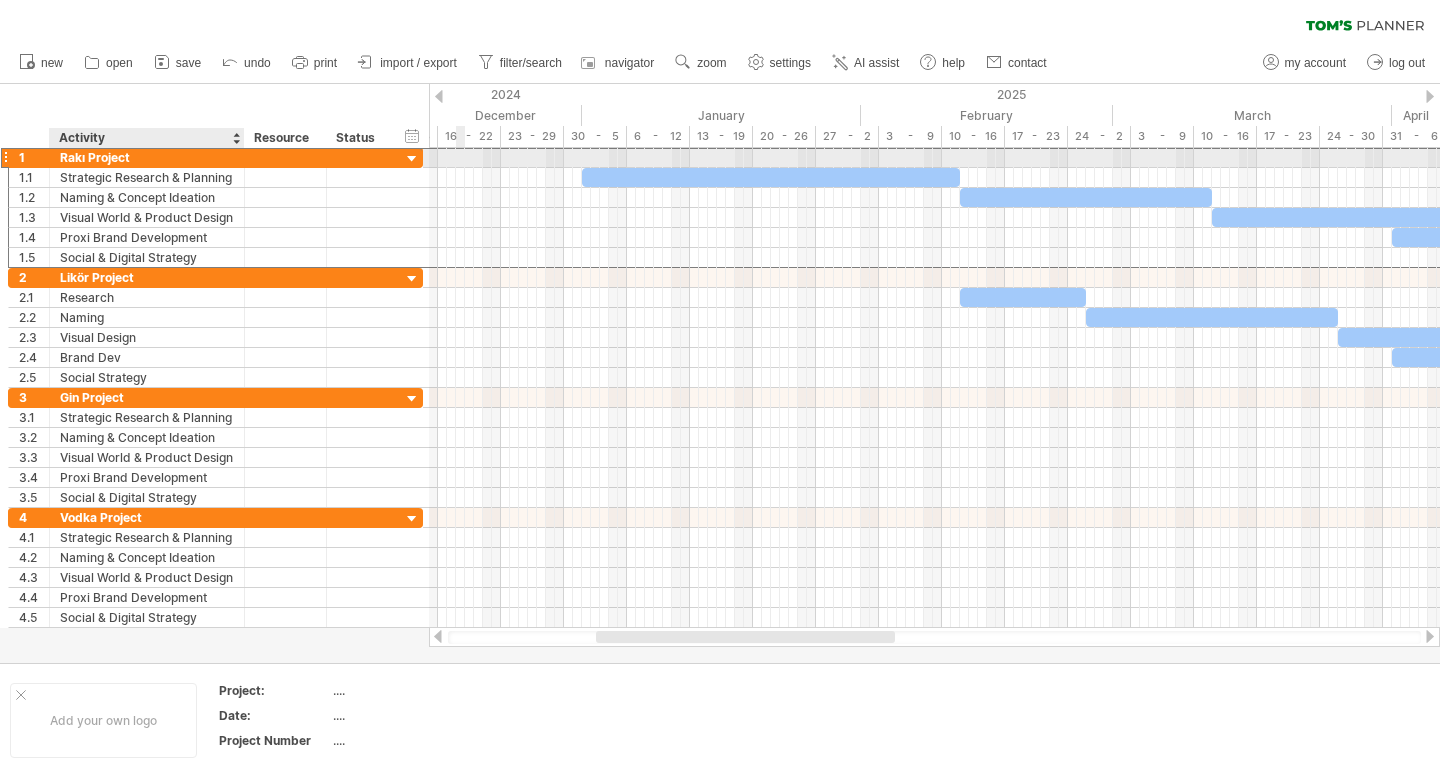 click on "Rakı Project" at bounding box center [147, 157] 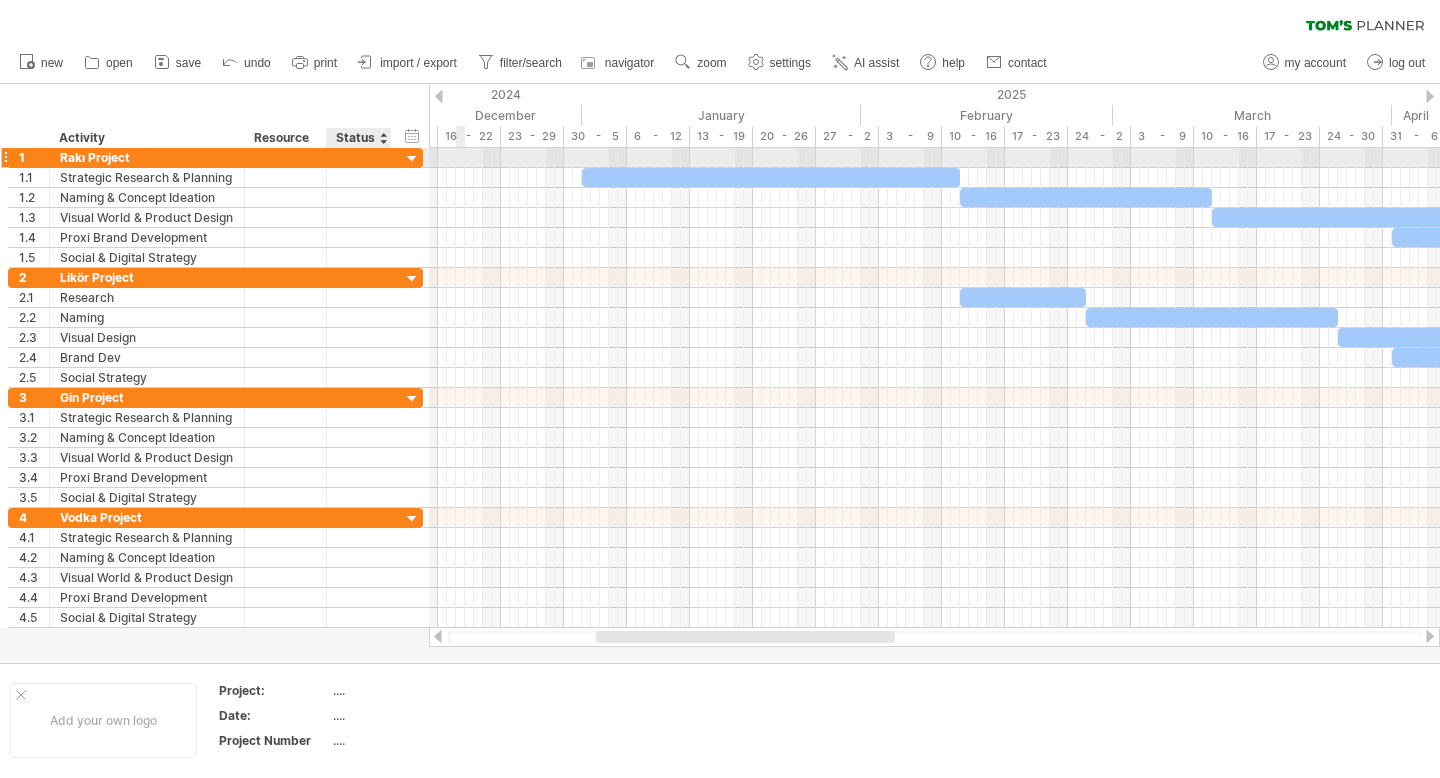 click at bounding box center (412, 159) 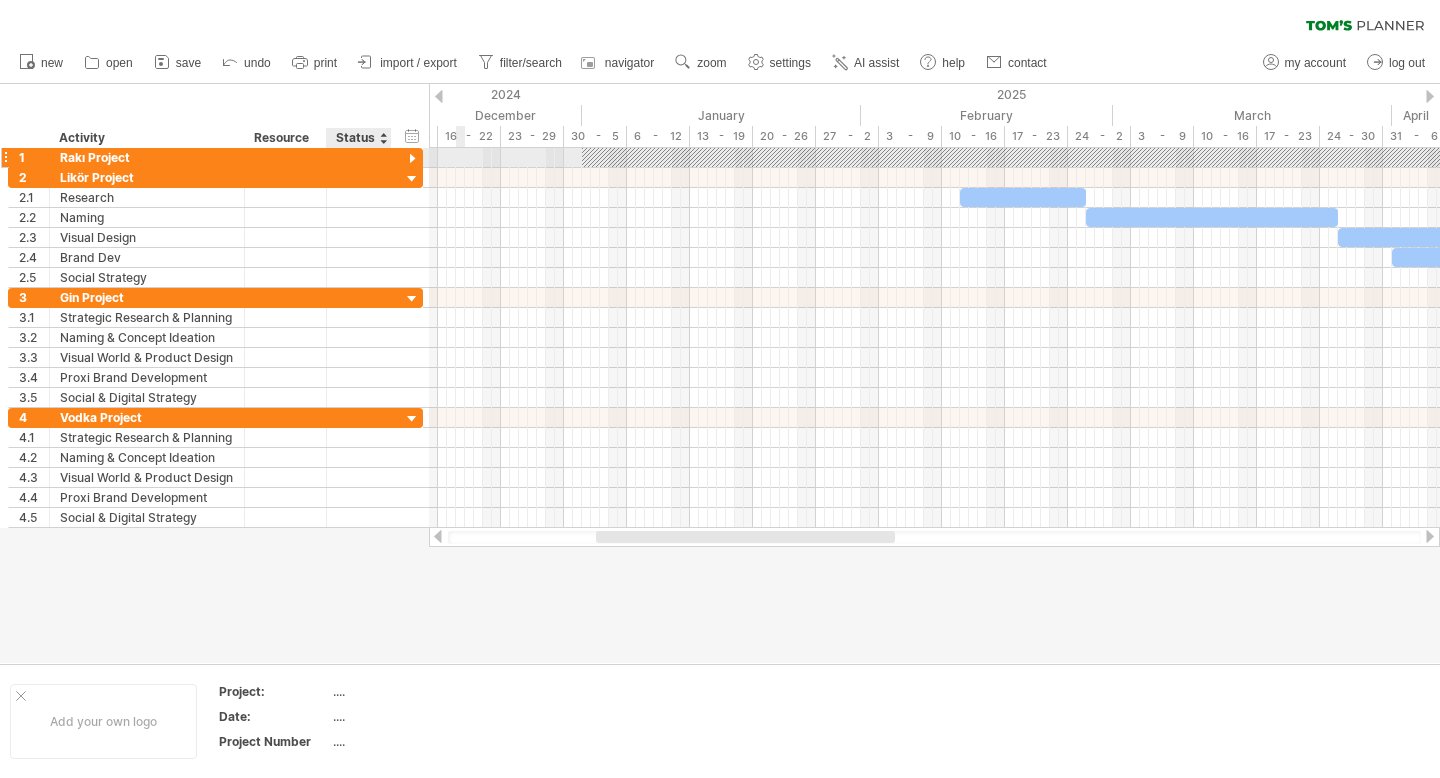 click at bounding box center (412, 159) 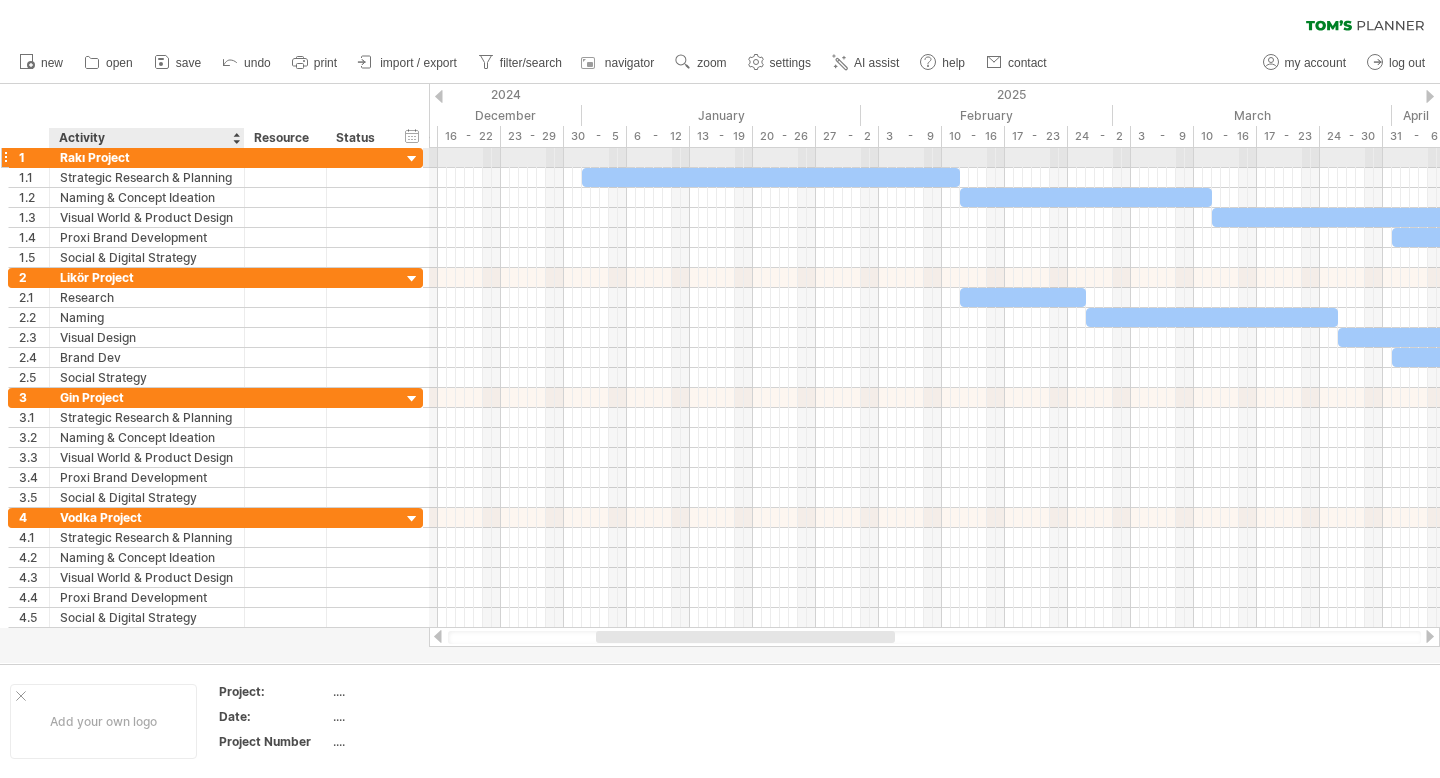 click on "Rakı Project" at bounding box center (147, 157) 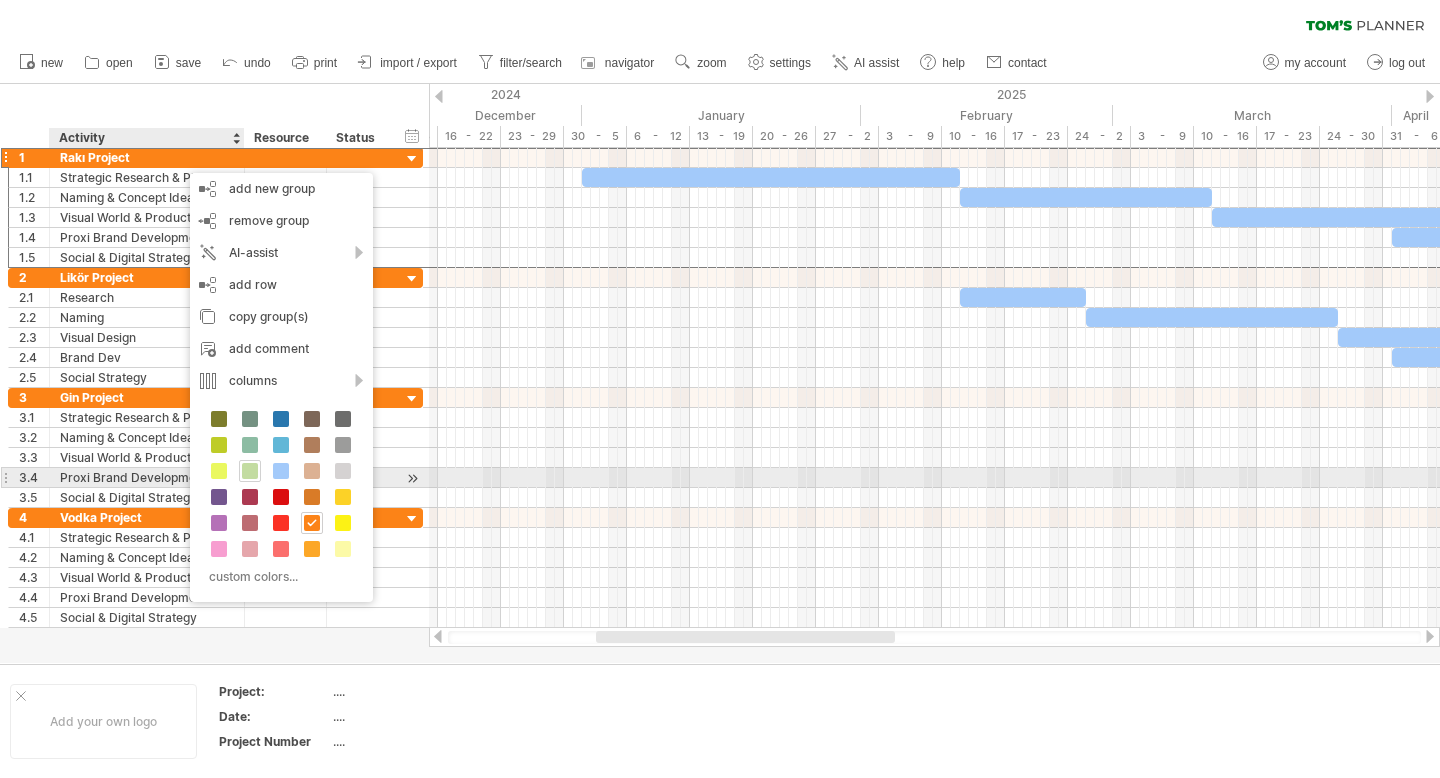 click at bounding box center (250, 471) 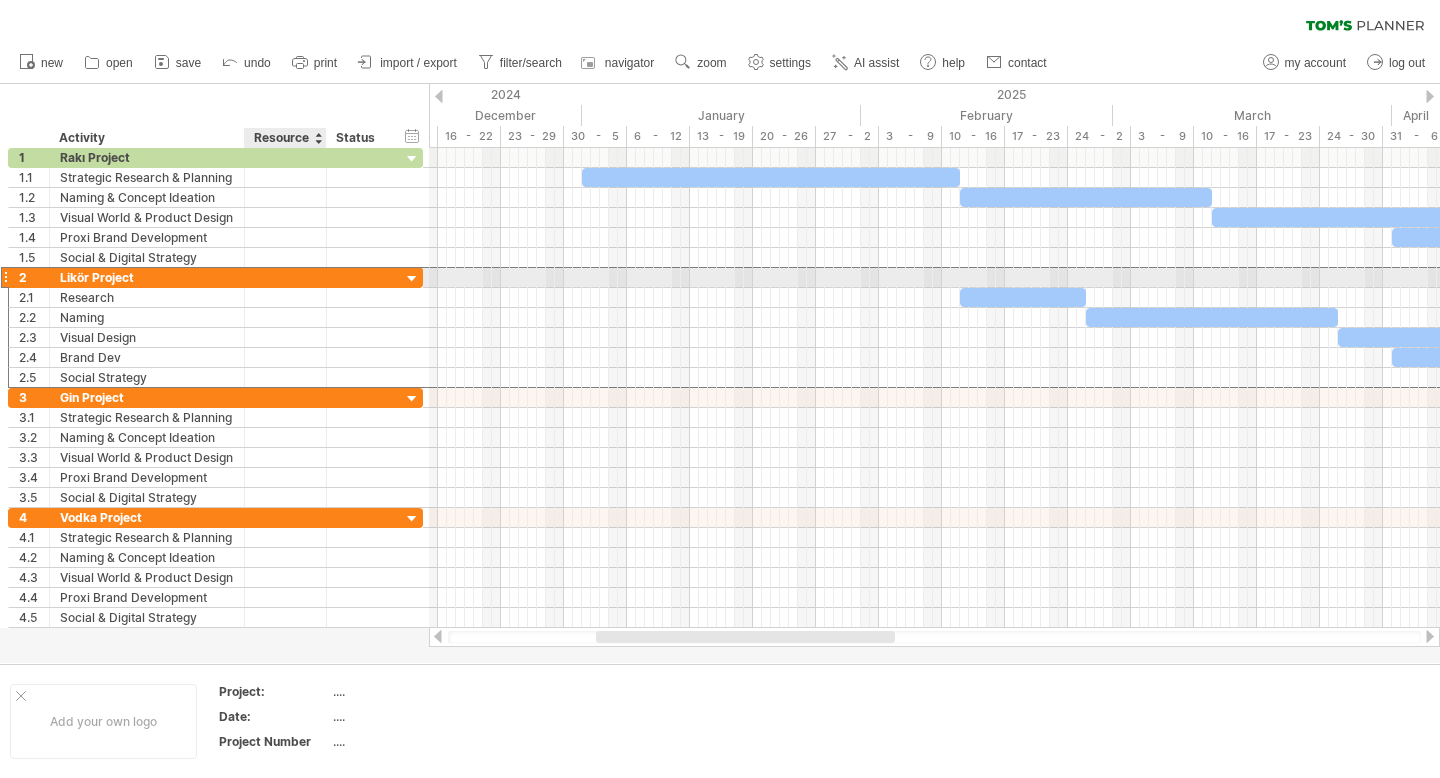 click at bounding box center (285, 277) 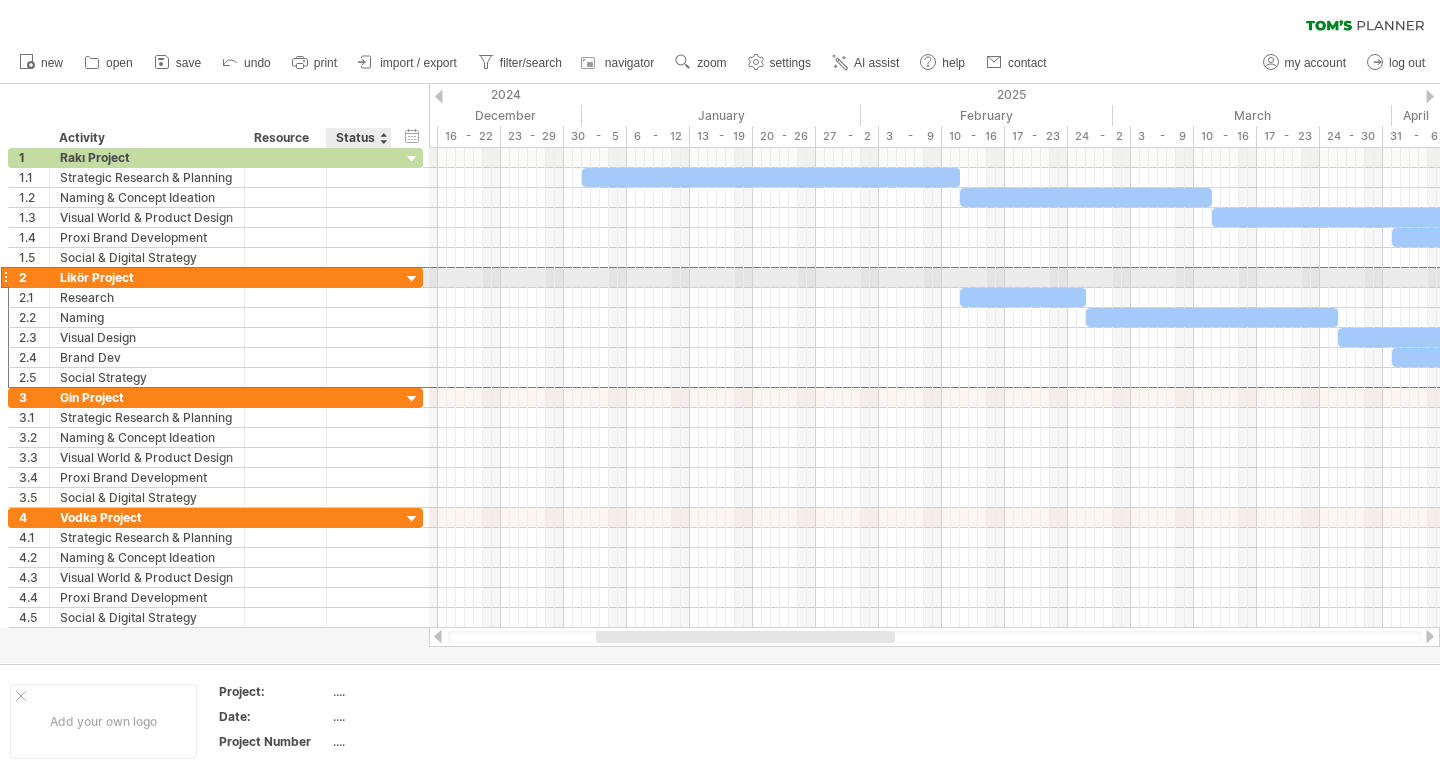 click at bounding box center (359, 277) 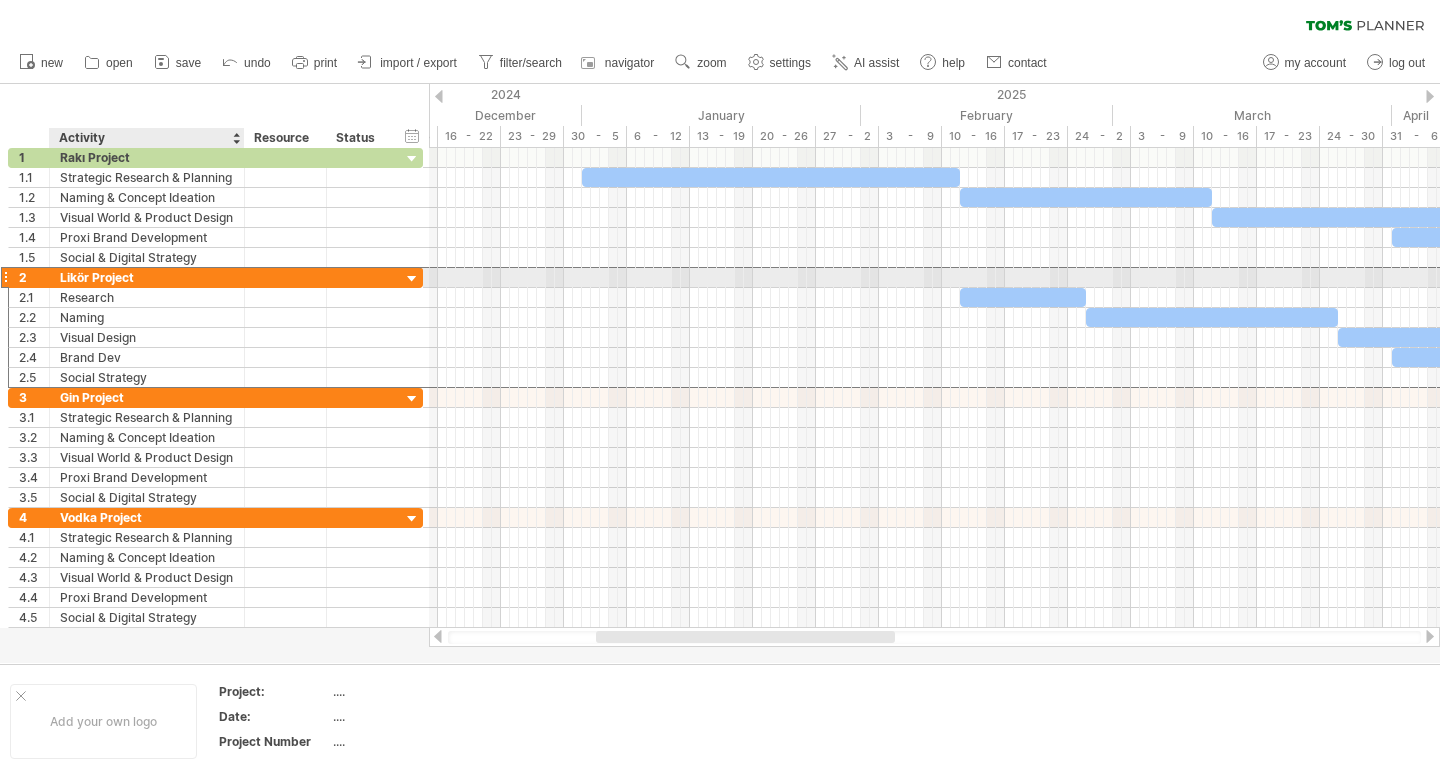 click on "Likör Project" at bounding box center [147, 277] 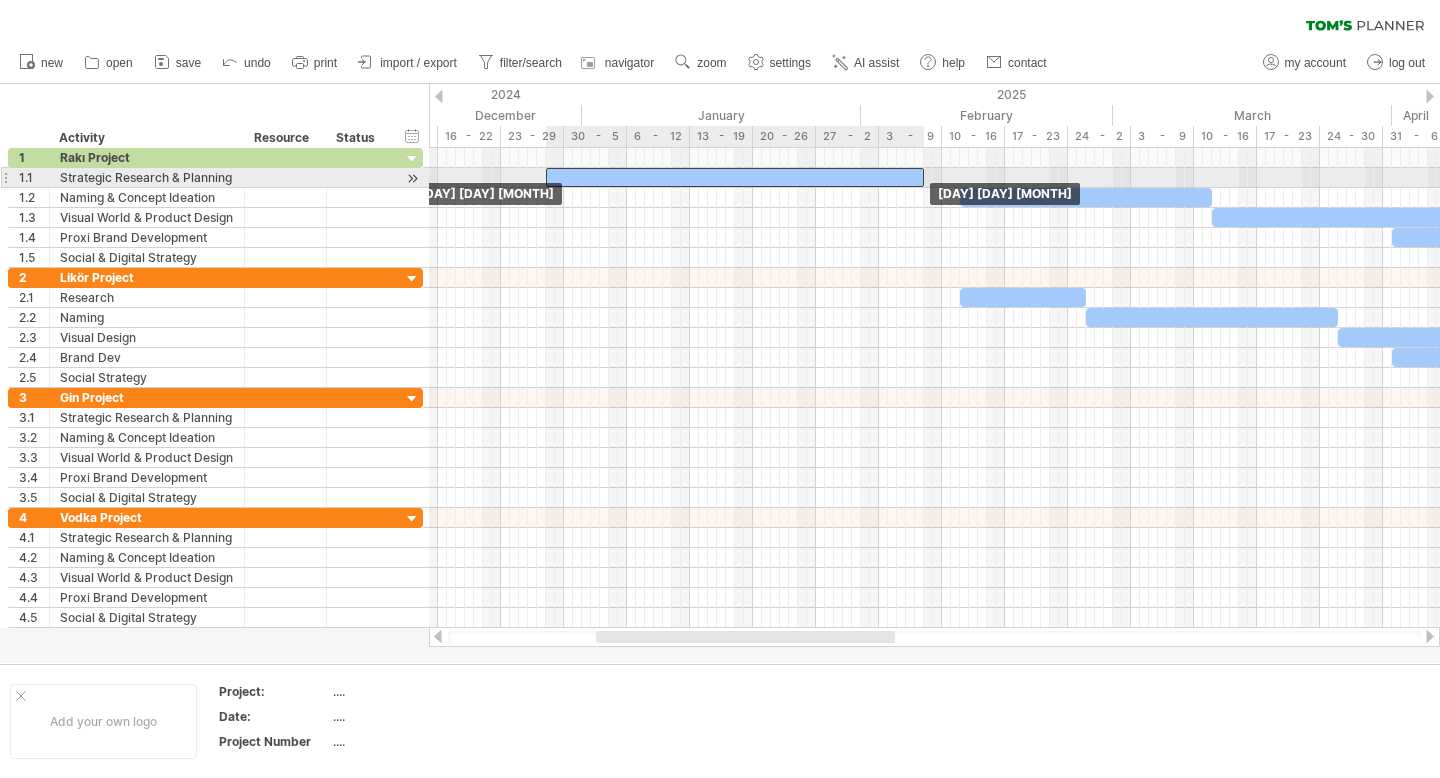 drag, startPoint x: 717, startPoint y: 180, endPoint x: 679, endPoint y: 174, distance: 38.470768 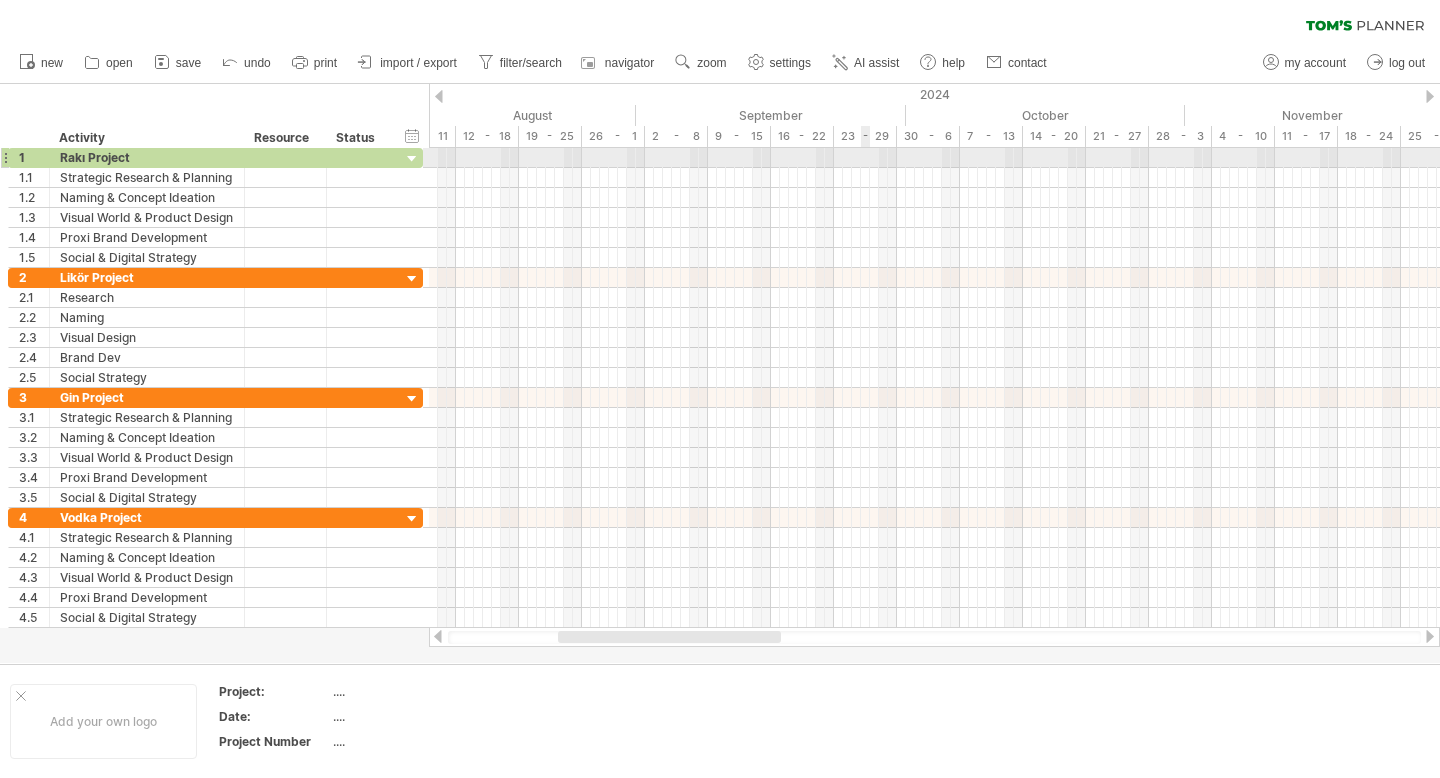 click at bounding box center (934, 158) 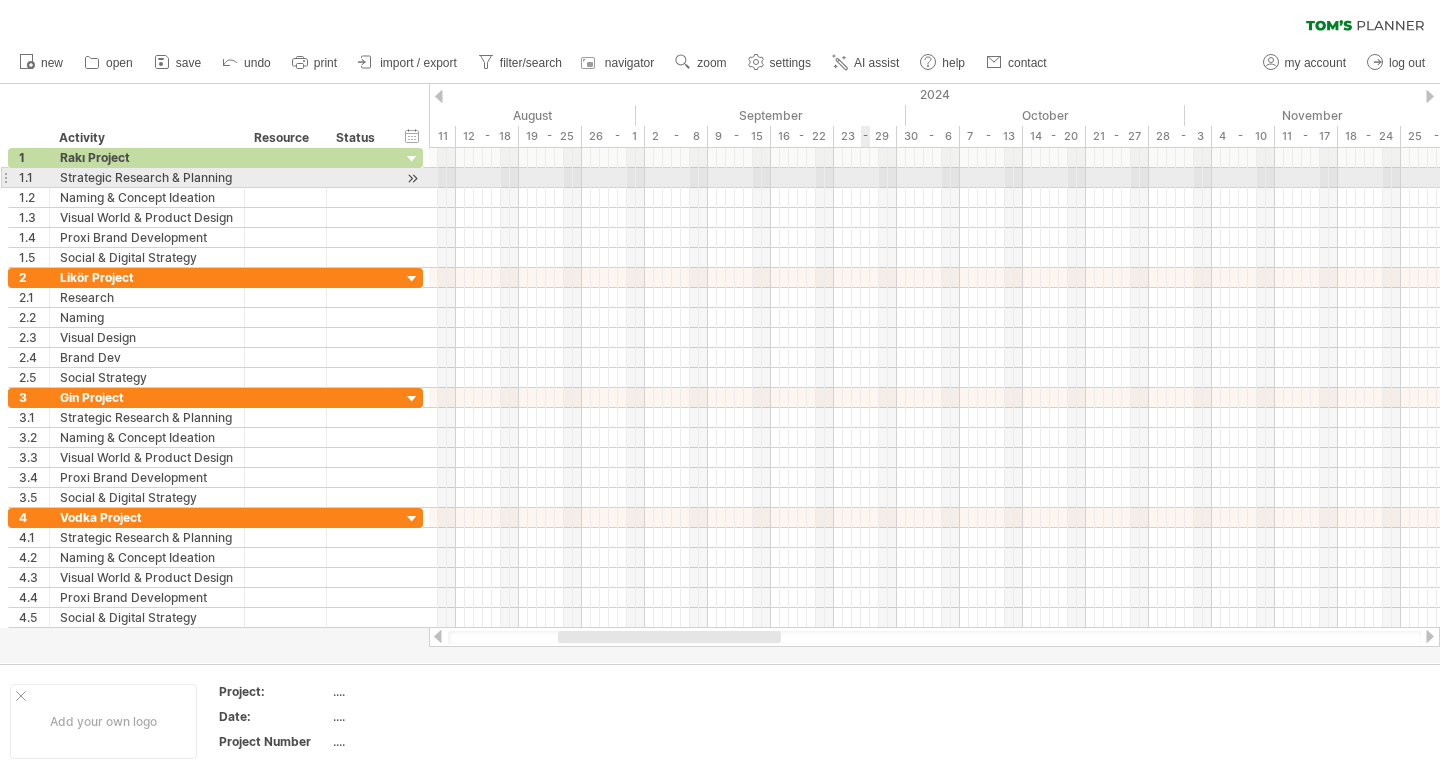 click at bounding box center [934, 178] 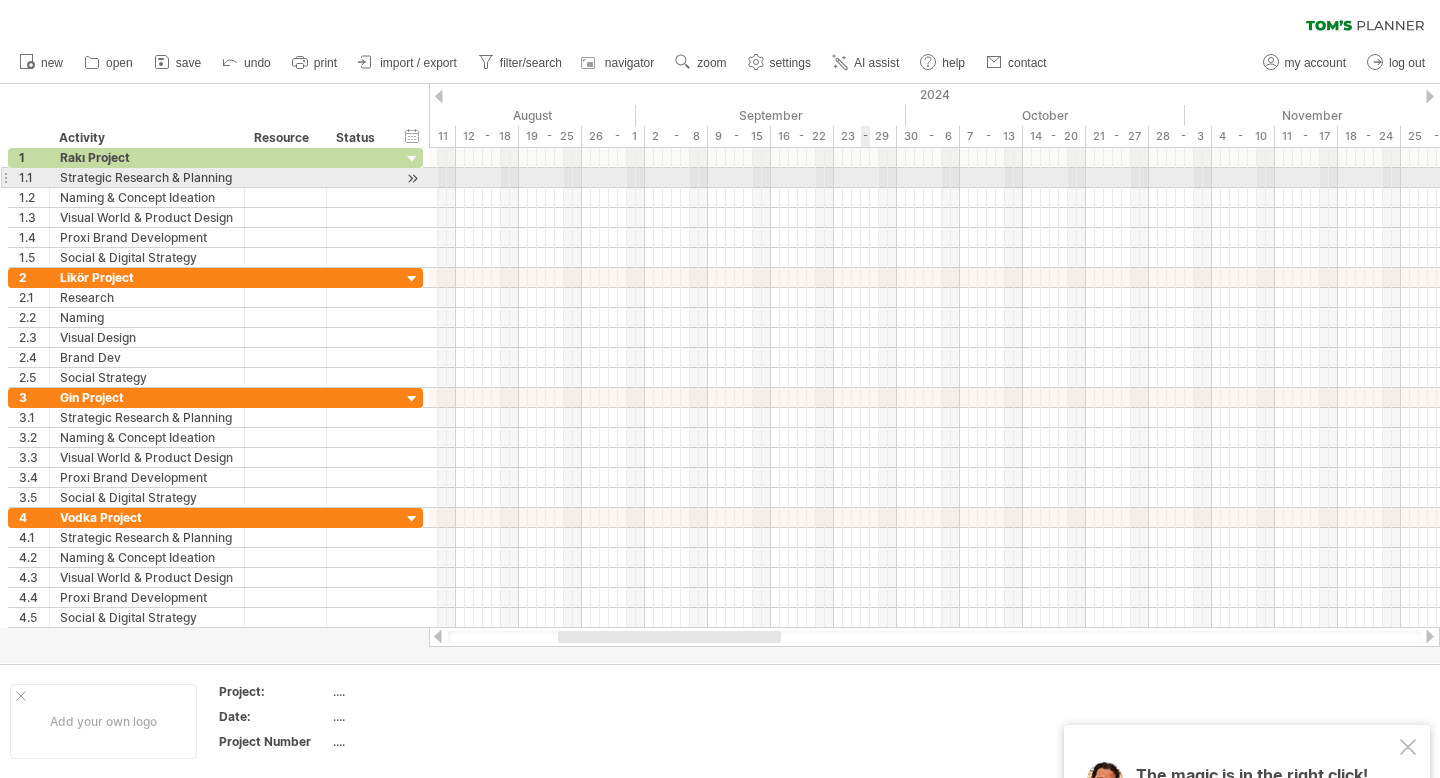 click at bounding box center (934, 178) 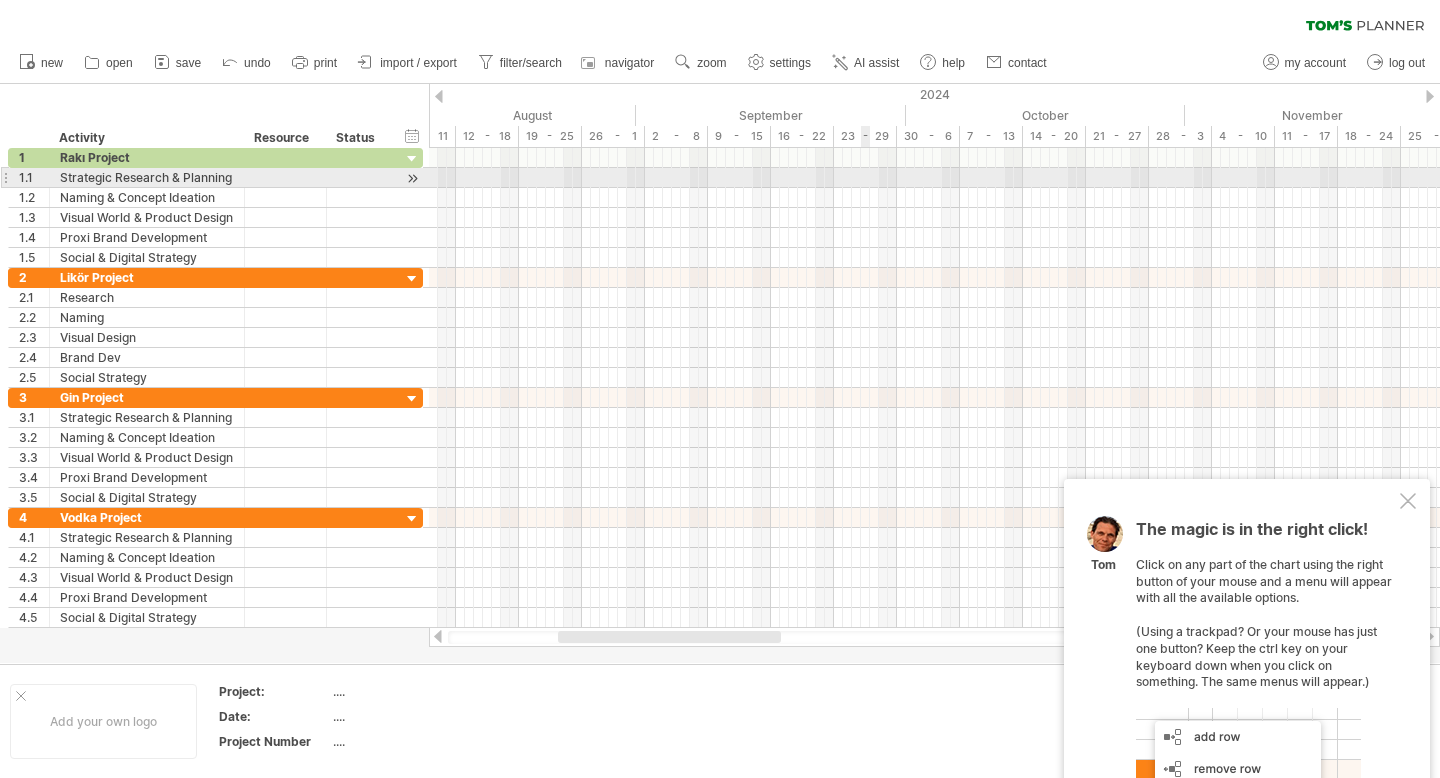 click at bounding box center (934, 178) 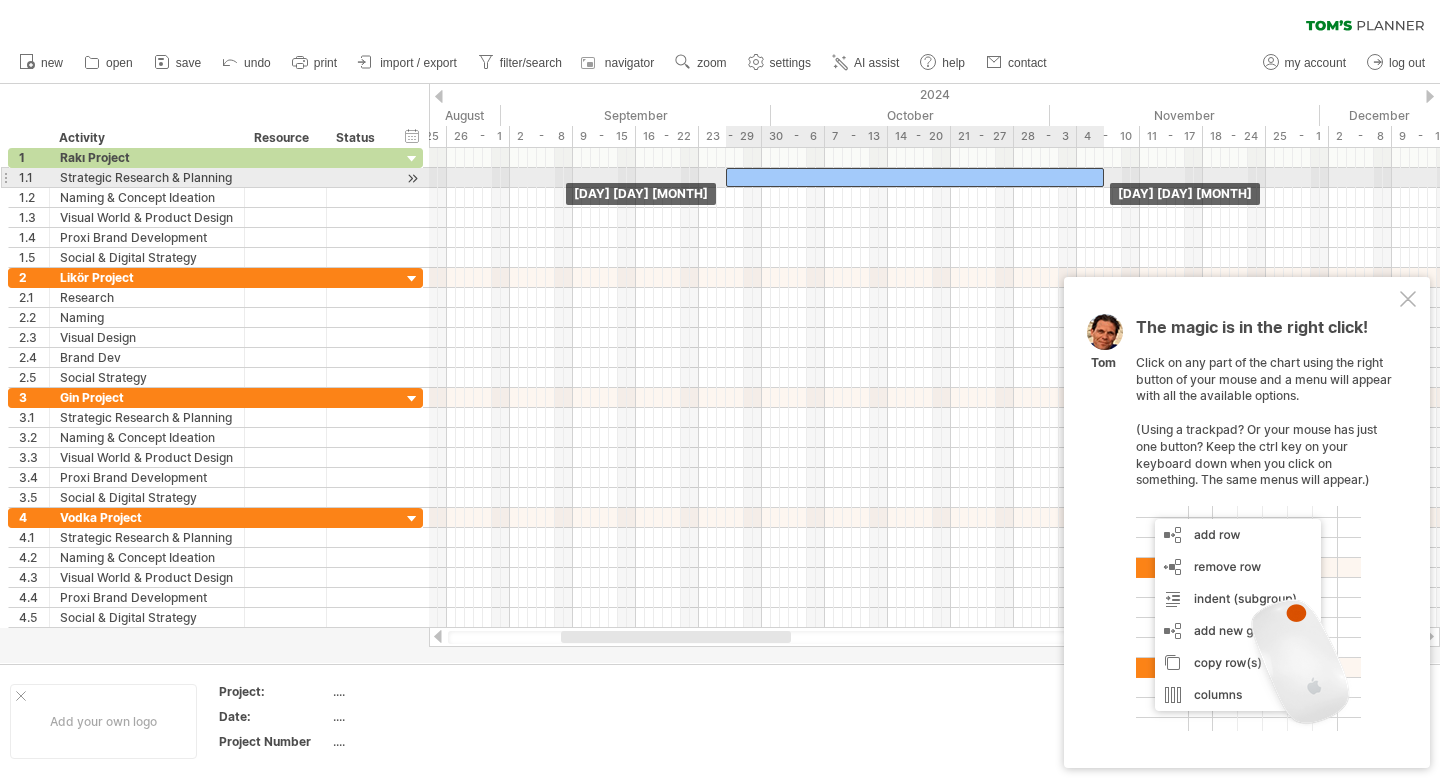 drag, startPoint x: 1055, startPoint y: 180, endPoint x: 837, endPoint y: 176, distance: 218.0367 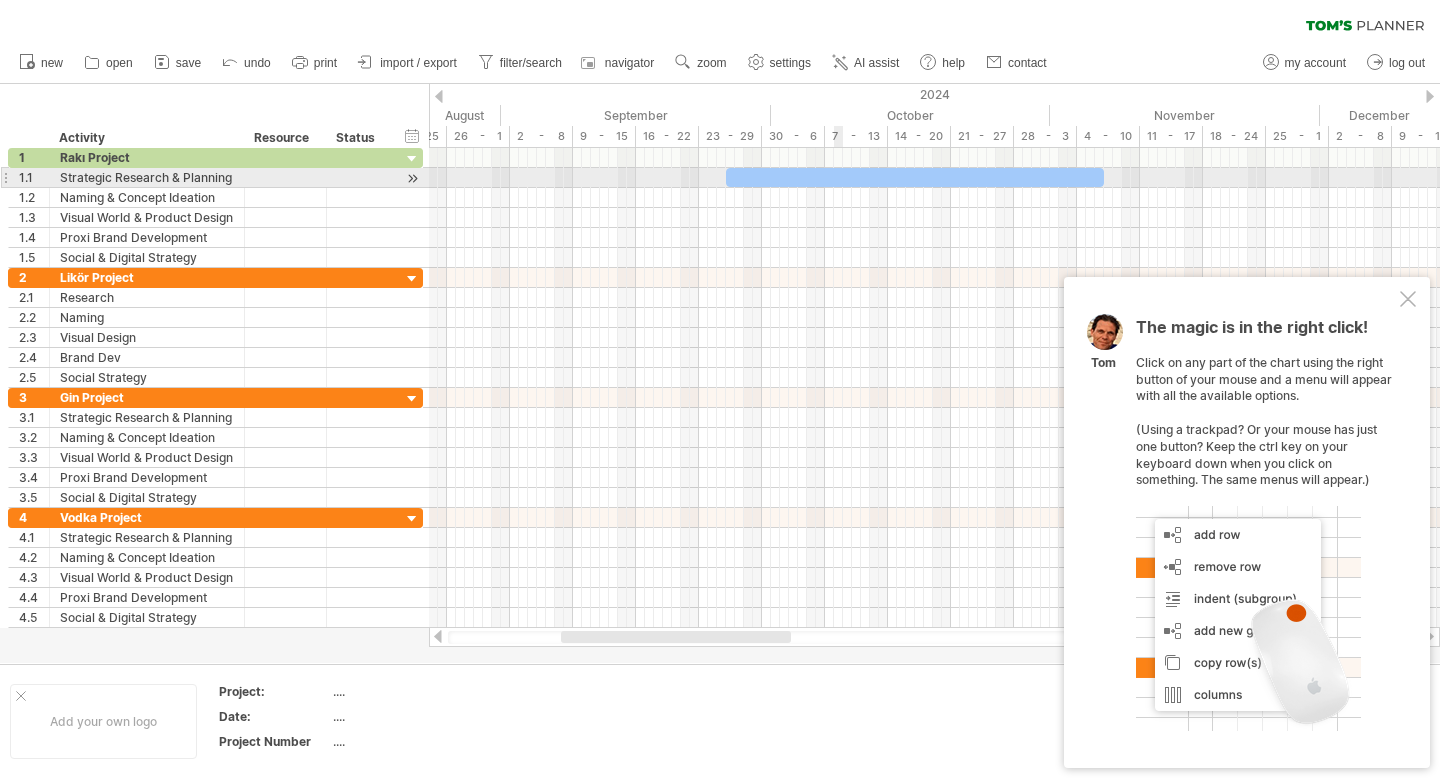 click at bounding box center (915, 177) 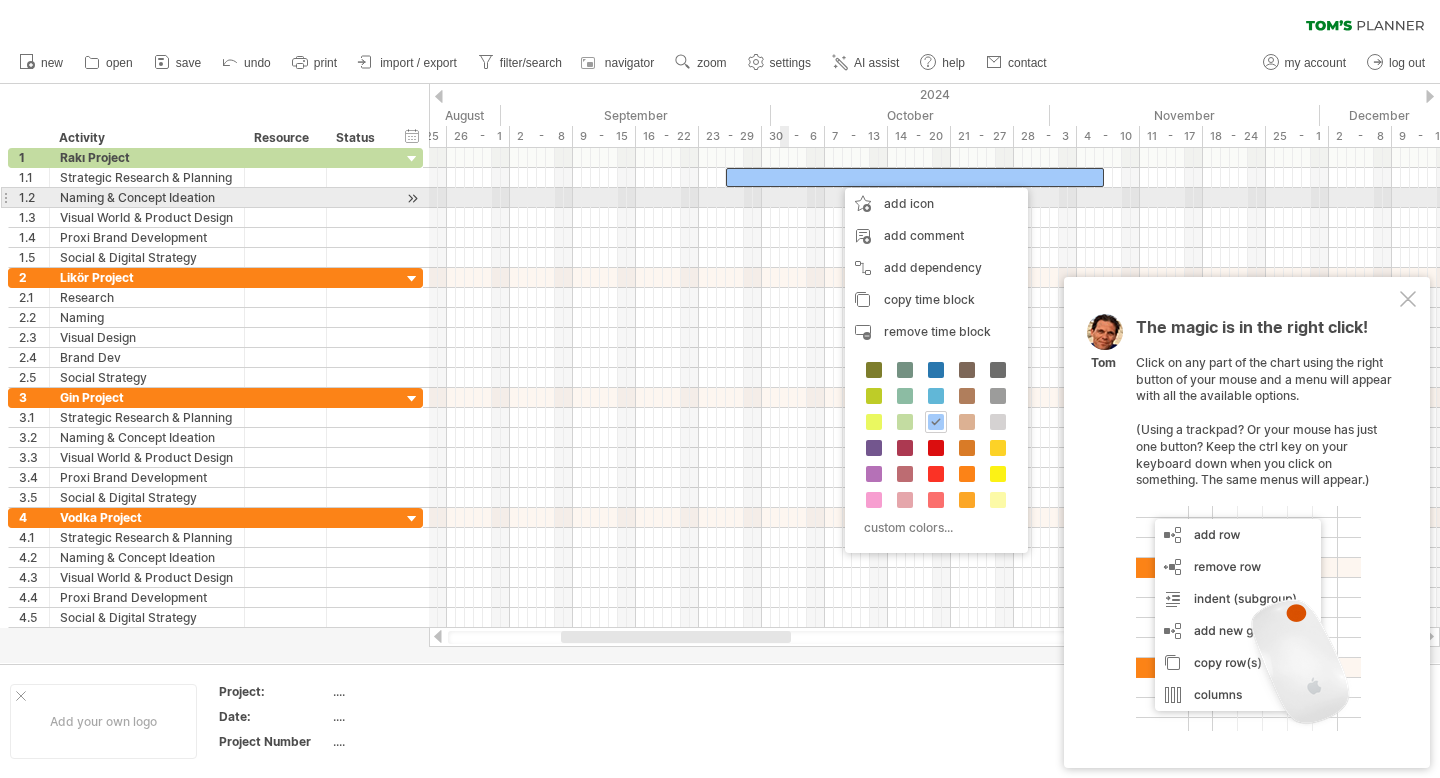 click at bounding box center (934, 198) 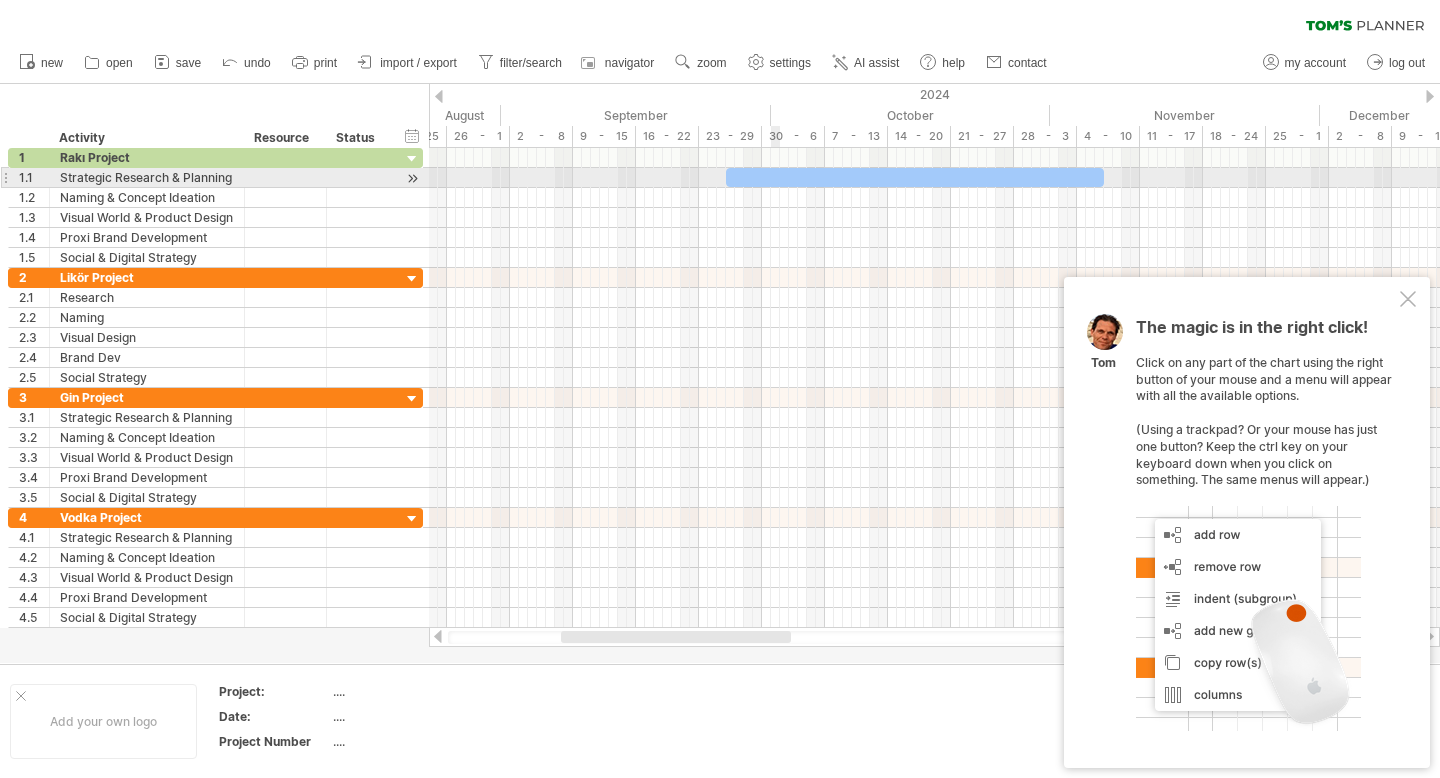 click at bounding box center (915, 177) 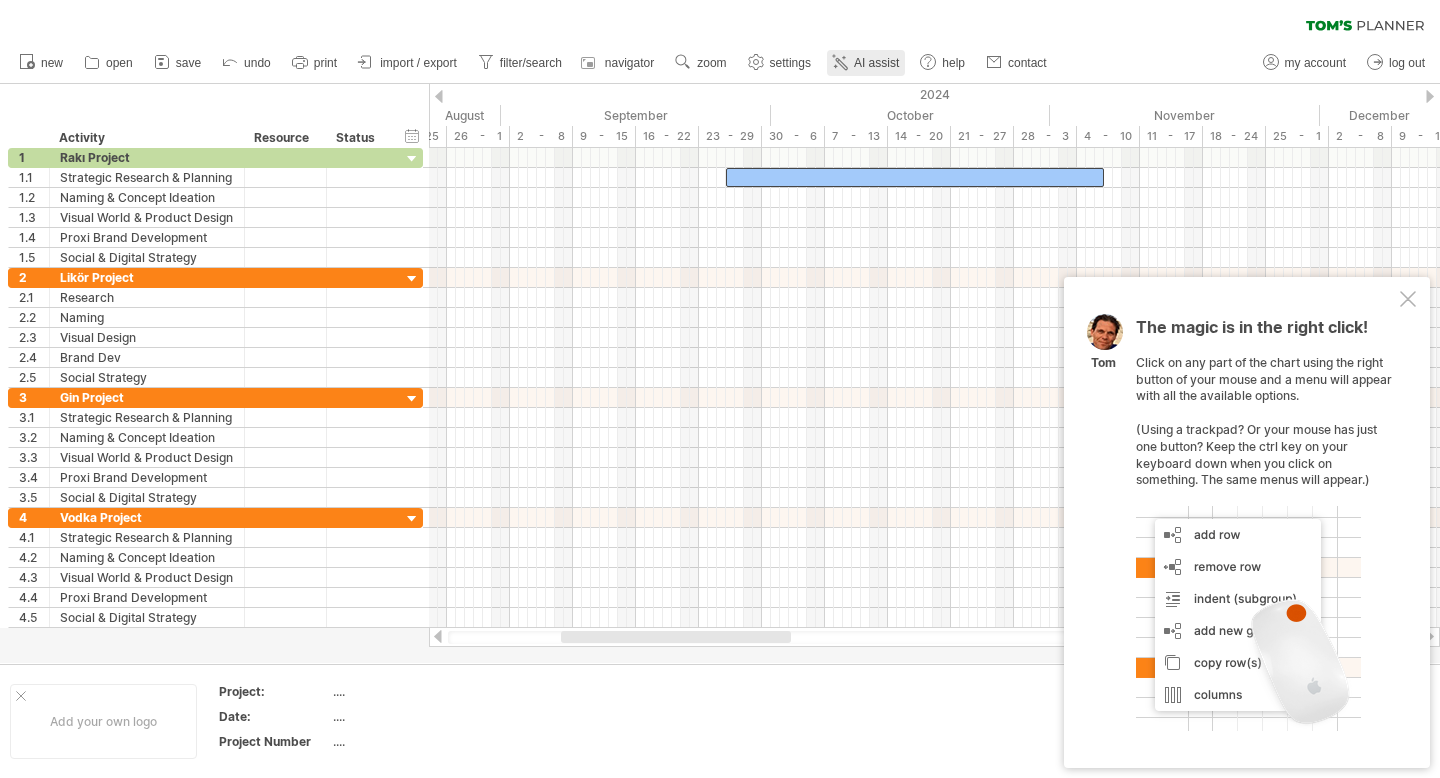click on "AI assist" at bounding box center [866, 63] 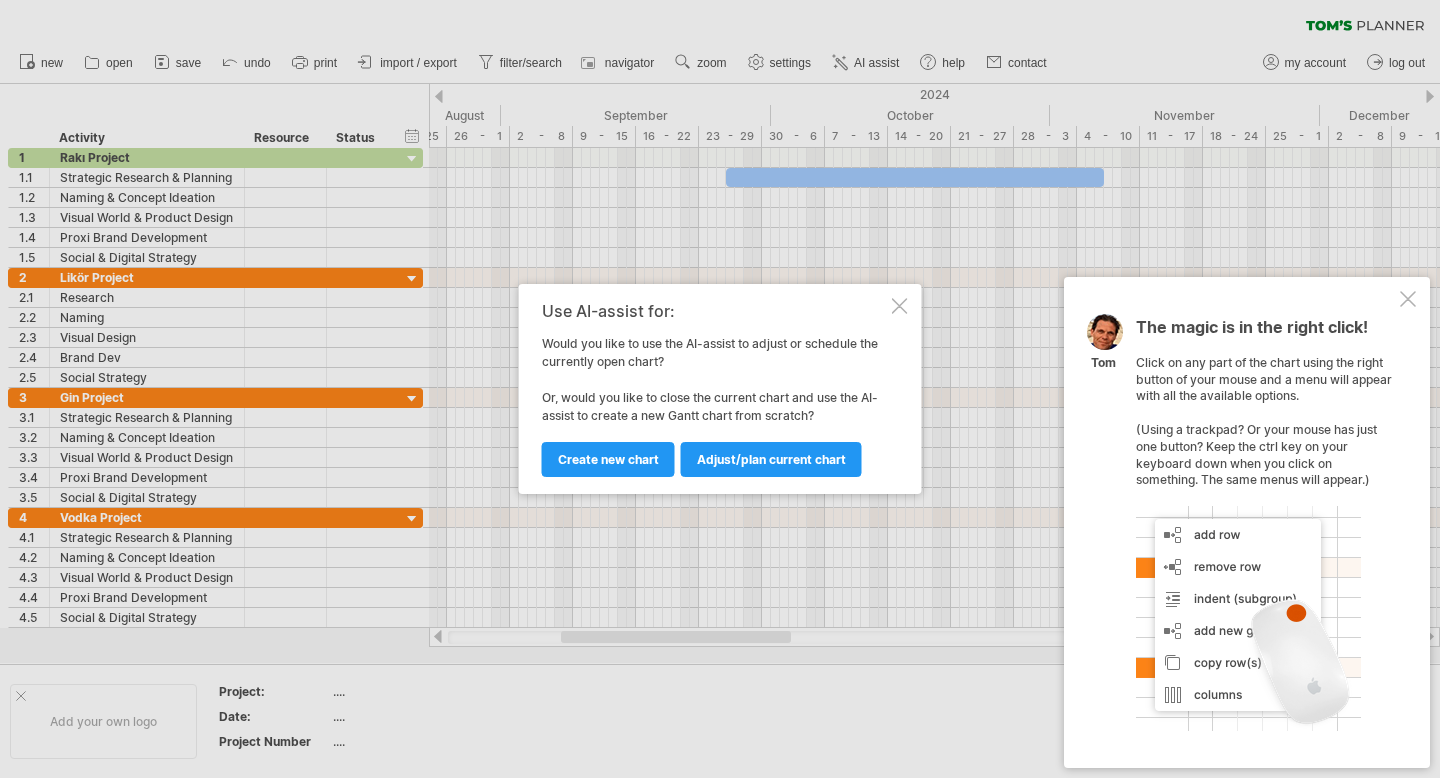 click at bounding box center [900, 306] 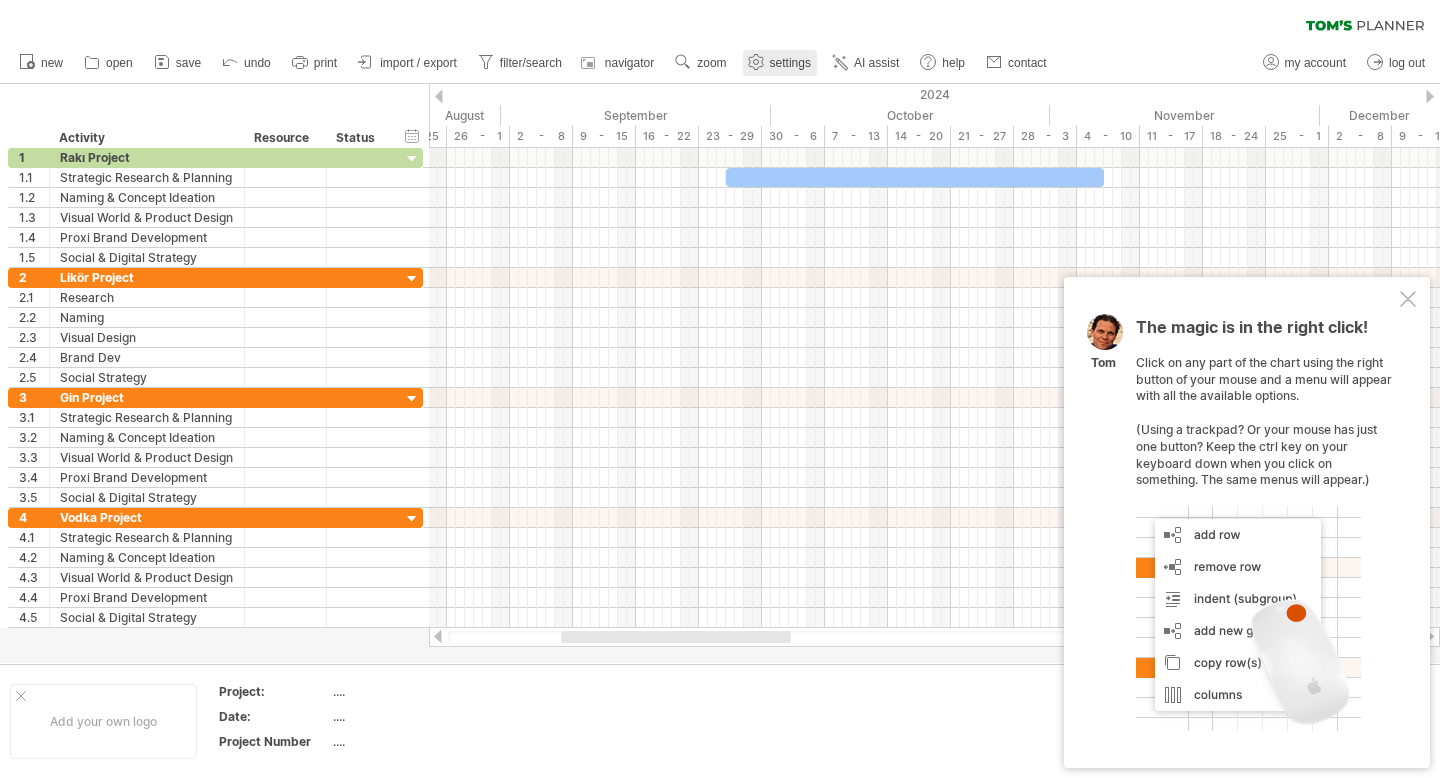 click on "settings" at bounding box center [790, 63] 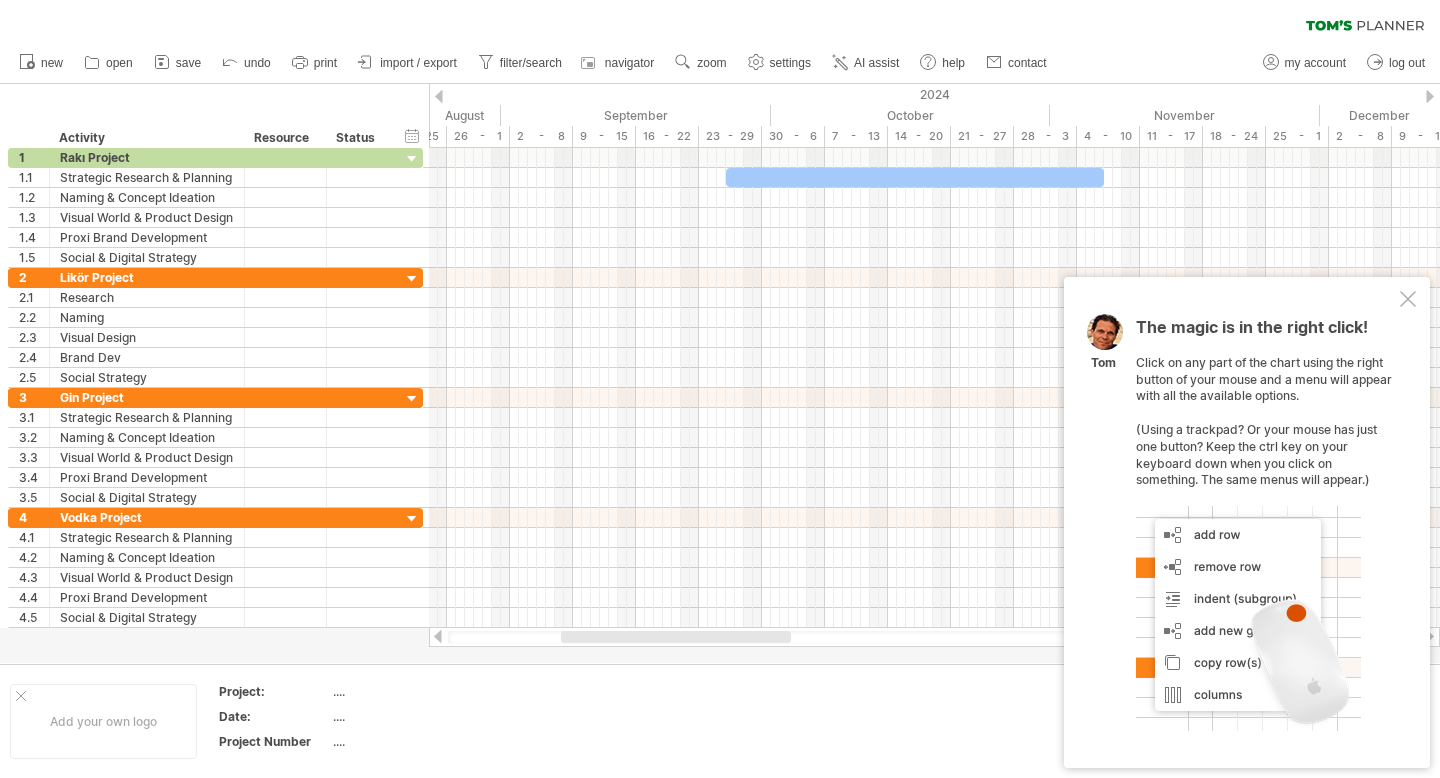 select on "*" 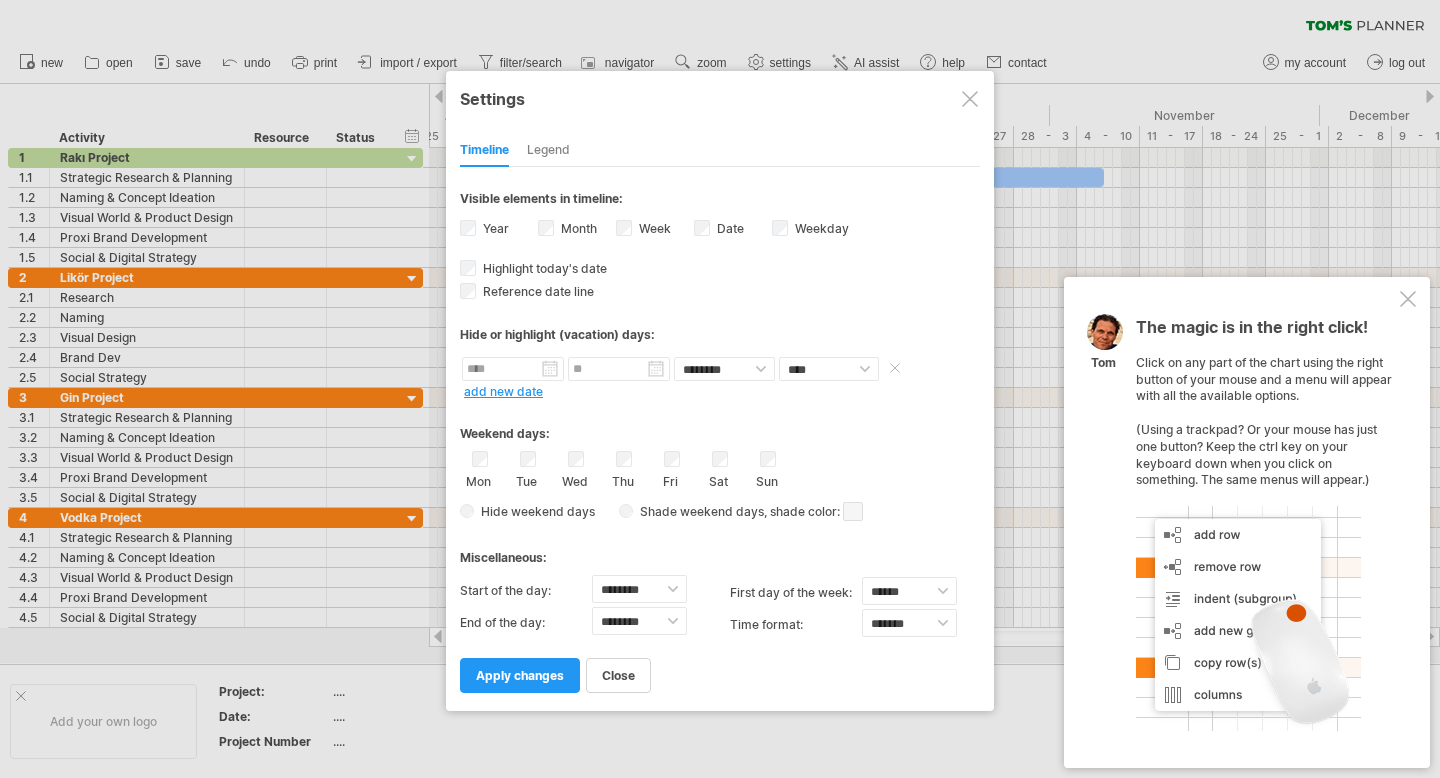 click at bounding box center [513, 369] 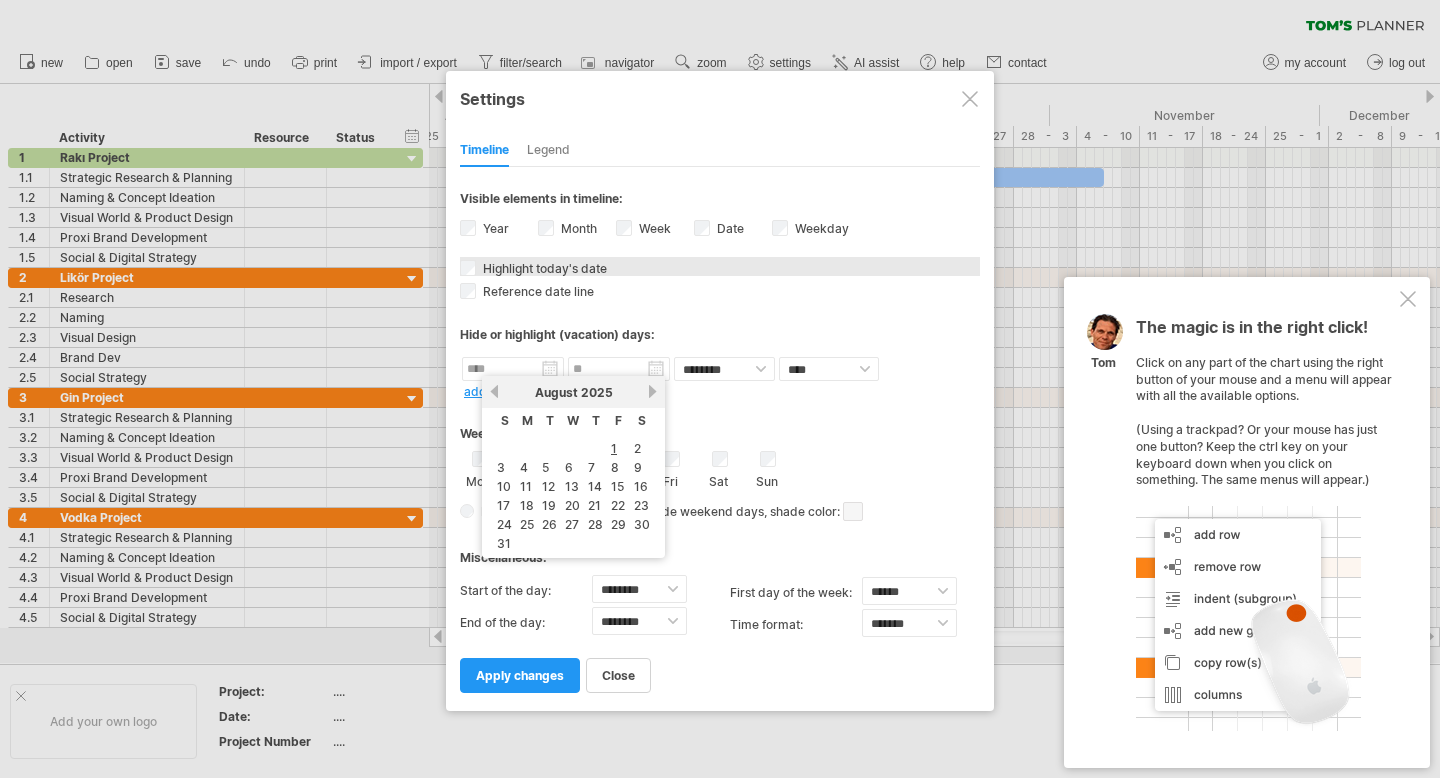 click on "Highlight today's date
Today's date in the timeline will be colored blue and, when hovering on today's date, a blue line will appear in the grid." at bounding box center [720, 266] 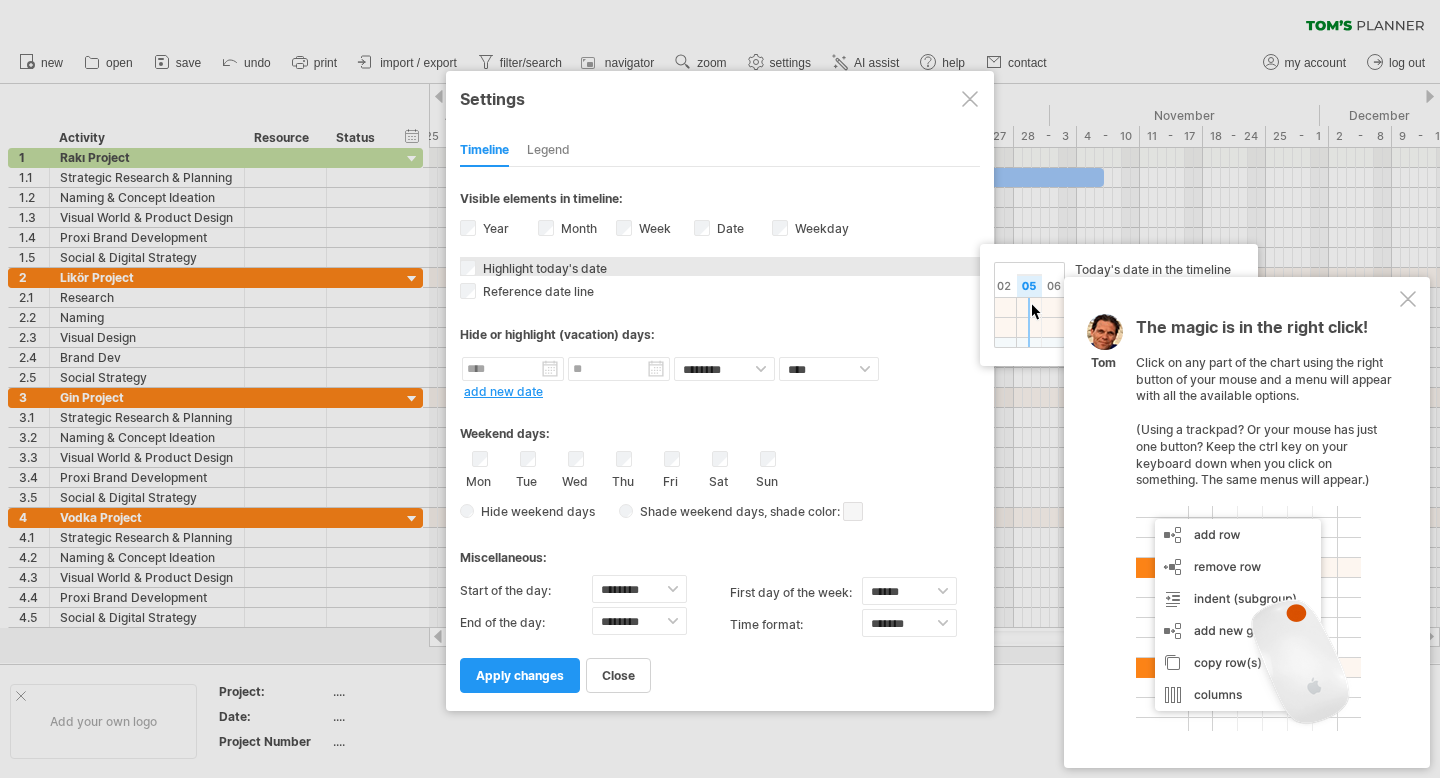 click on "Highlight today's date
Today's date in the timeline will be colored blue and, when hovering on today's date, a blue line will appear in the grid." at bounding box center (720, 266) 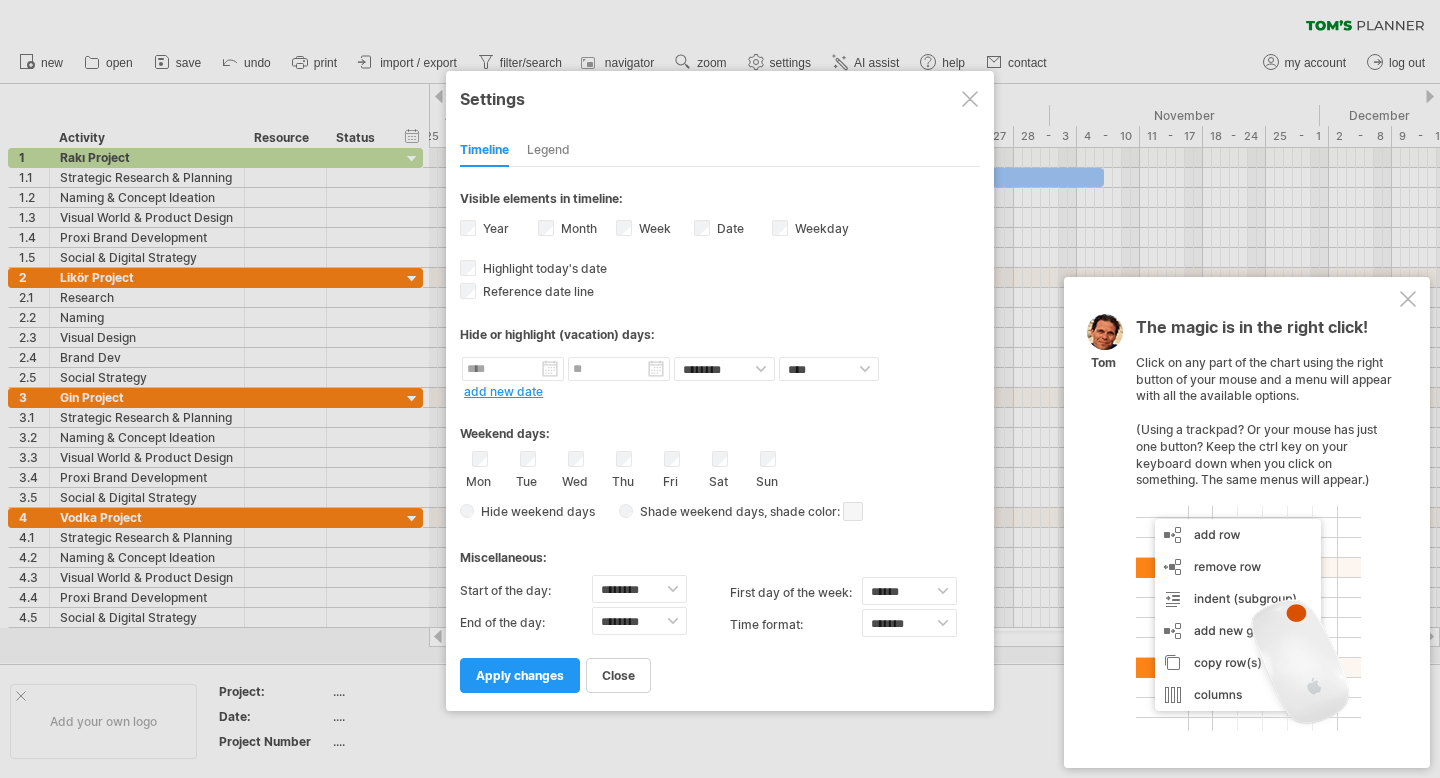click on "Legend" at bounding box center (548, 151) 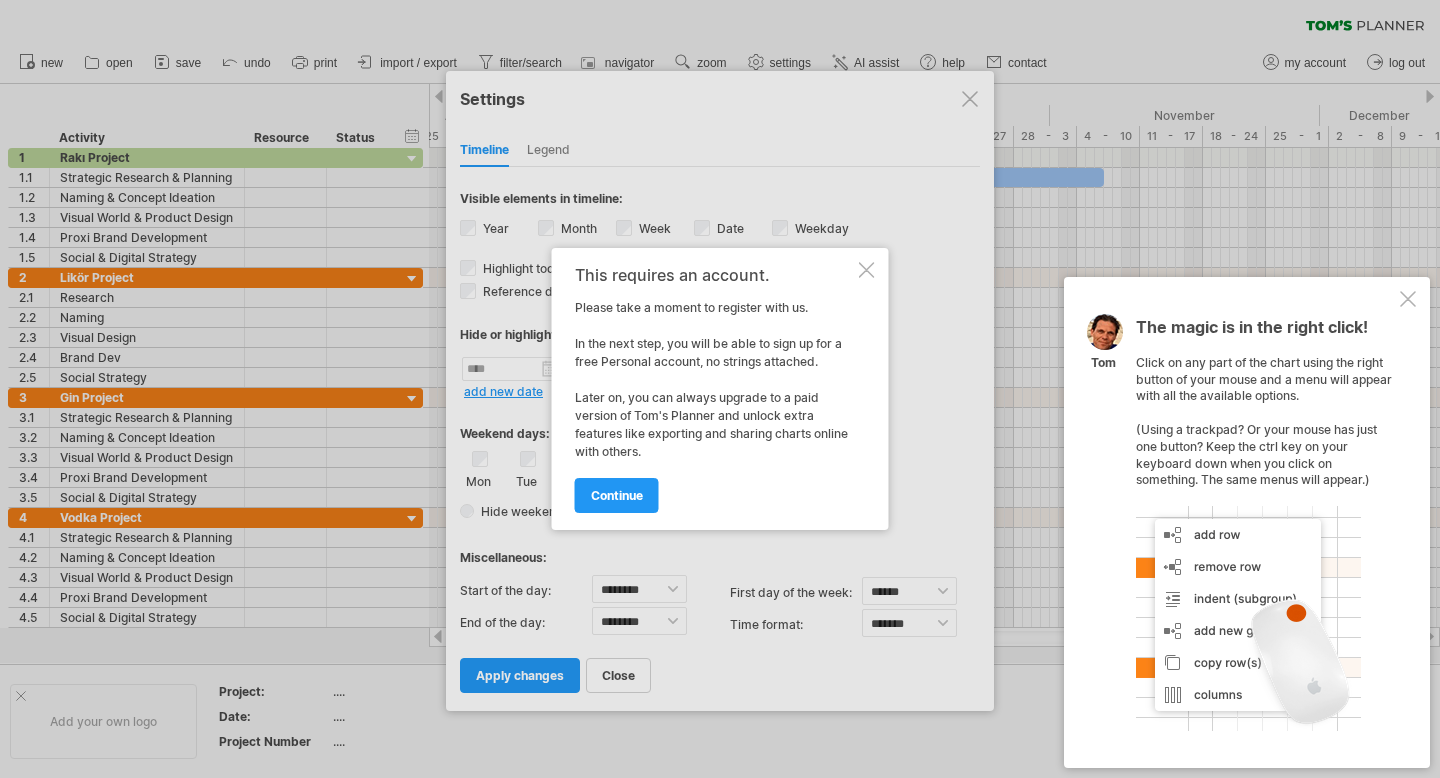 click at bounding box center [867, 270] 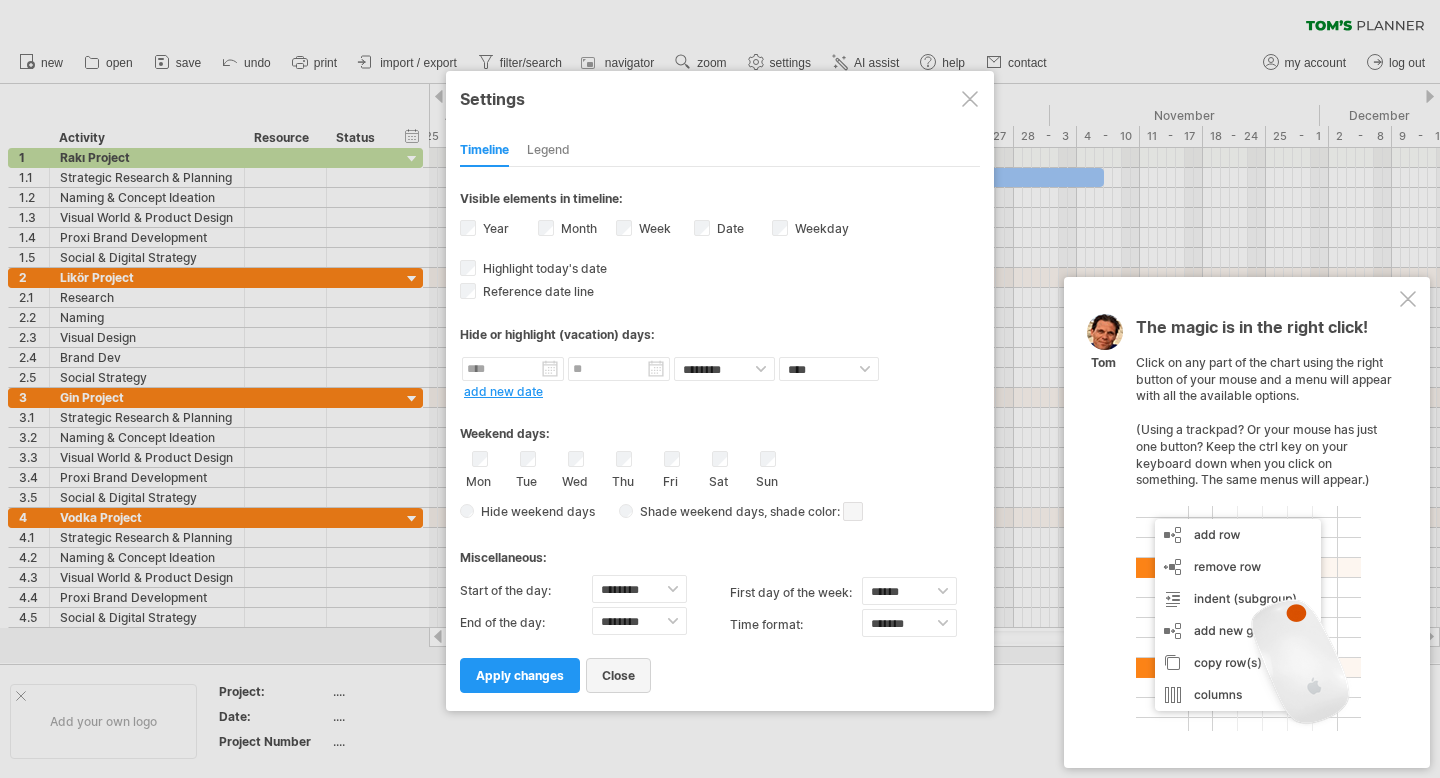 click on "close" at bounding box center (618, 675) 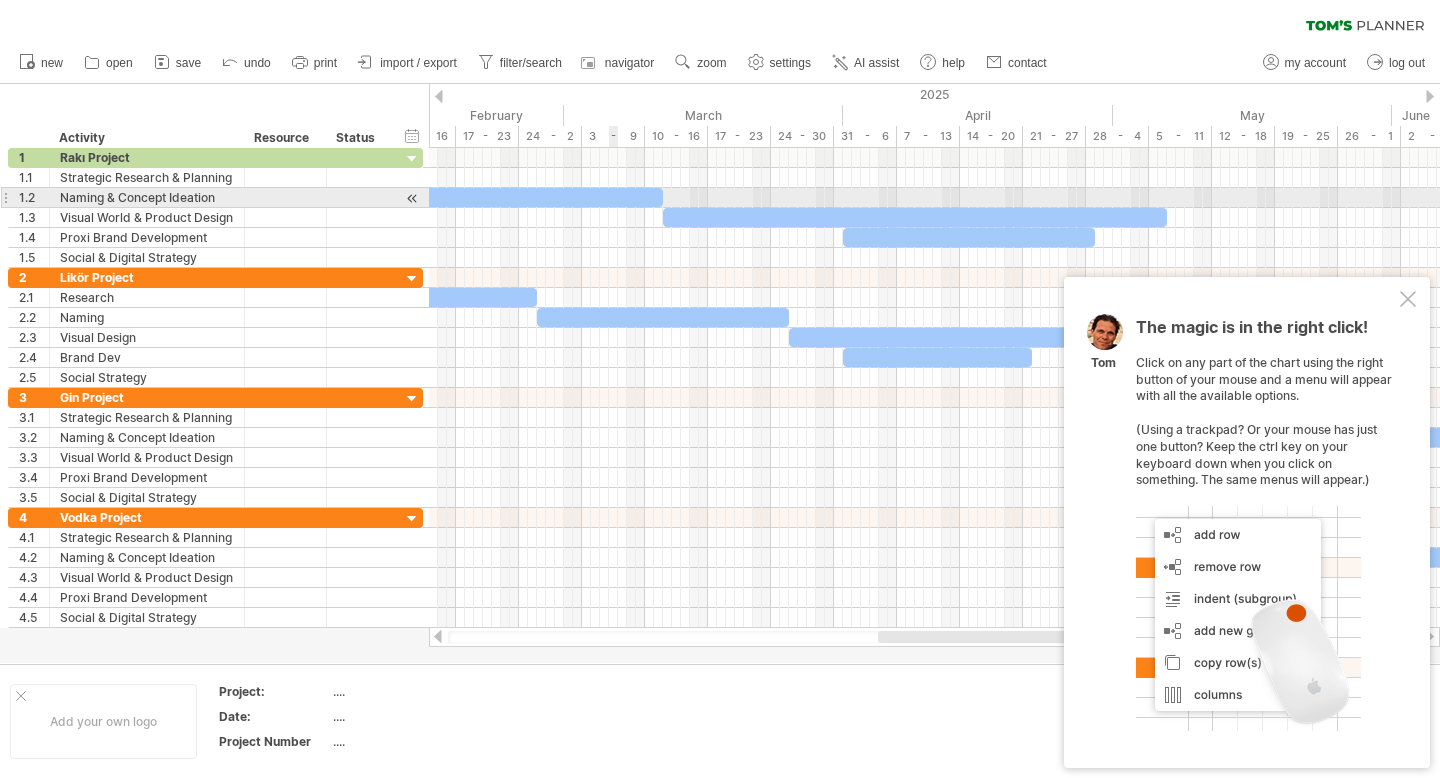 click at bounding box center (537, 197) 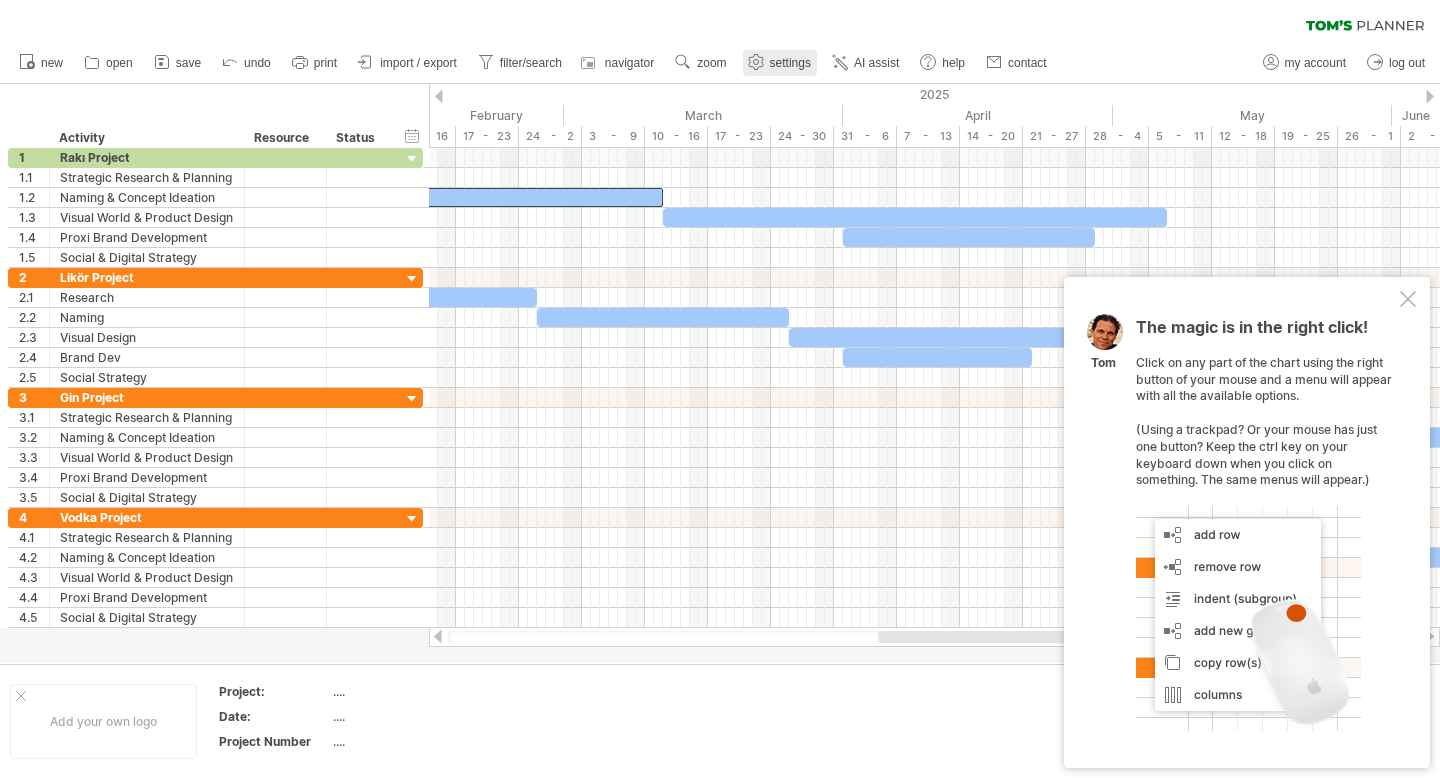click on "settings" at bounding box center (790, 63) 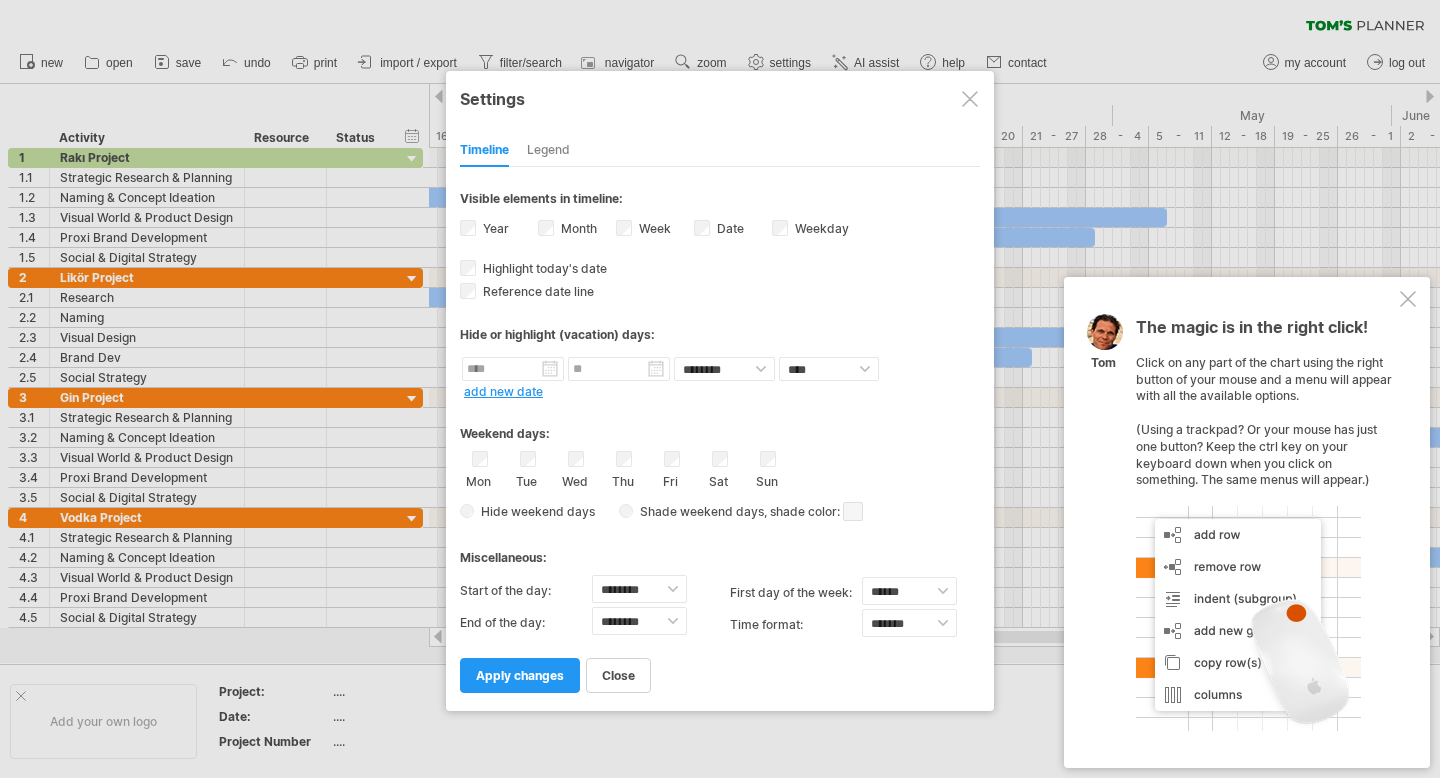 click at bounding box center [970, 99] 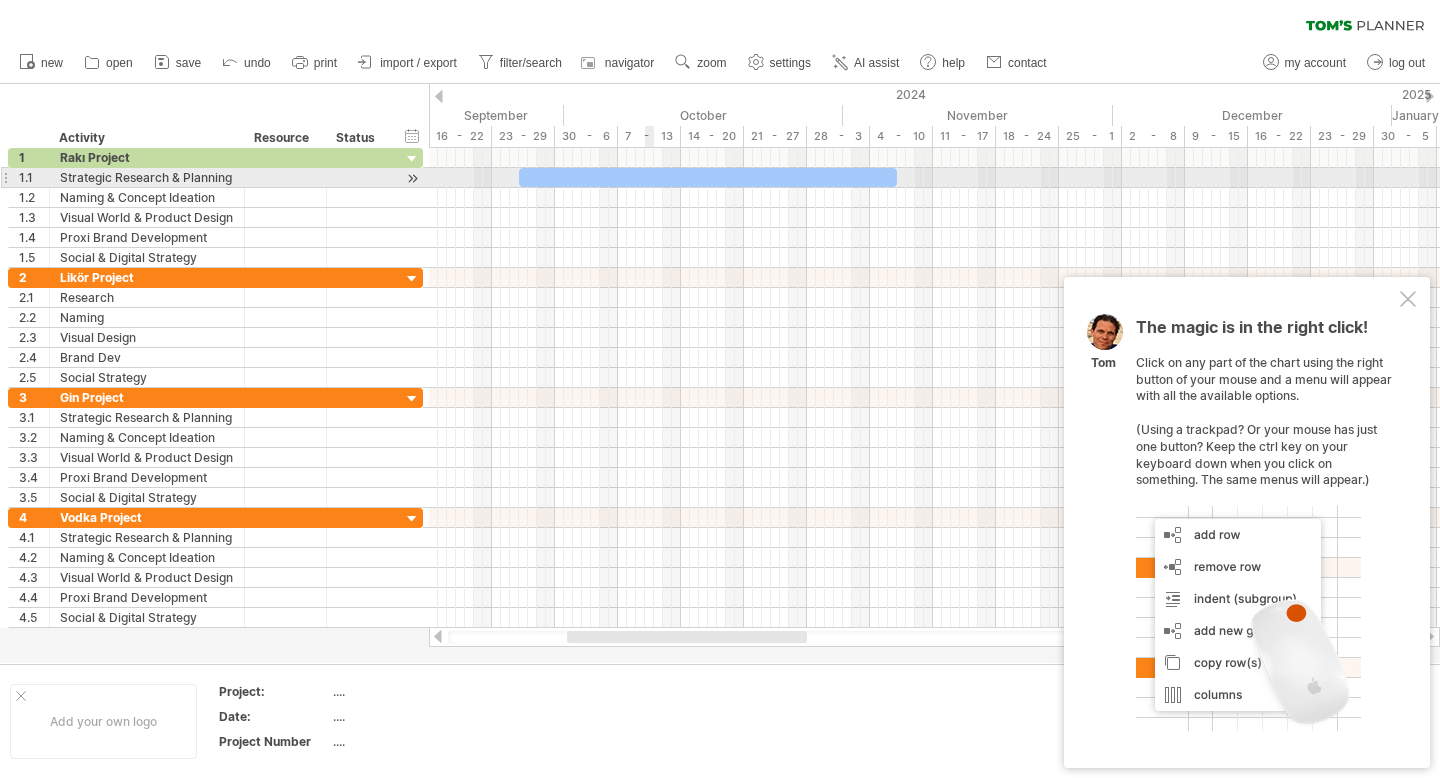 click at bounding box center (708, 177) 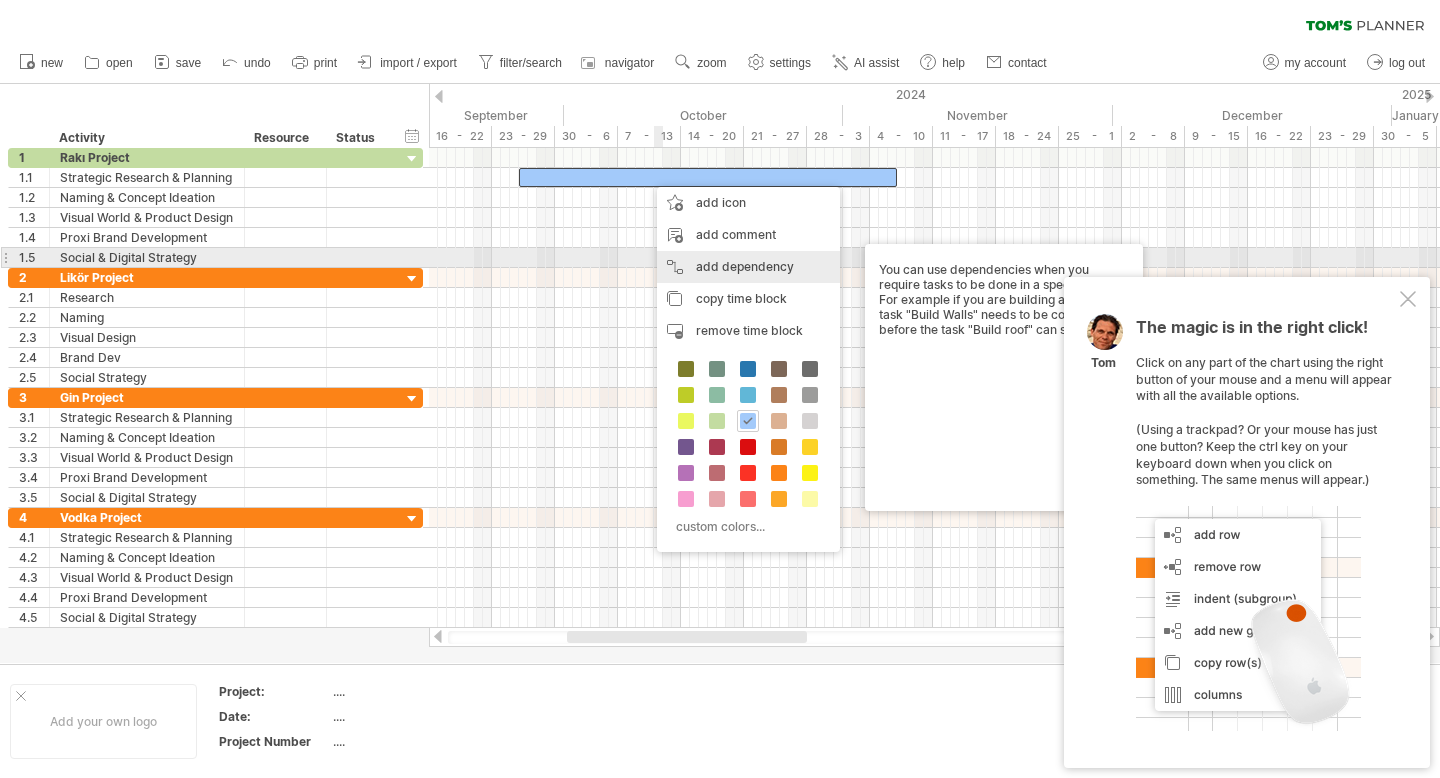 click on "add dependency You can use dependencies when you require tasks to be done in a specific order. For example if you are building a house, the task "Build Walls" needs to be completed before the task "Build roof" can start:" at bounding box center (748, 267) 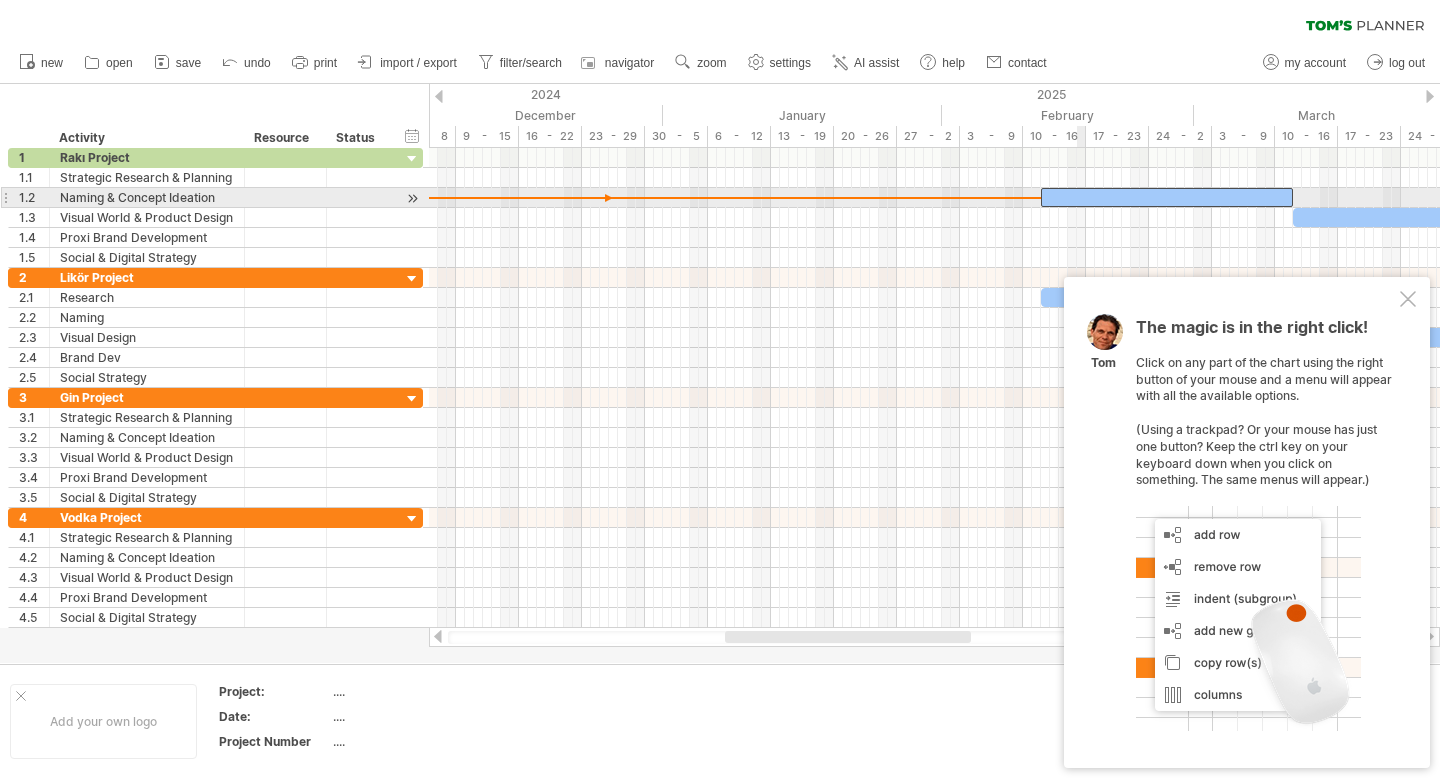 click at bounding box center (1167, 197) 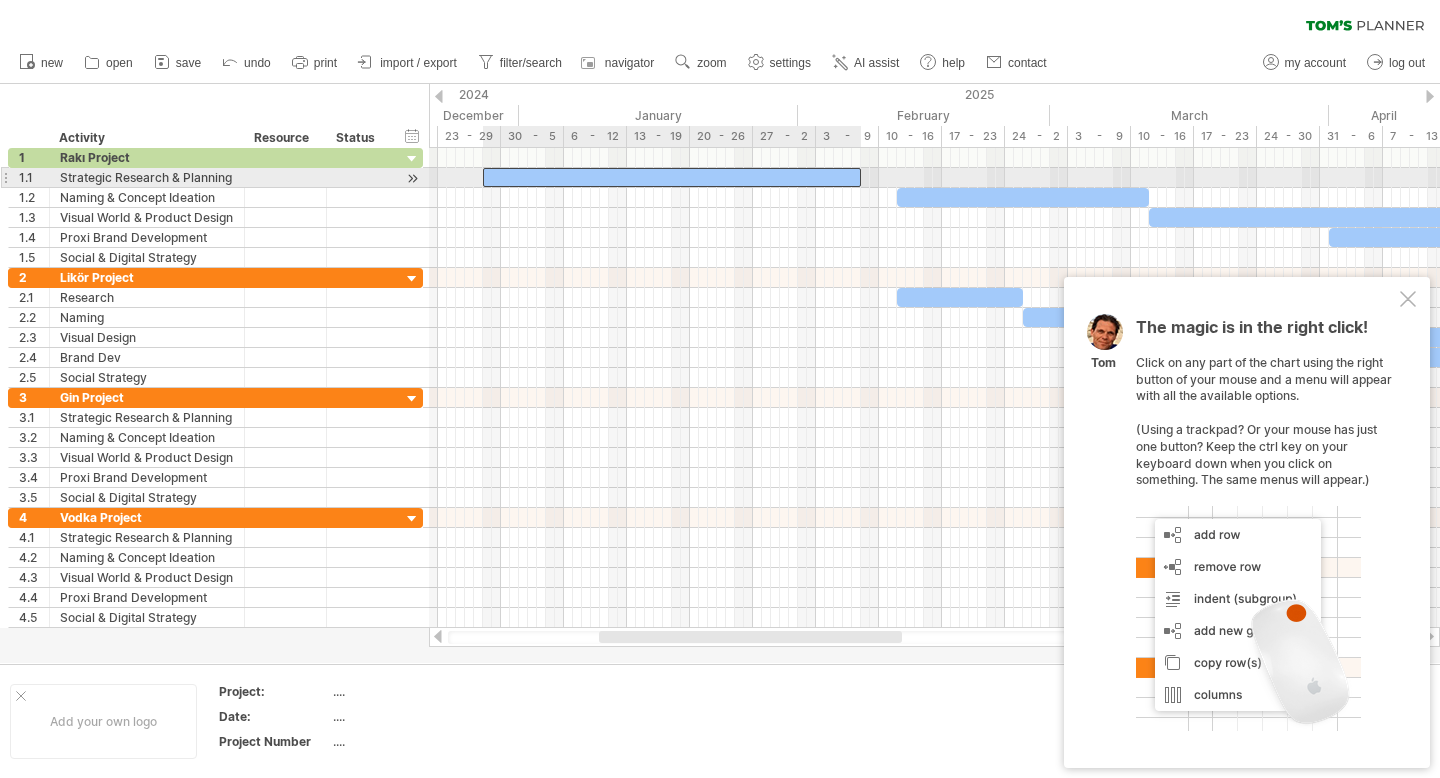 click at bounding box center [672, 177] 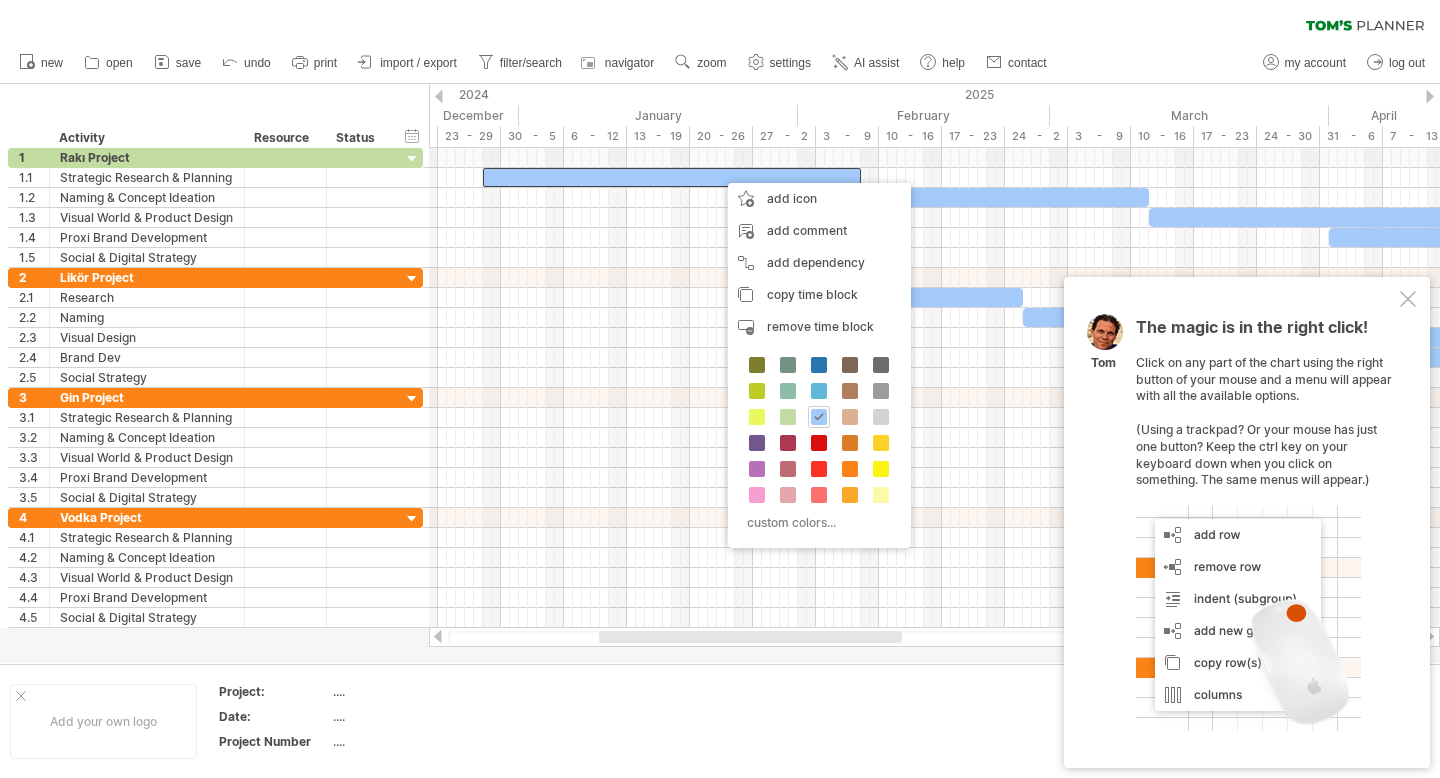 click on "...." at bounding box center [417, 741] 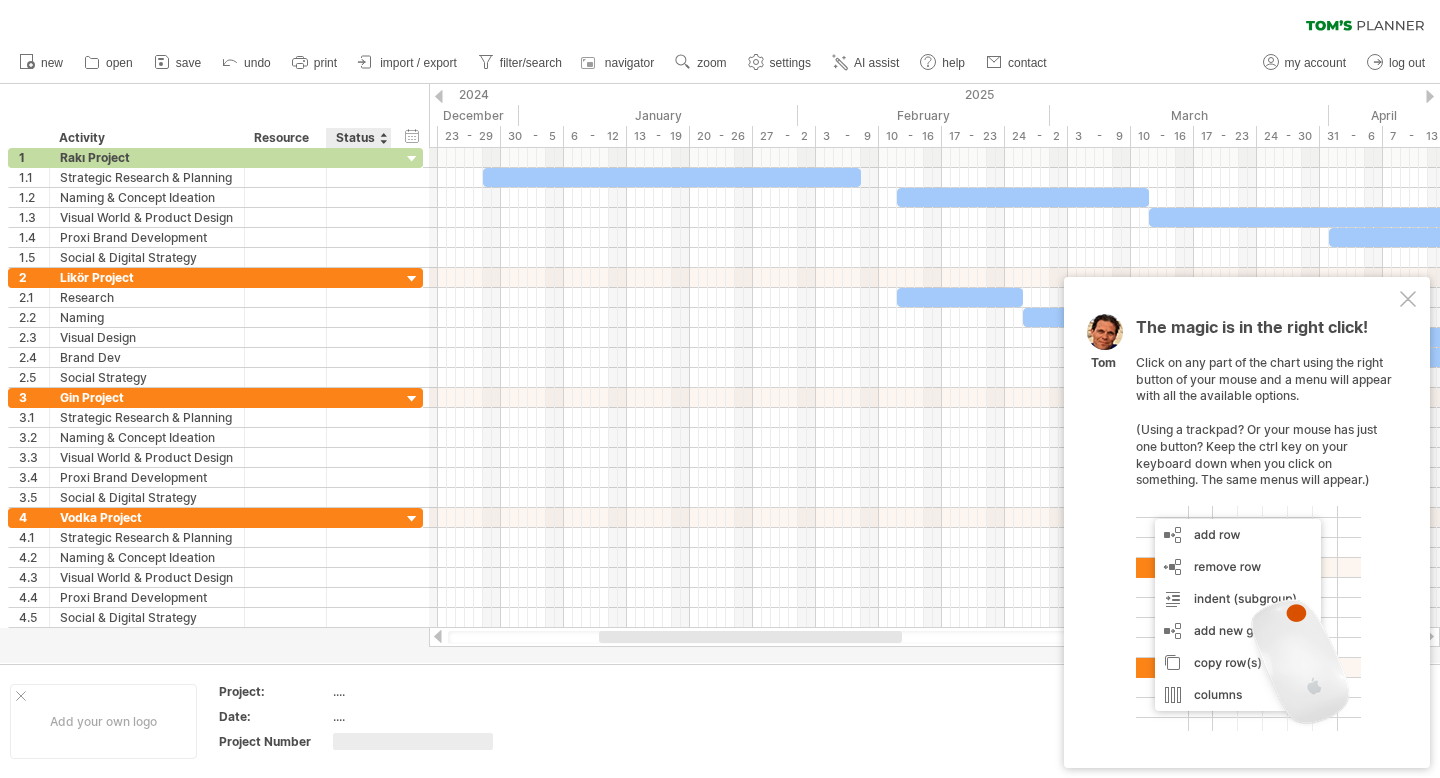 click on "...." at bounding box center (417, 716) 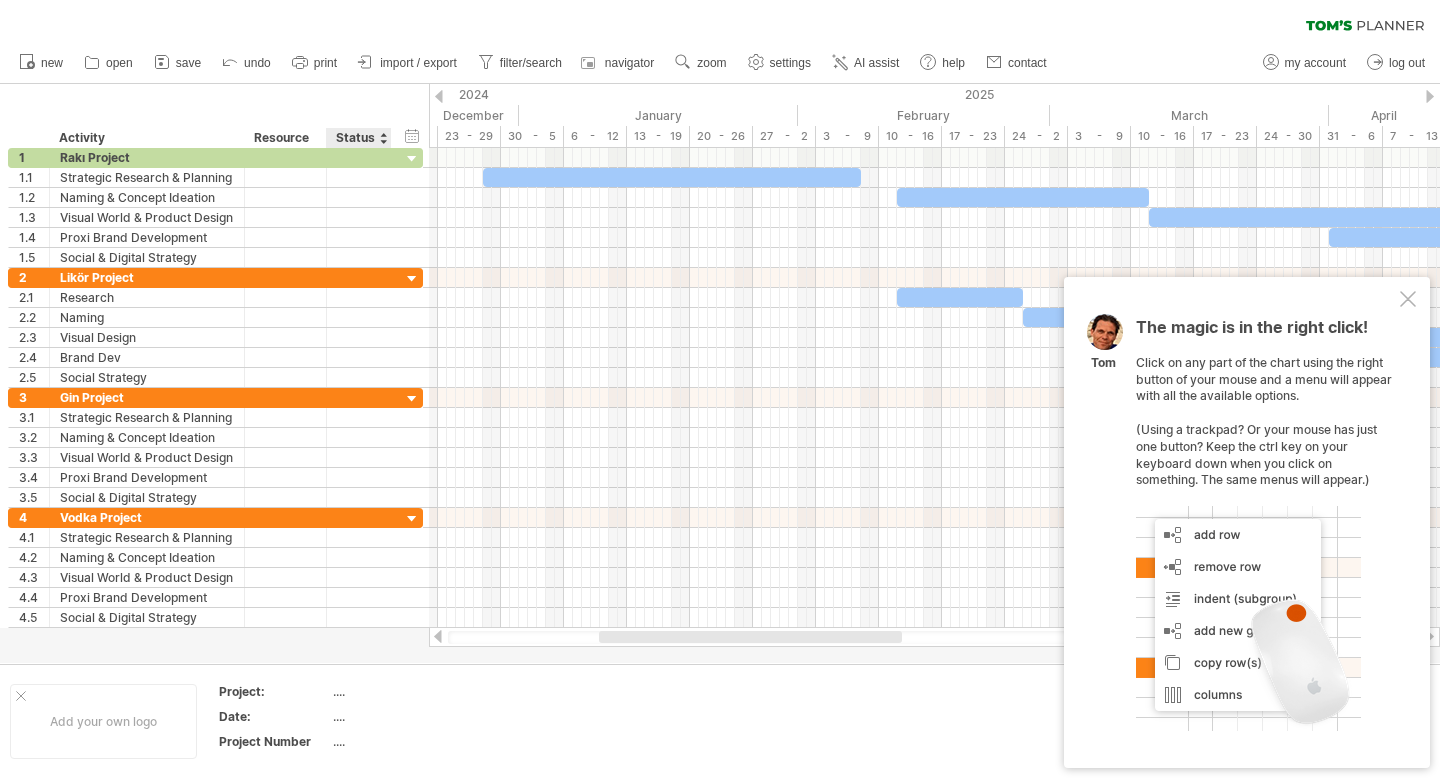 click on "...." at bounding box center [417, 741] 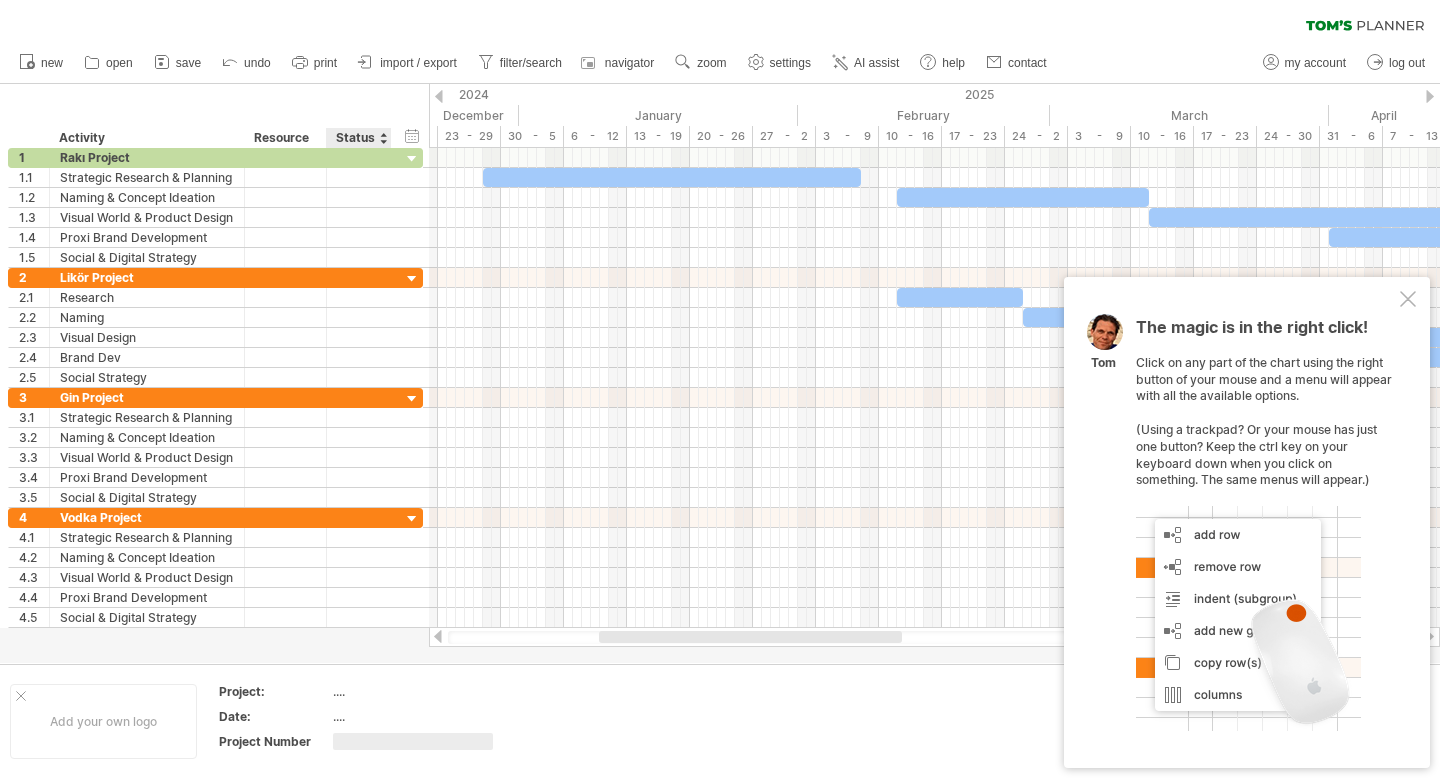 click on "...." at bounding box center [417, 716] 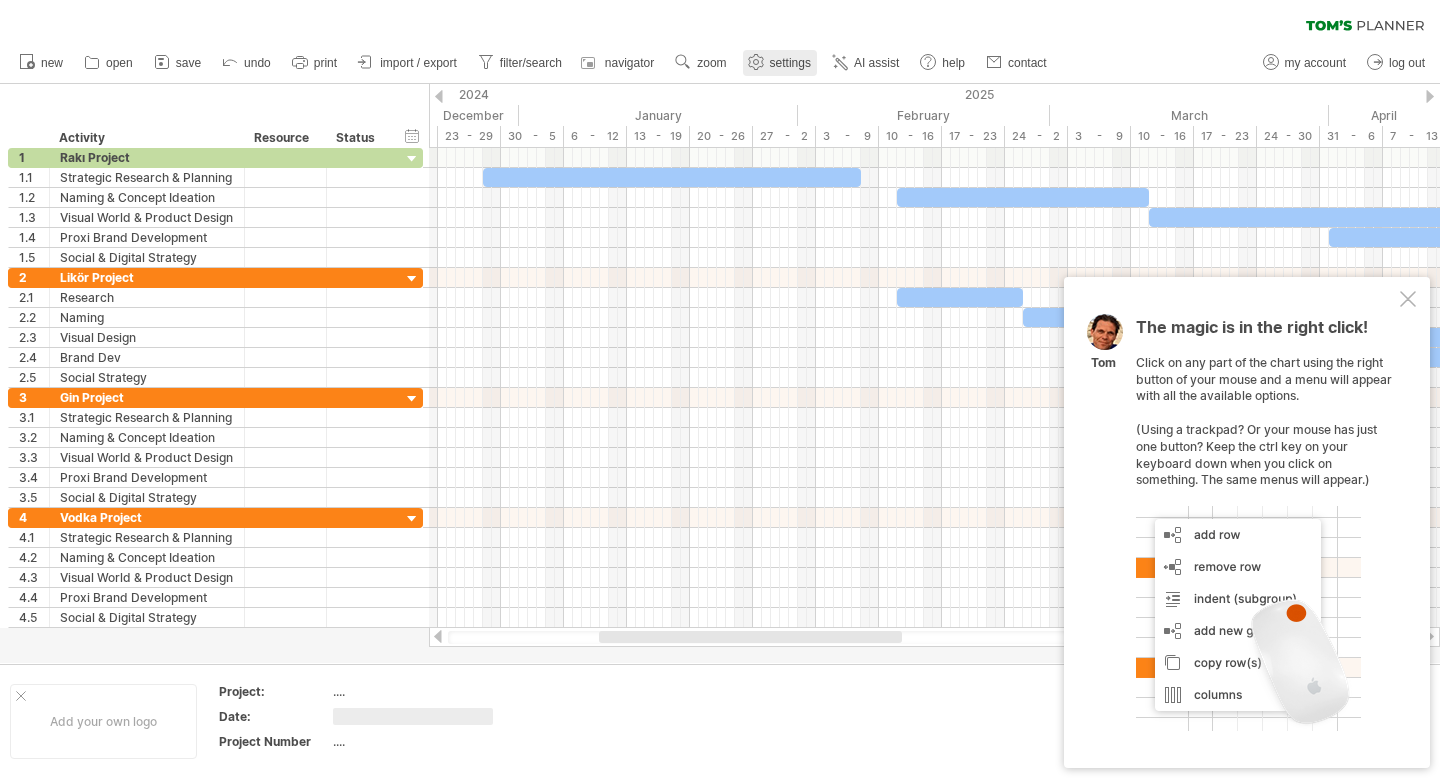 click on "settings" at bounding box center [790, 63] 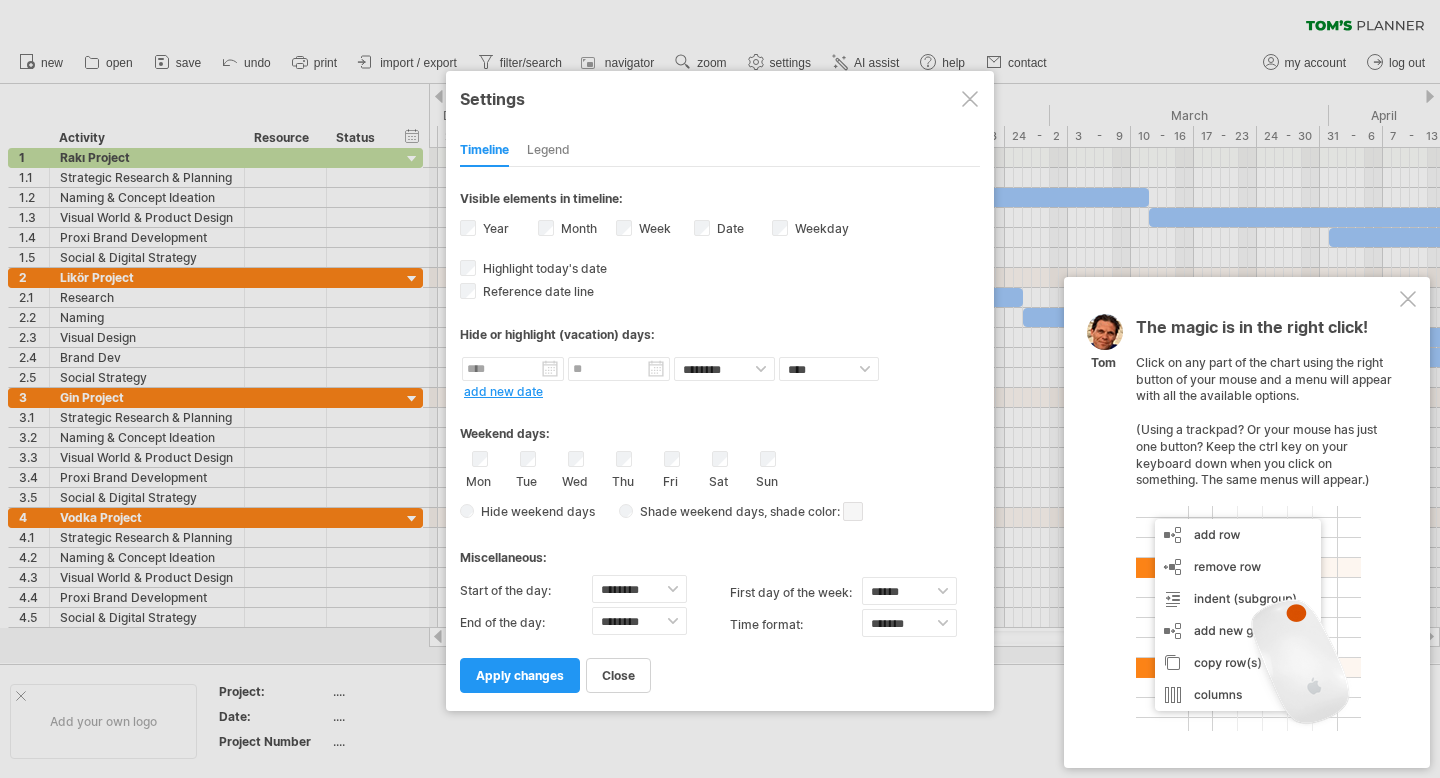 click at bounding box center (970, 99) 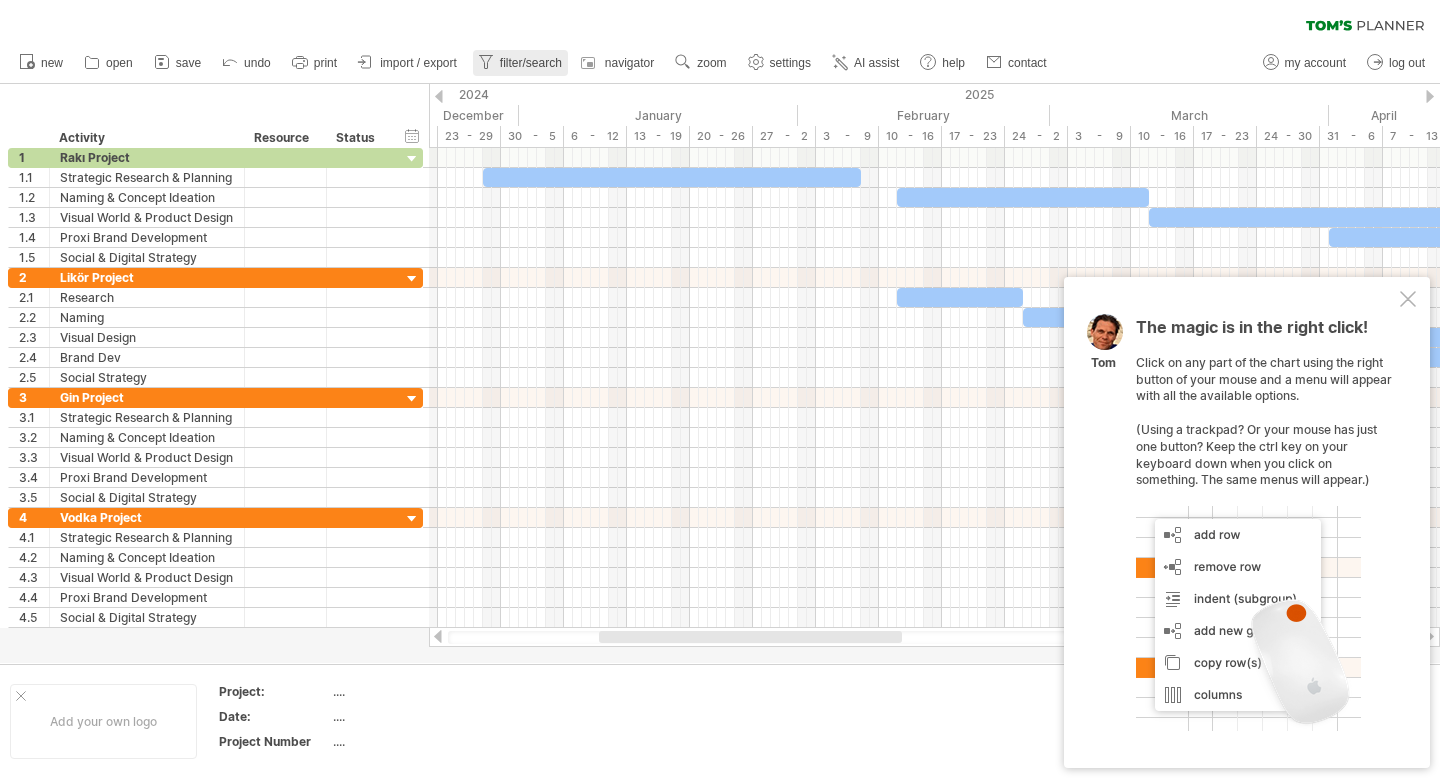 click on "filter/search" at bounding box center [531, 63] 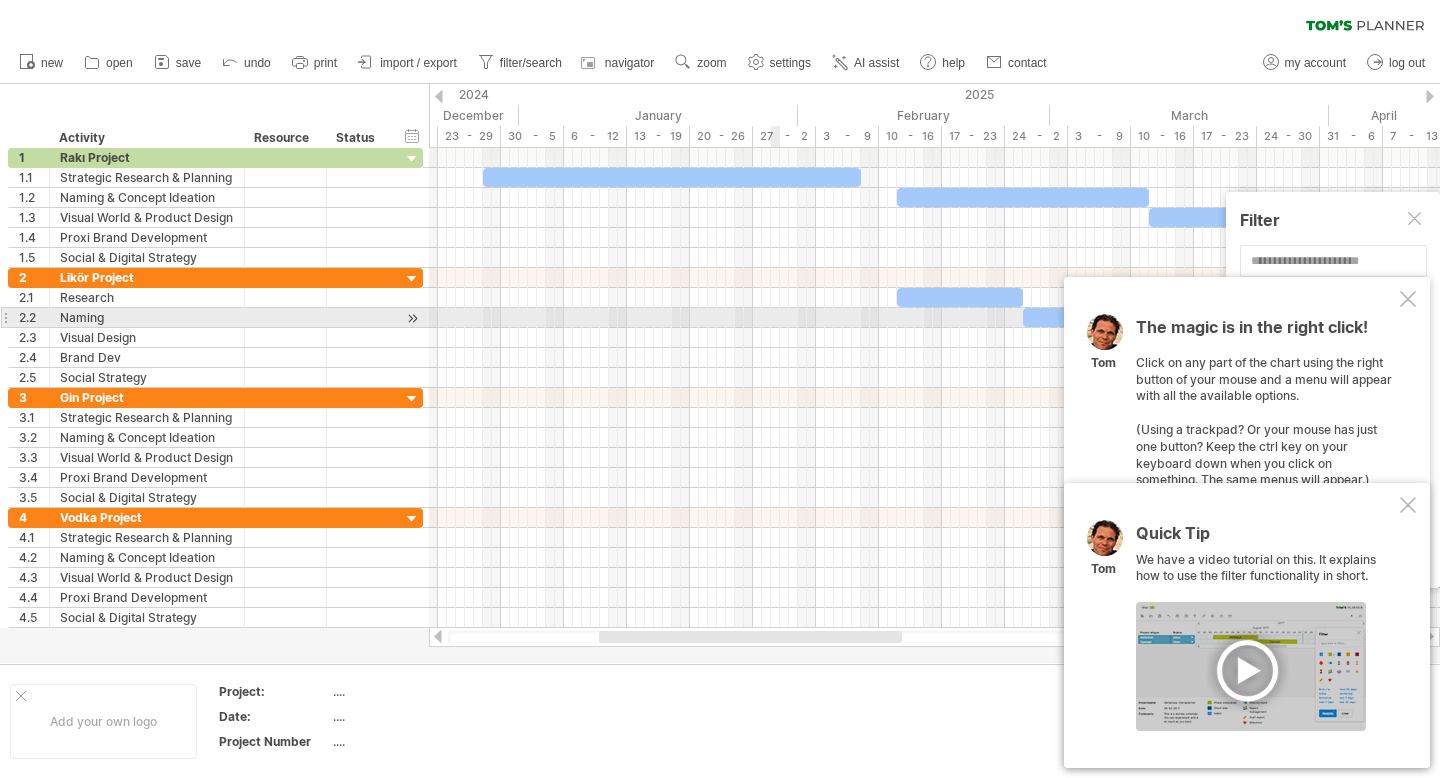 click on "The magic is in the right click! Click on any part of the chart using the right button of your mouse and a menu will appear with all the available options. (Using a trackpad? Or your mouse has just one button? Keep the ctrl key on your keyboard down when you click on something. The same menus will appear.) [PERSON]" at bounding box center [1247, 522] 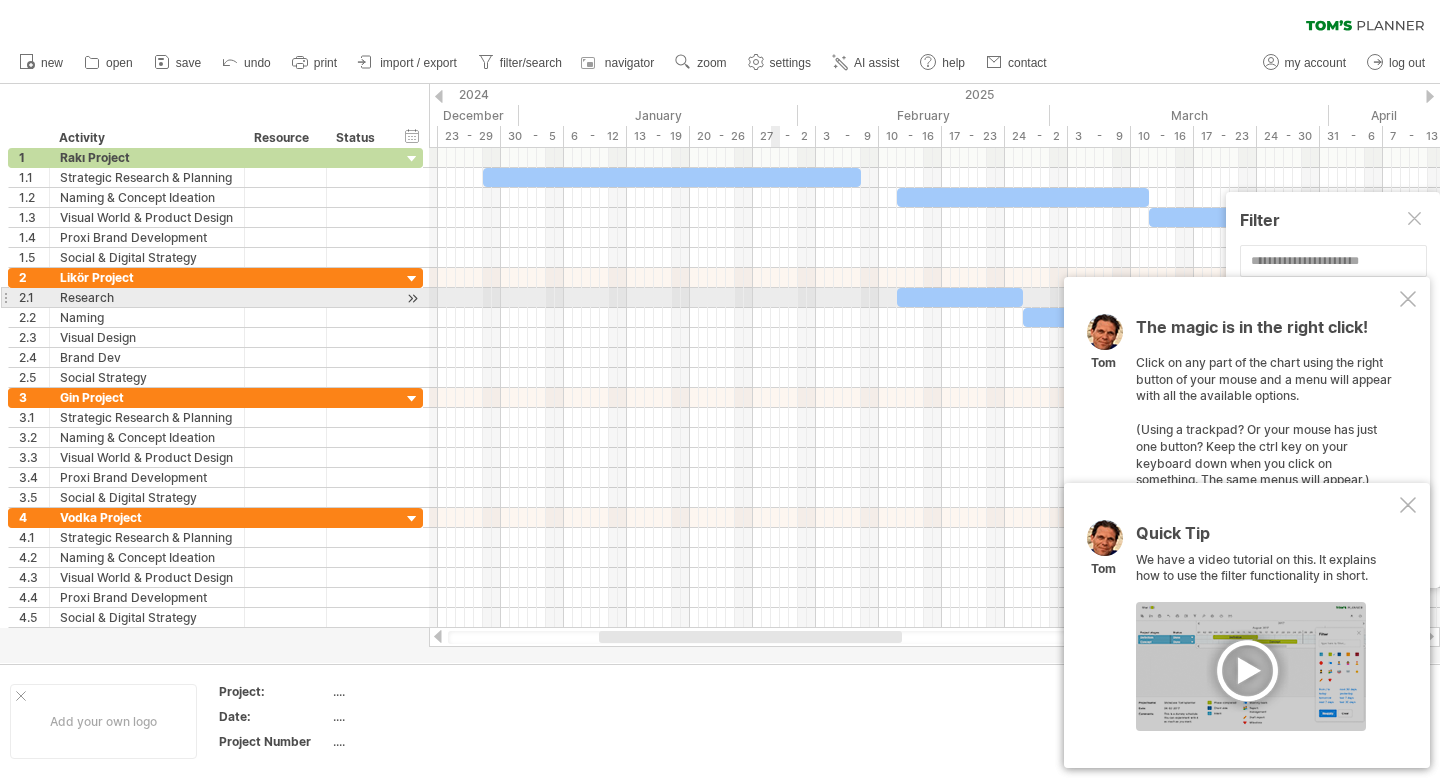 click at bounding box center [1408, 299] 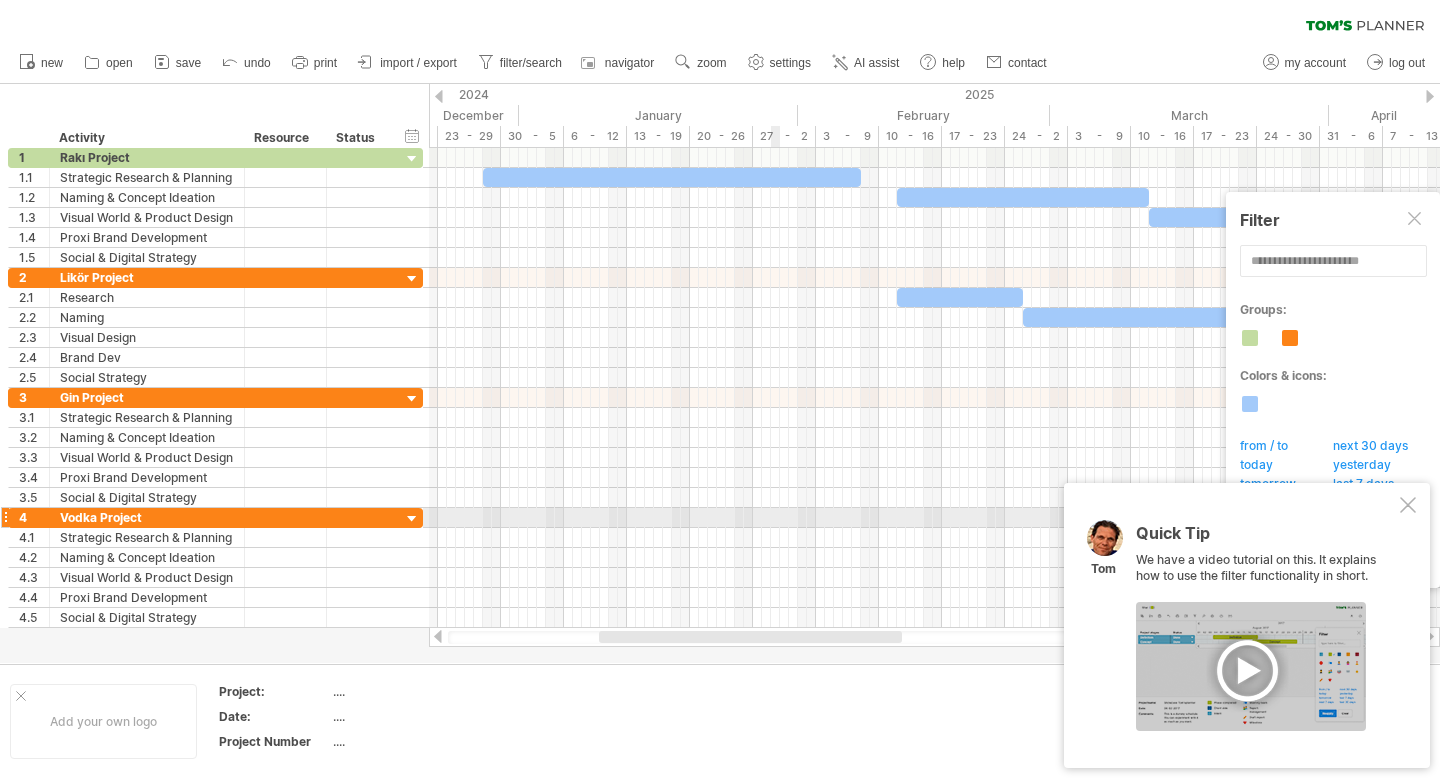 click at bounding box center [1408, 505] 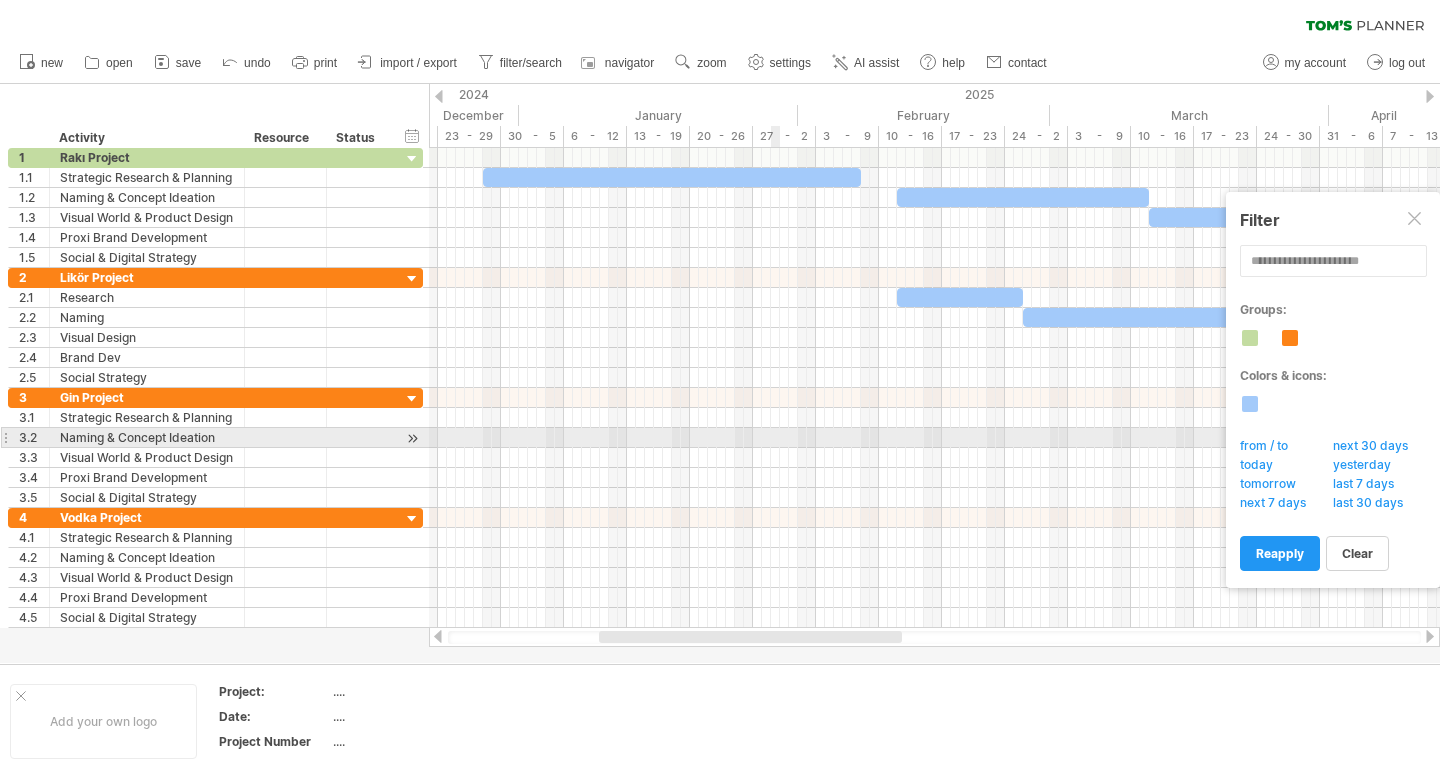 click on "from / to" at bounding box center [1269, 448] 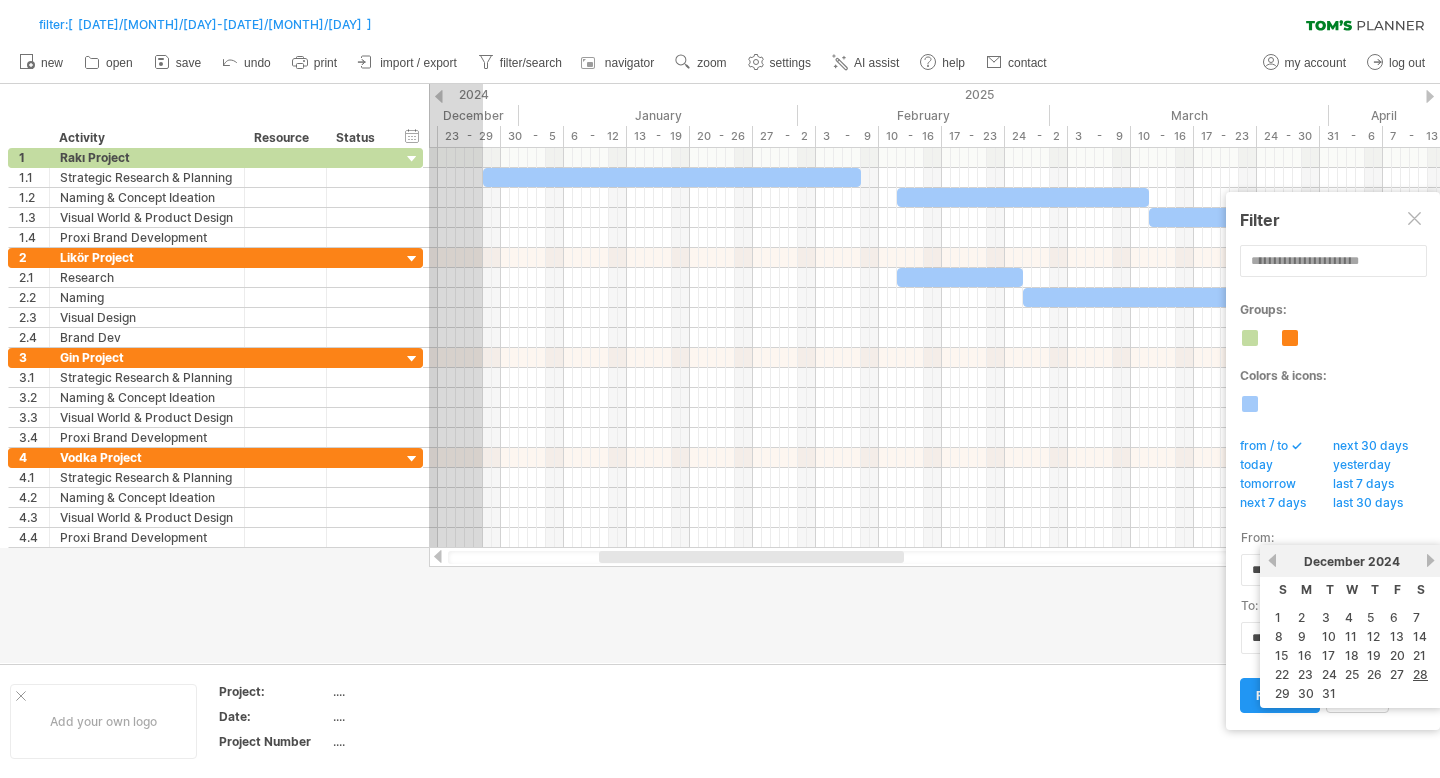 click on "filter: [ [DATE]/[MONTH]/[DAY]-[DATE]/[MONTH]/[DAY] ]" at bounding box center (720, 391) 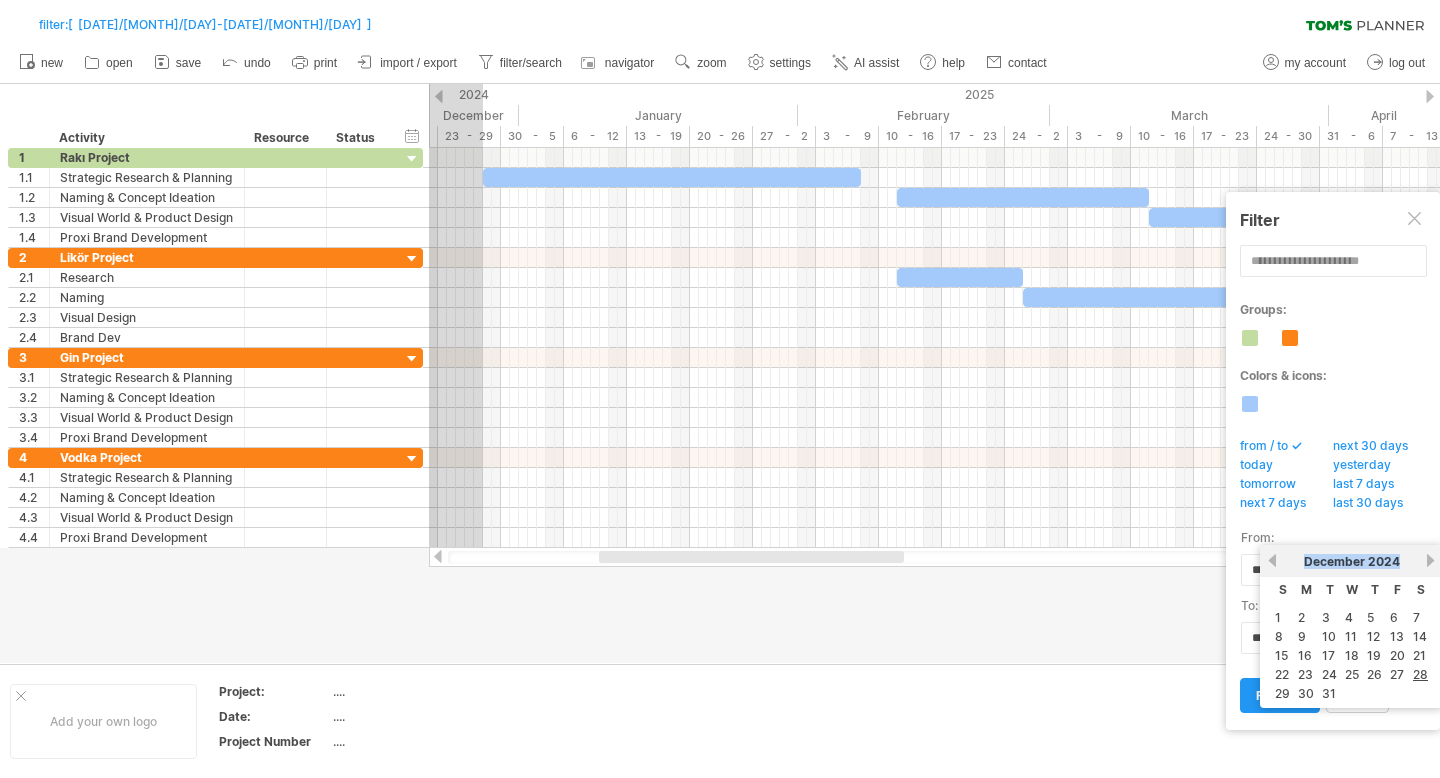 click on "[MONTH] [YEAR]" at bounding box center (1351, 561) 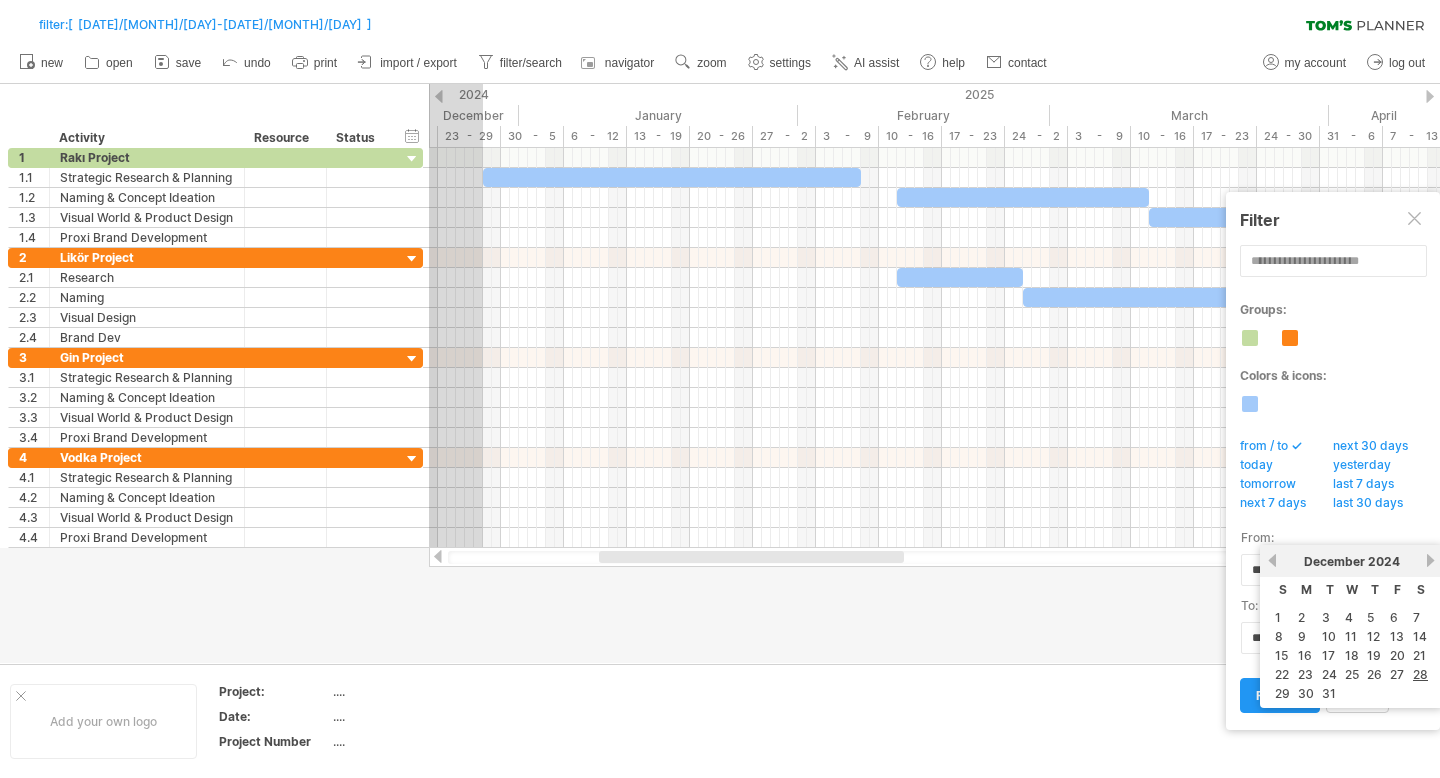 click on "[MONTH] [YEAR]" at bounding box center (1351, 561) 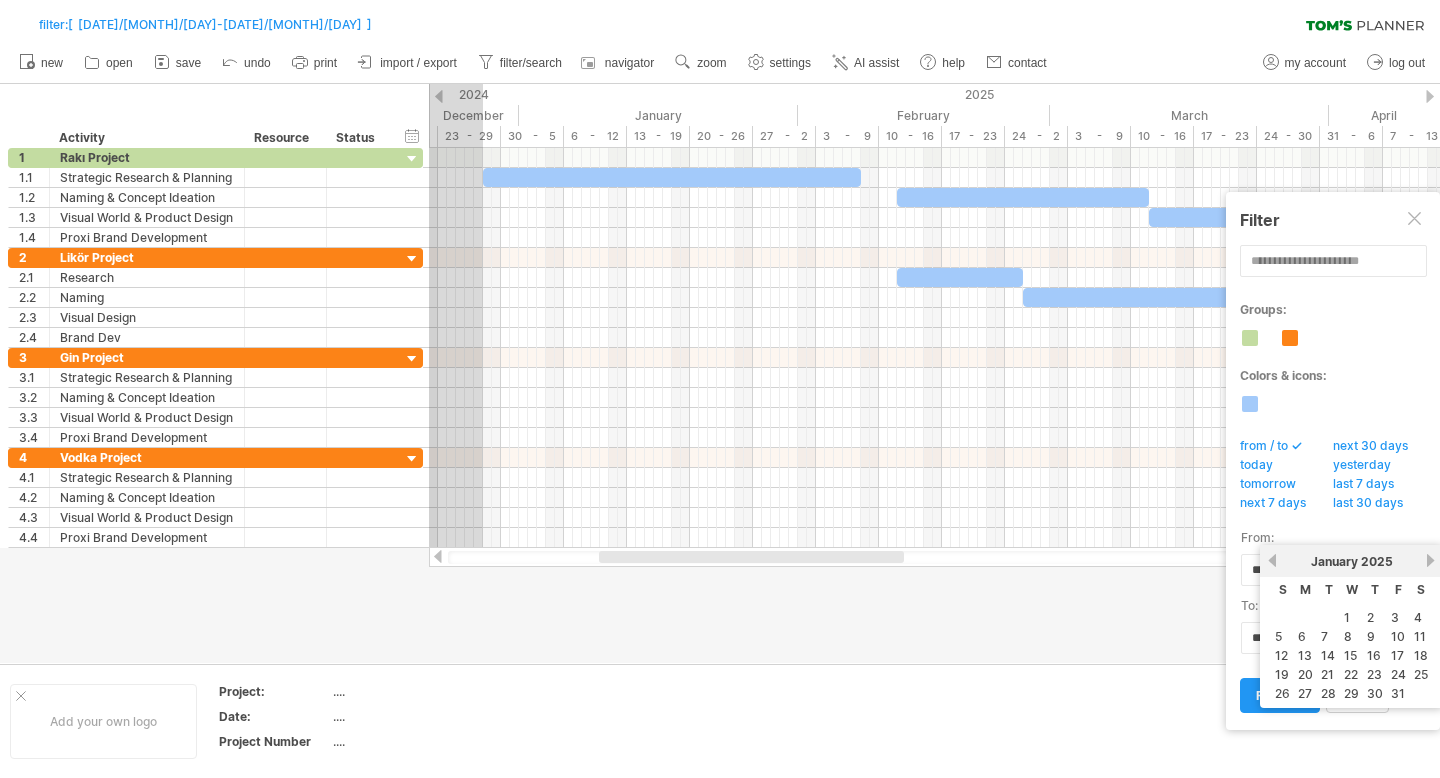 click on "next" at bounding box center (1430, 560) 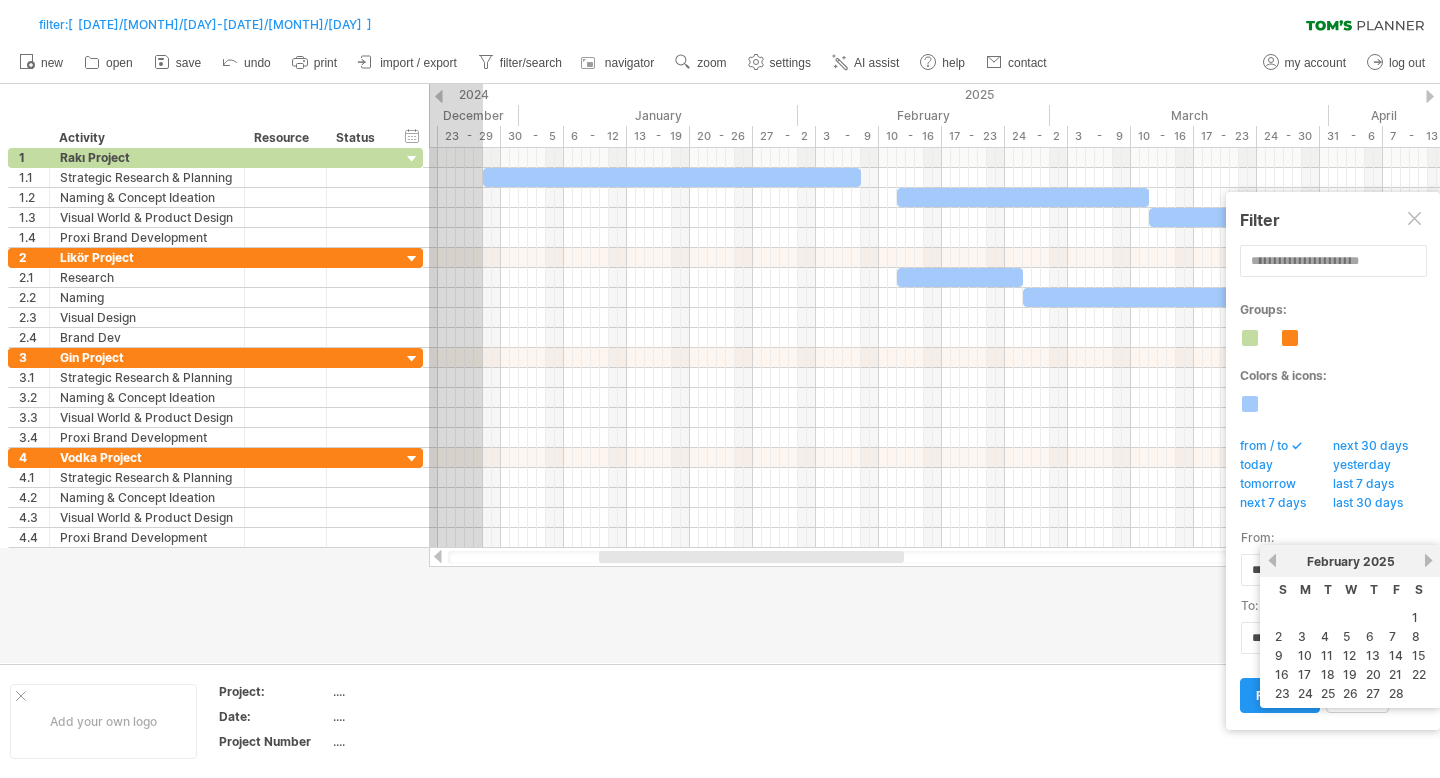 click on "next" at bounding box center [1428, 560] 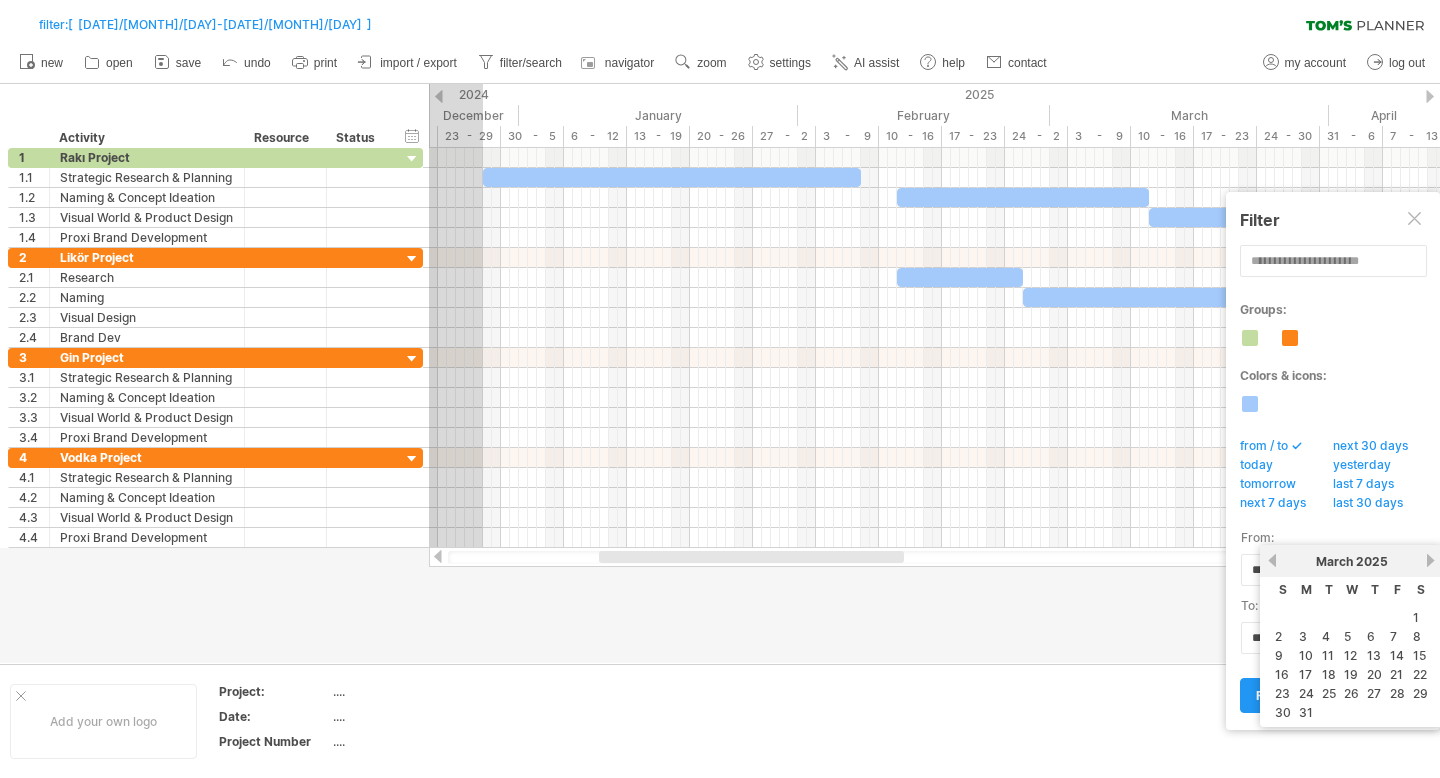 click on "next" at bounding box center [1430, 560] 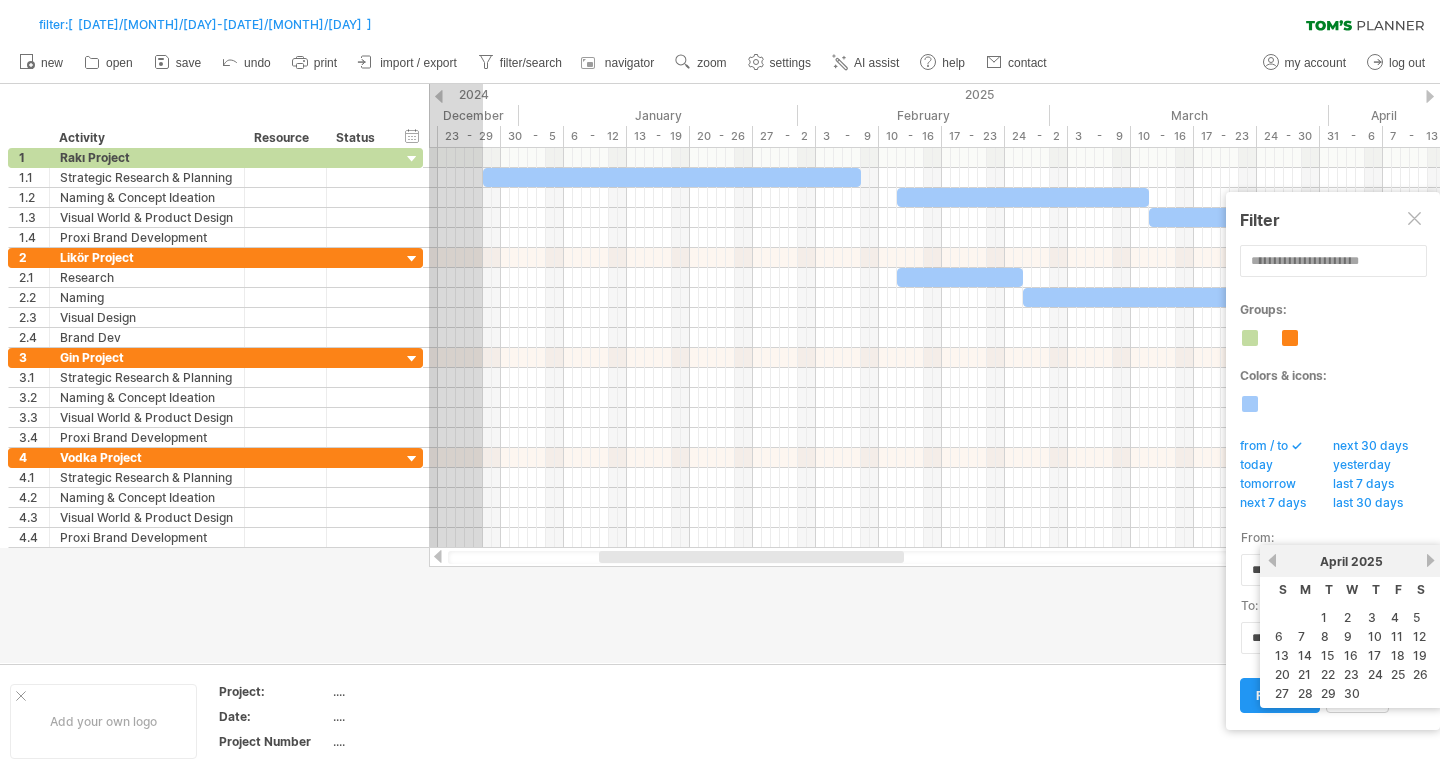 click on "next" at bounding box center [1430, 560] 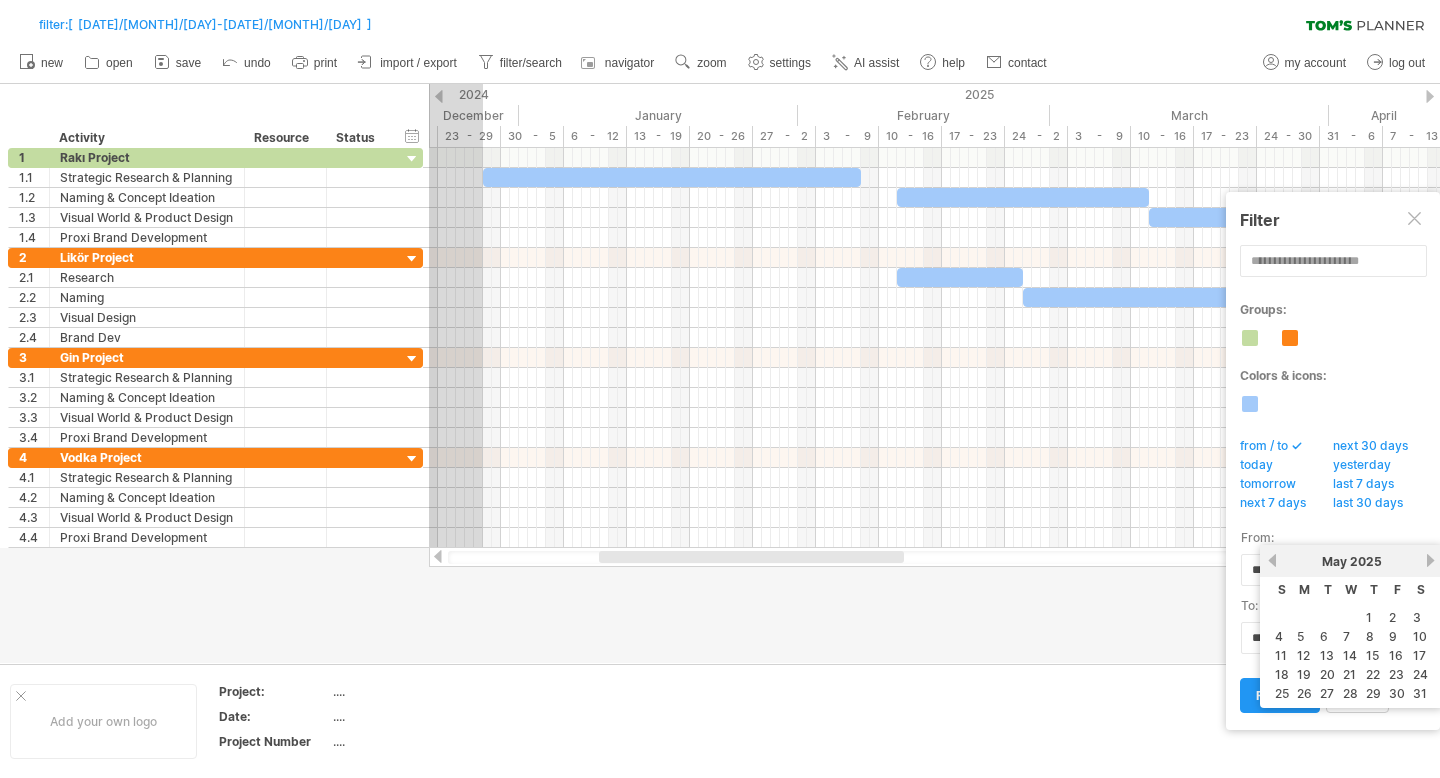 click on "next" at bounding box center [1430, 560] 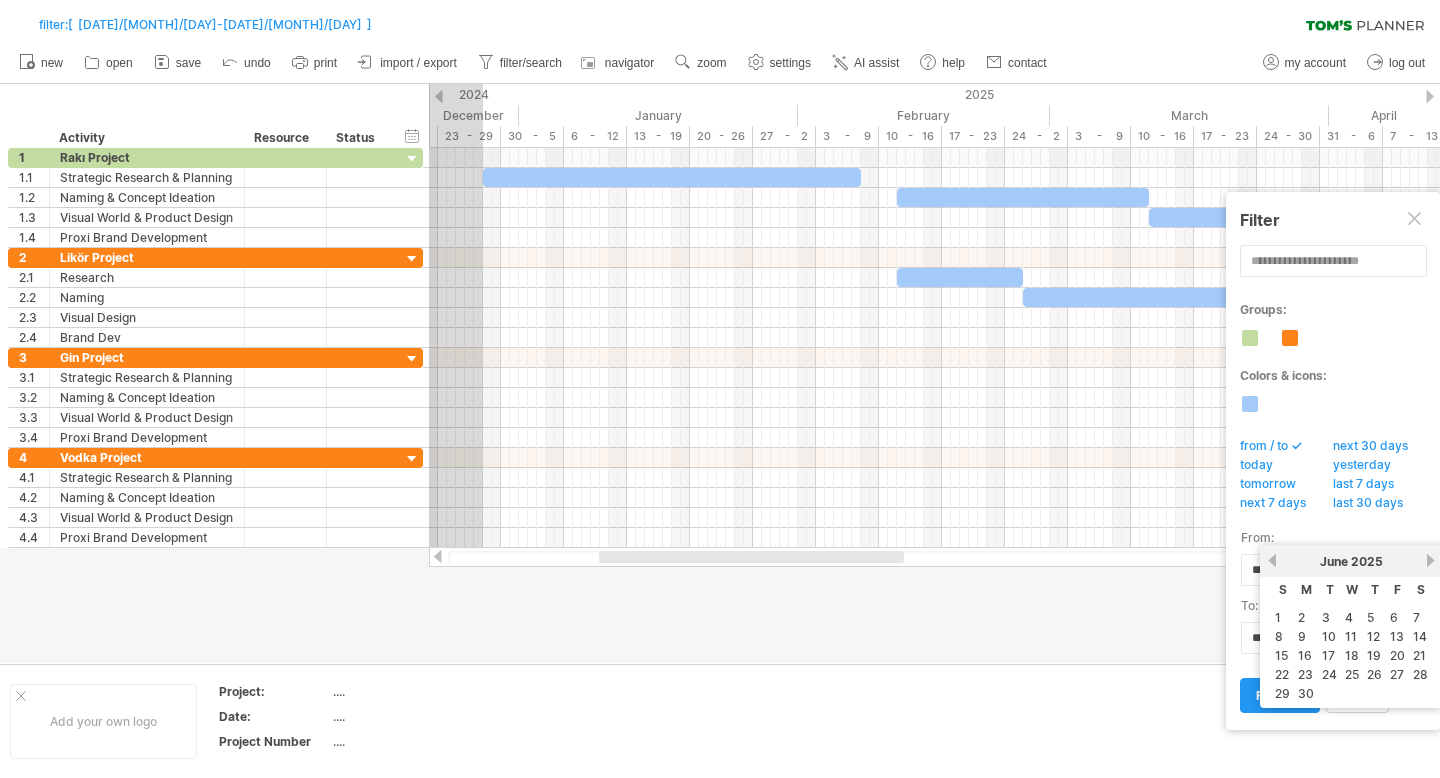 click on "next" at bounding box center (1430, 560) 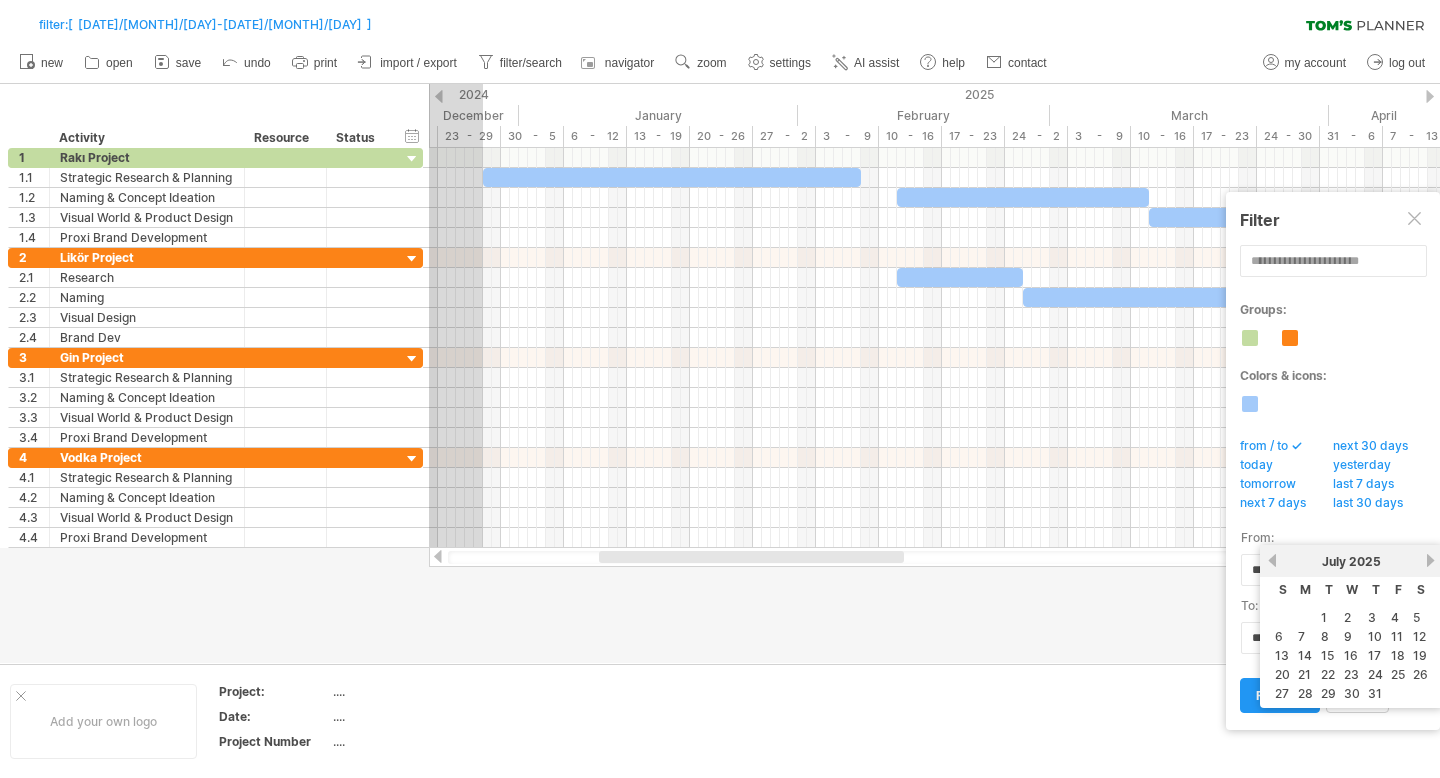 click on "next" at bounding box center (1430, 560) 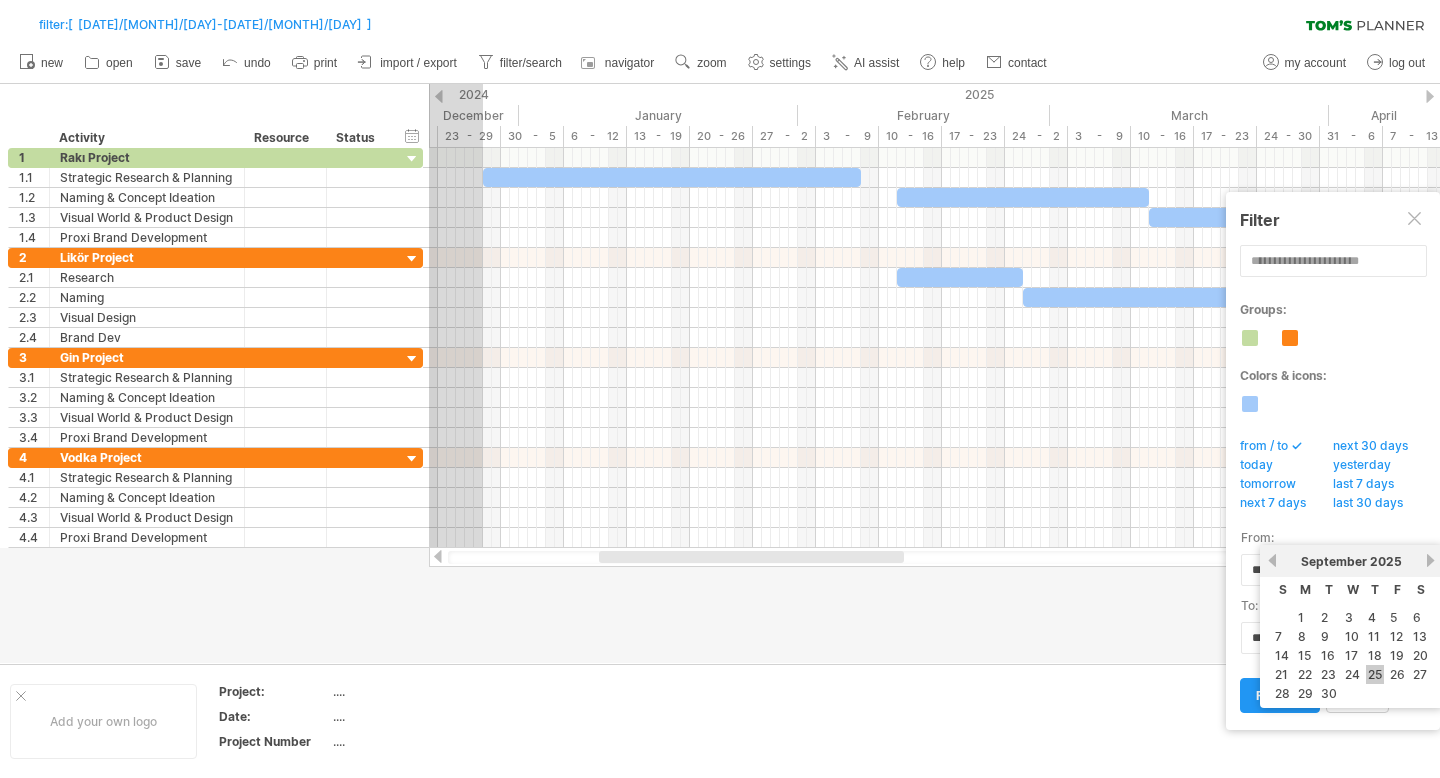 click on "25" at bounding box center [1375, 674] 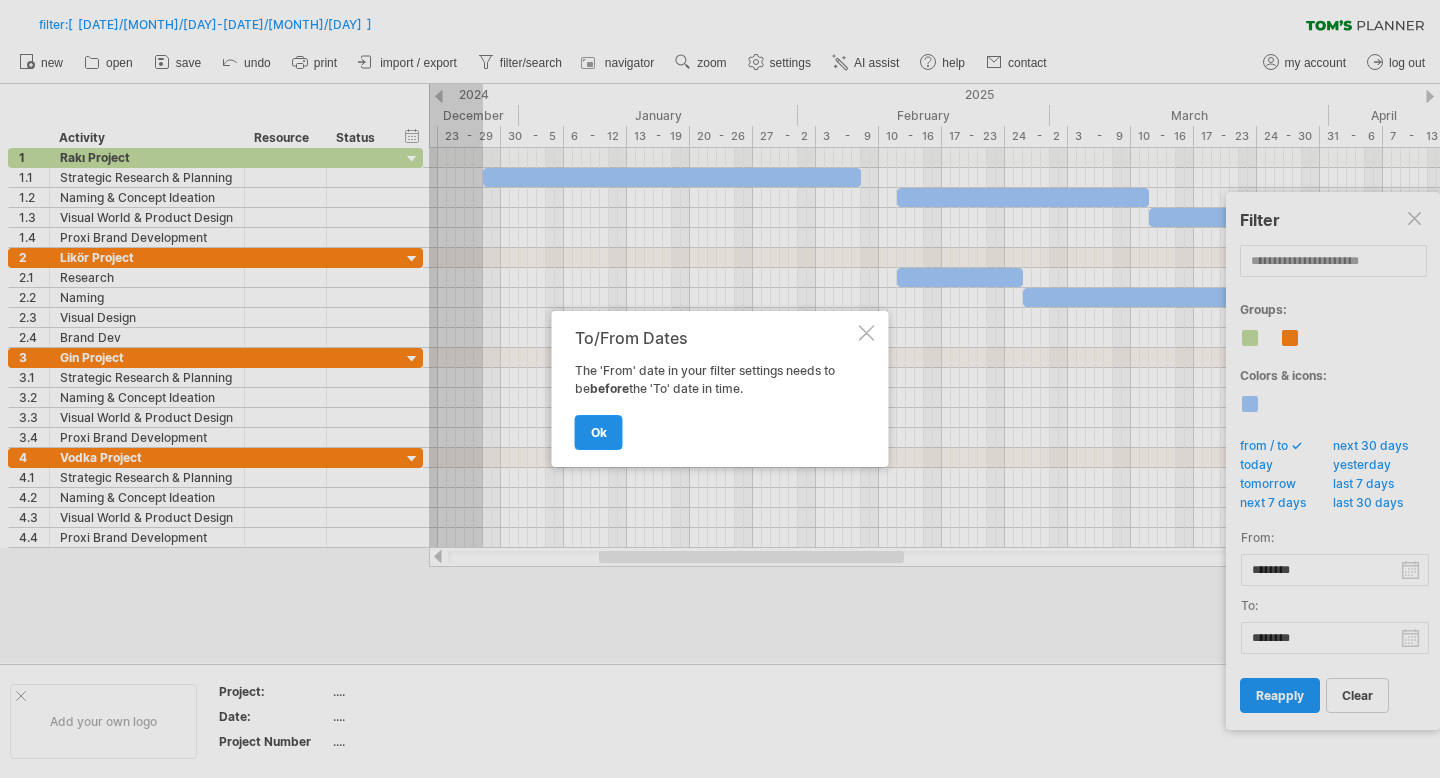click on "ok" at bounding box center (599, 432) 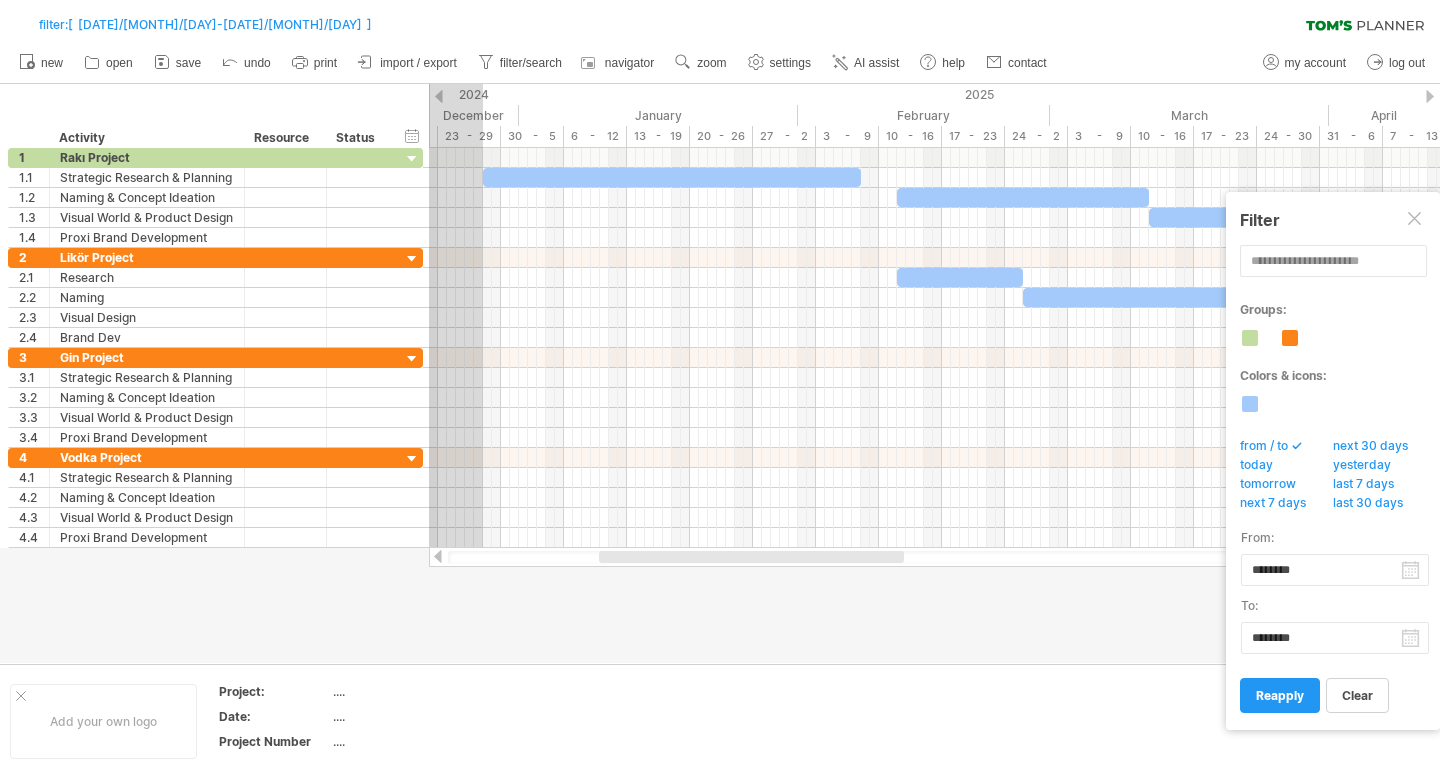 click on "filter: [ [DATE]/[MONTH]/[DAY]-[DATE]/[MONTH]/[DAY] ]" at bounding box center [720, 391] 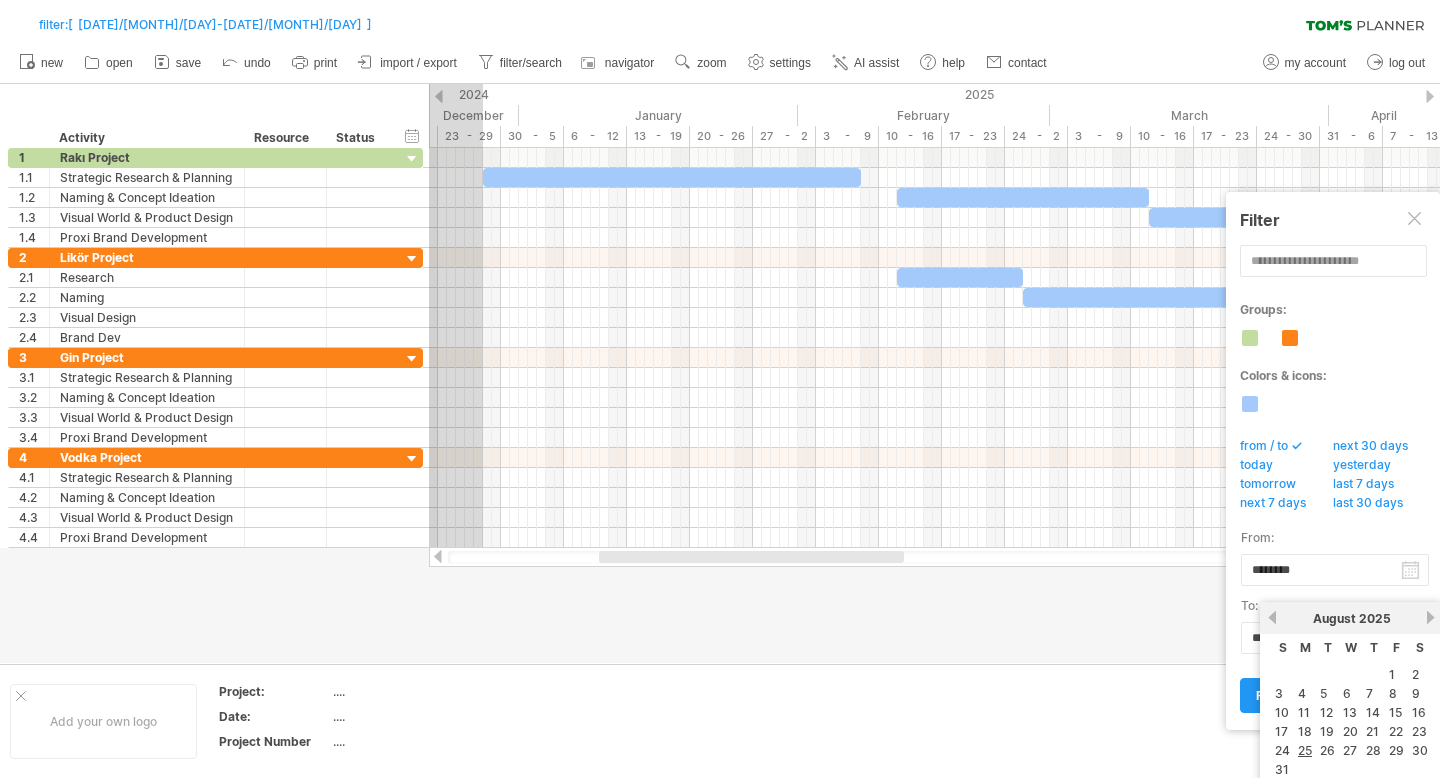 click on "next" at bounding box center [1430, 617] 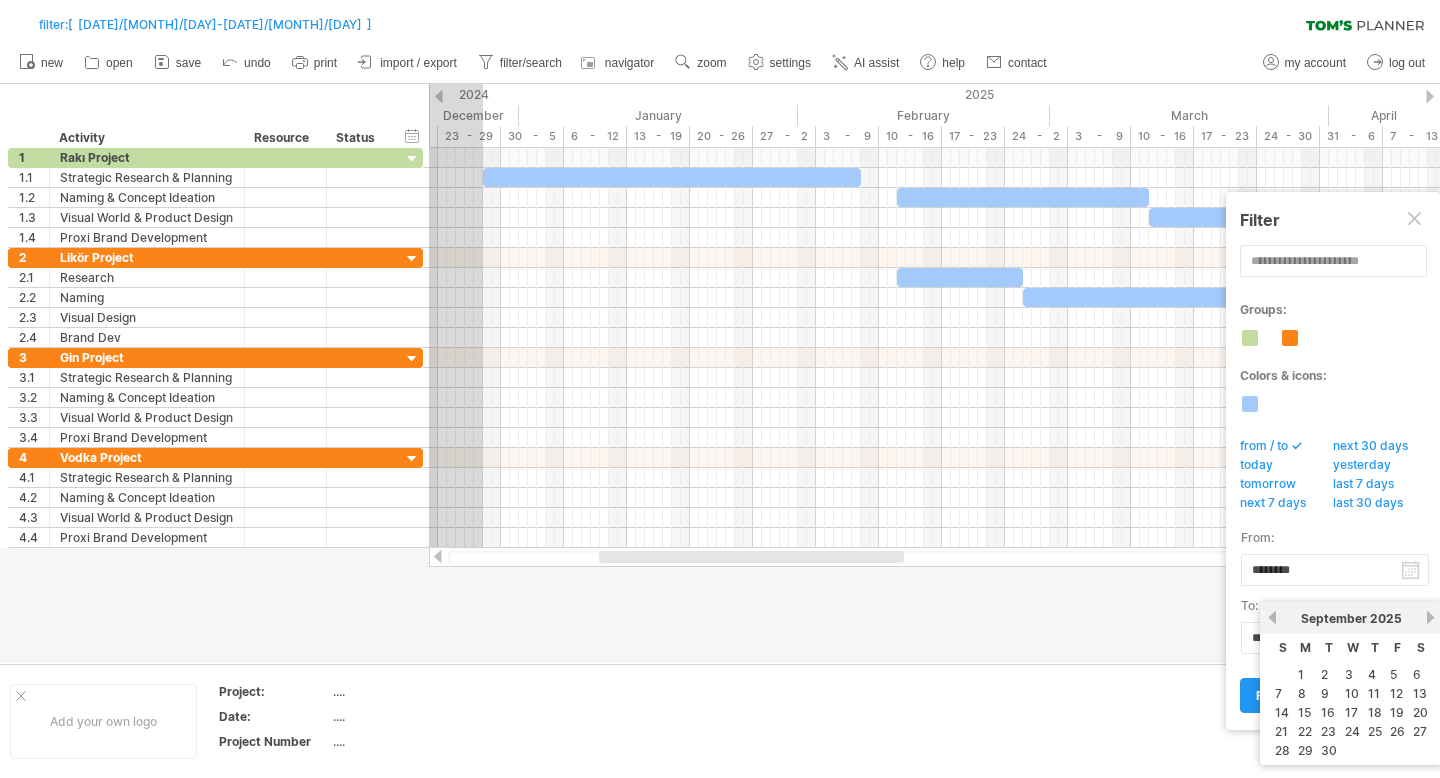 click on "next" at bounding box center (1430, 617) 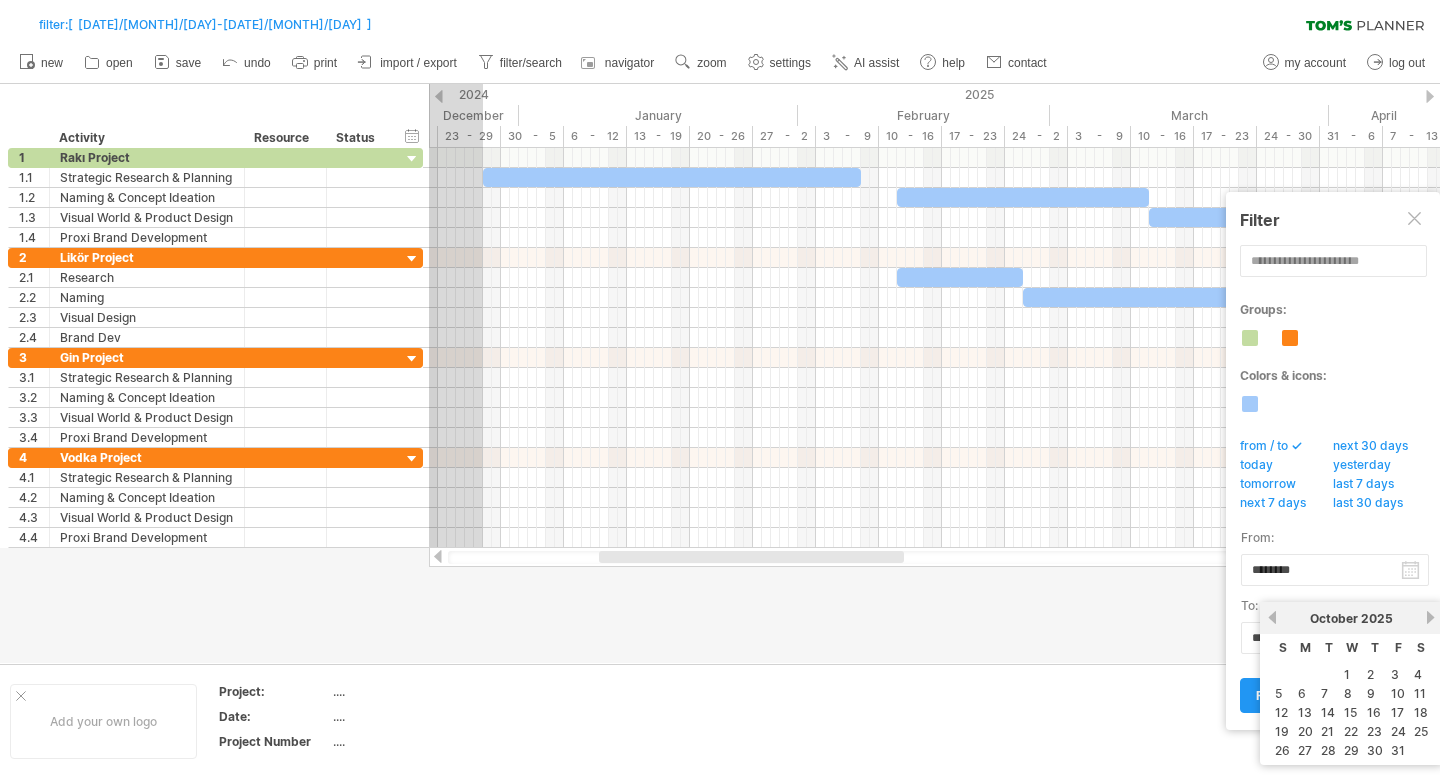 click on "next" at bounding box center (1430, 617) 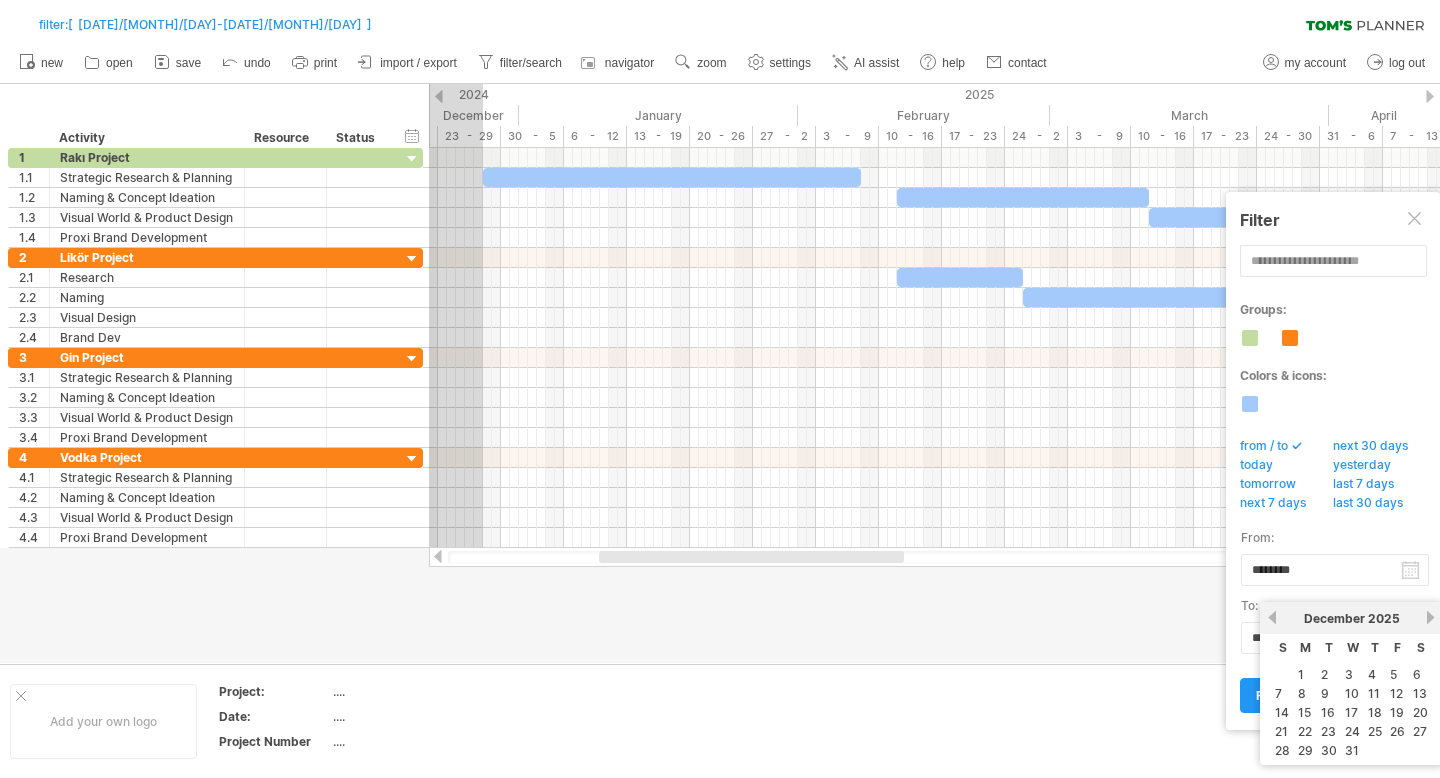 click on "next" at bounding box center [1430, 617] 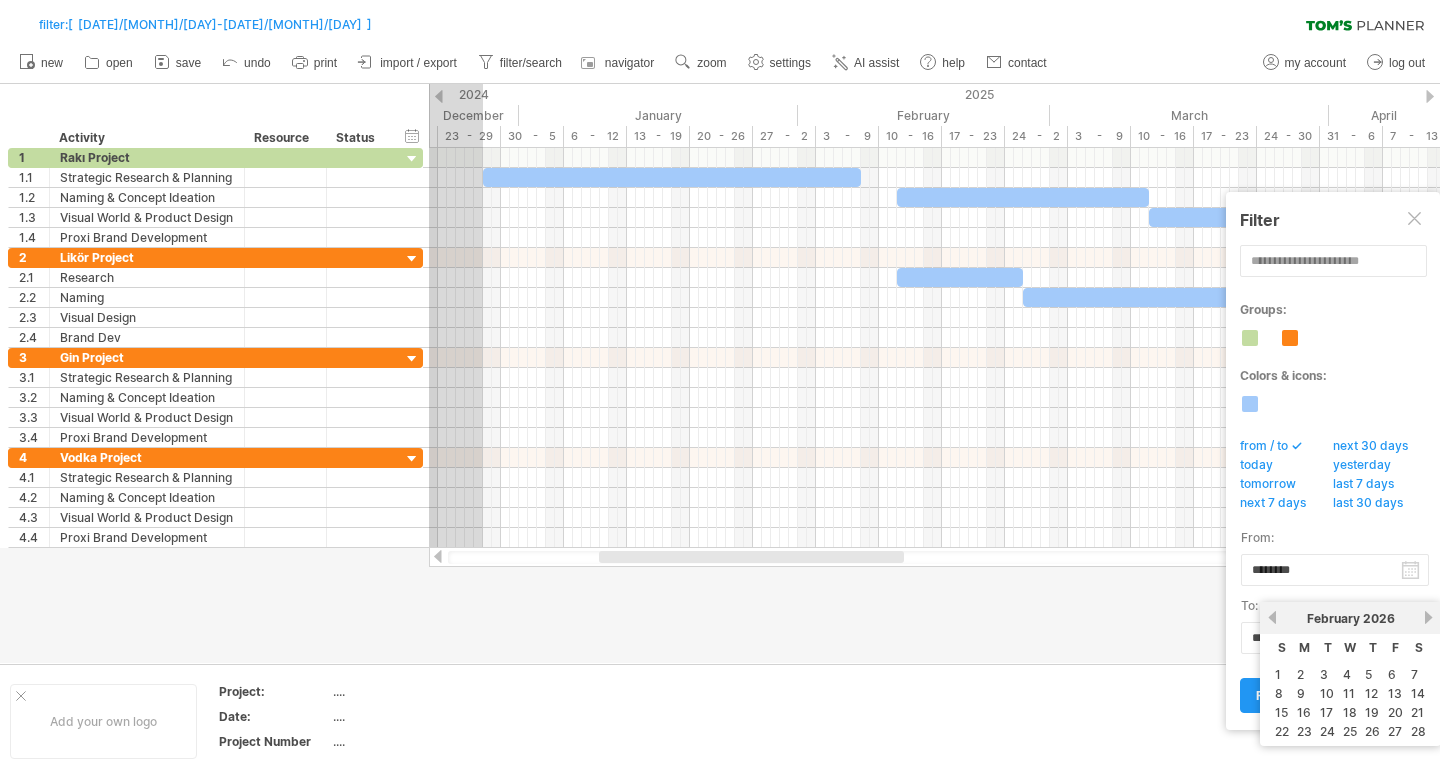 click on "next" at bounding box center [1428, 617] 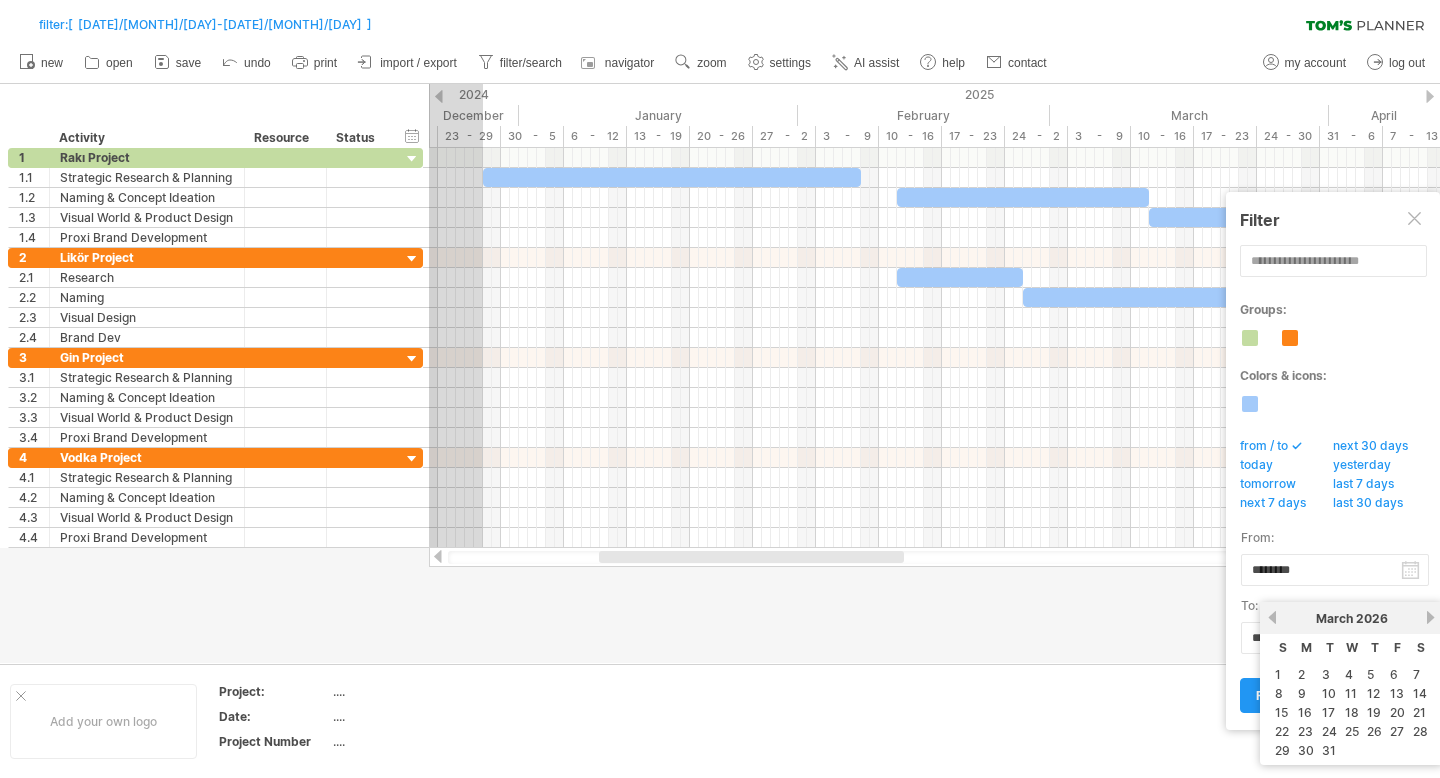 click on "next" at bounding box center (1430, 617) 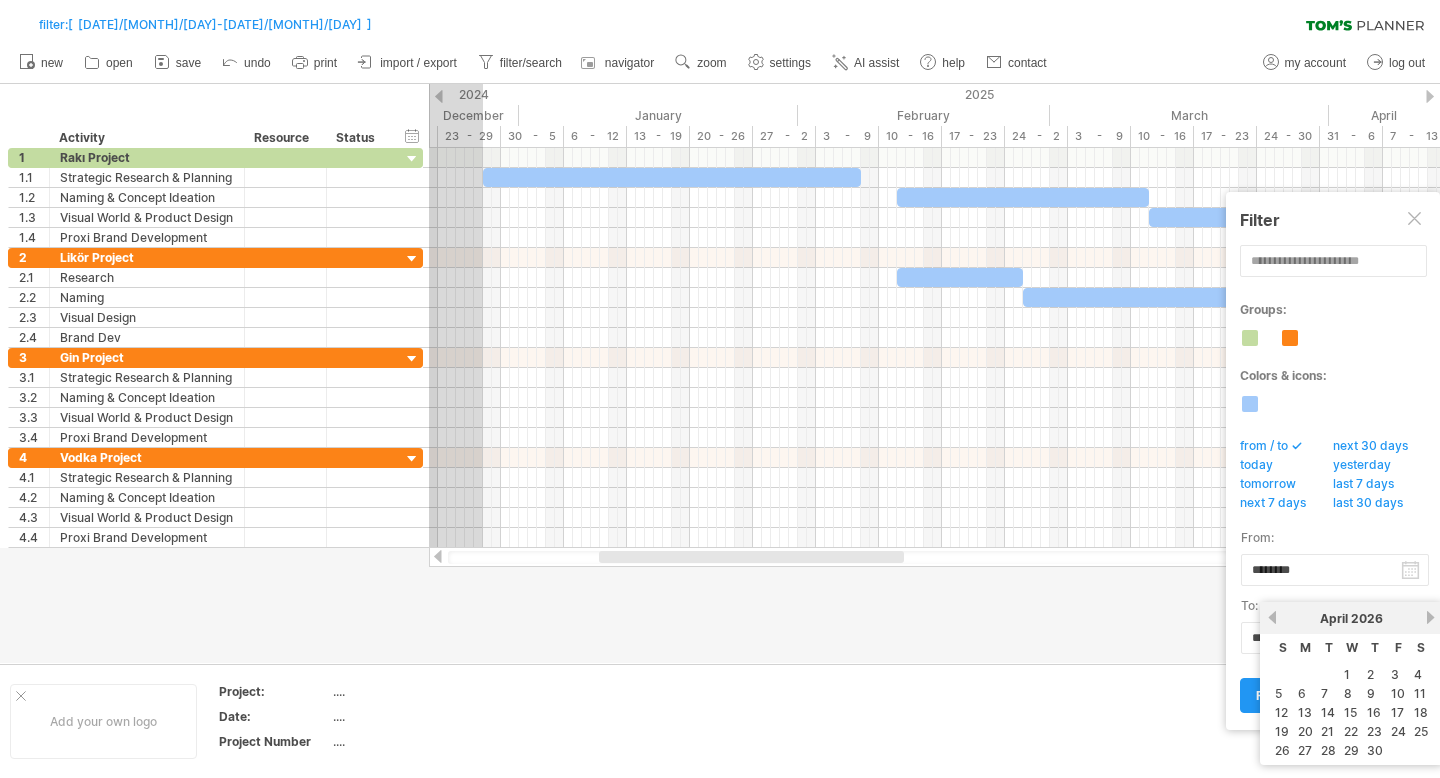 click on "next" at bounding box center [1430, 617] 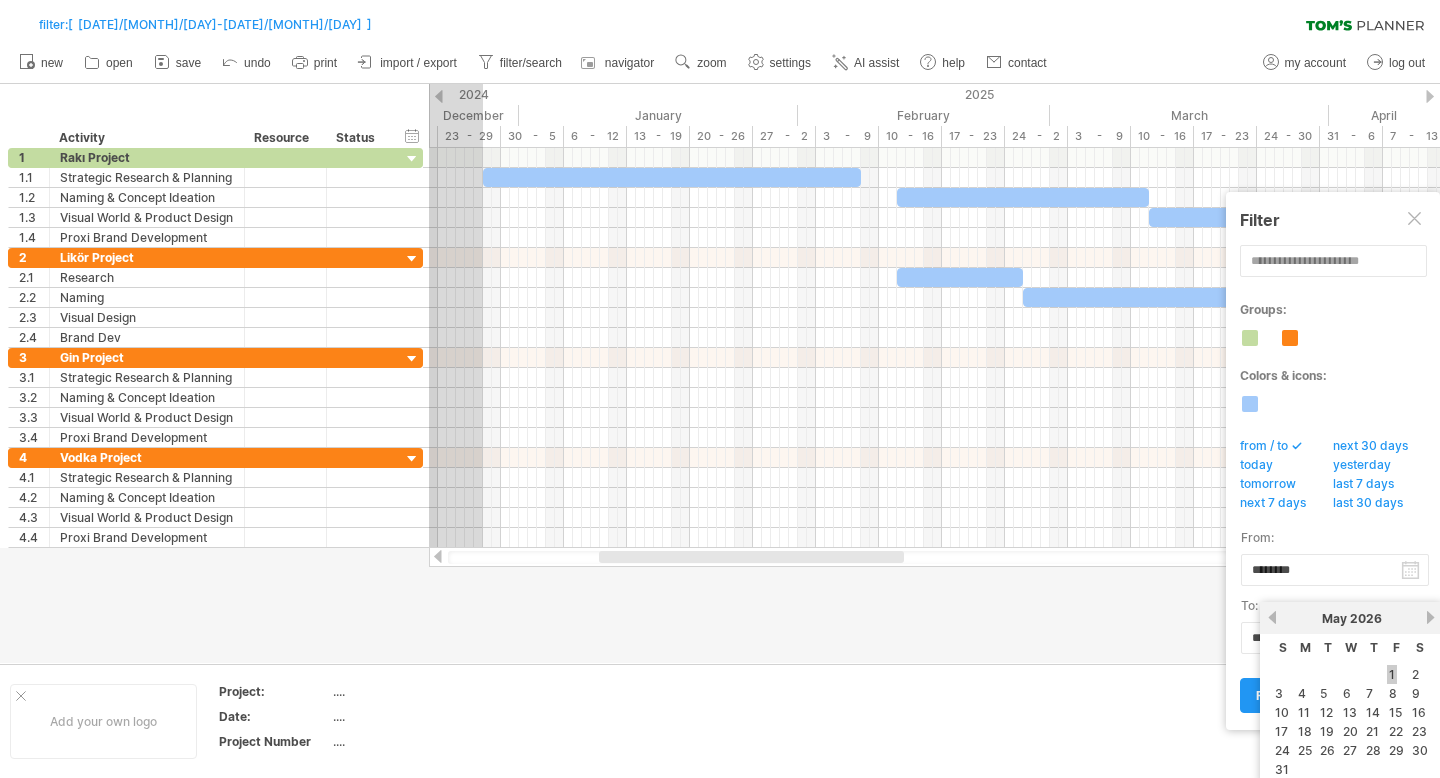 click on "1" at bounding box center (1392, 674) 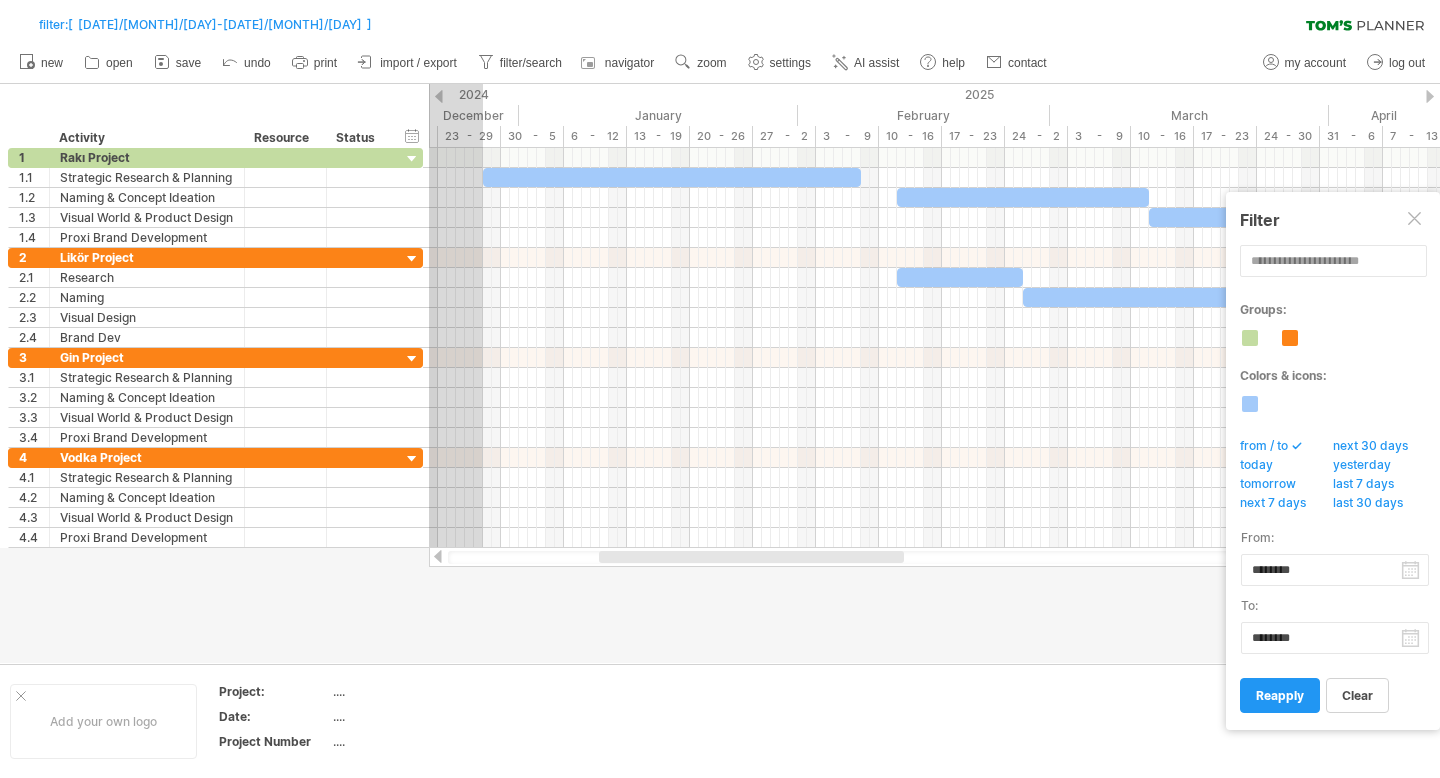 click on "filter: [ [DATE]/[MONTH]/[DAY]-[DATE]/[MONTH]/[DAY] ]" at bounding box center [720, 391] 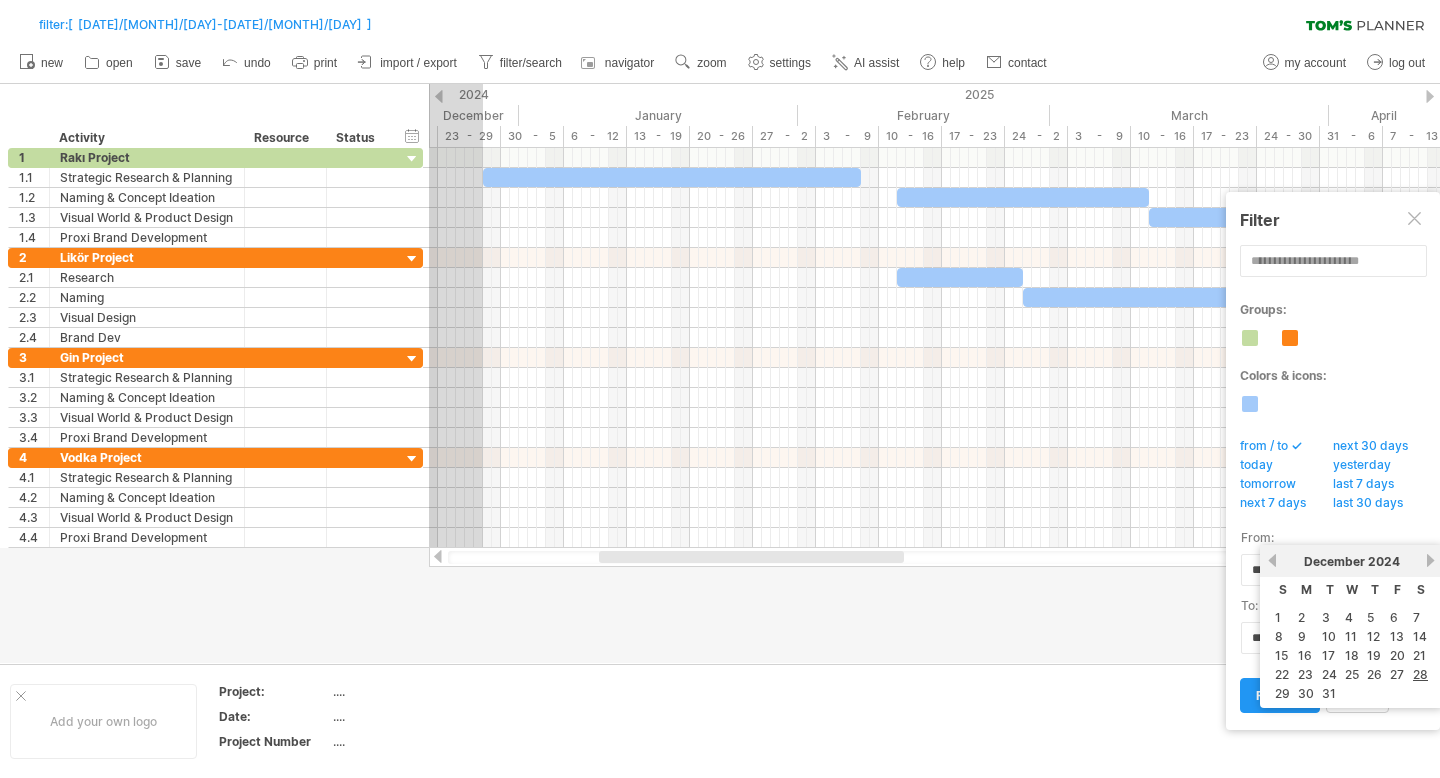 click on "previous" at bounding box center [1272, 560] 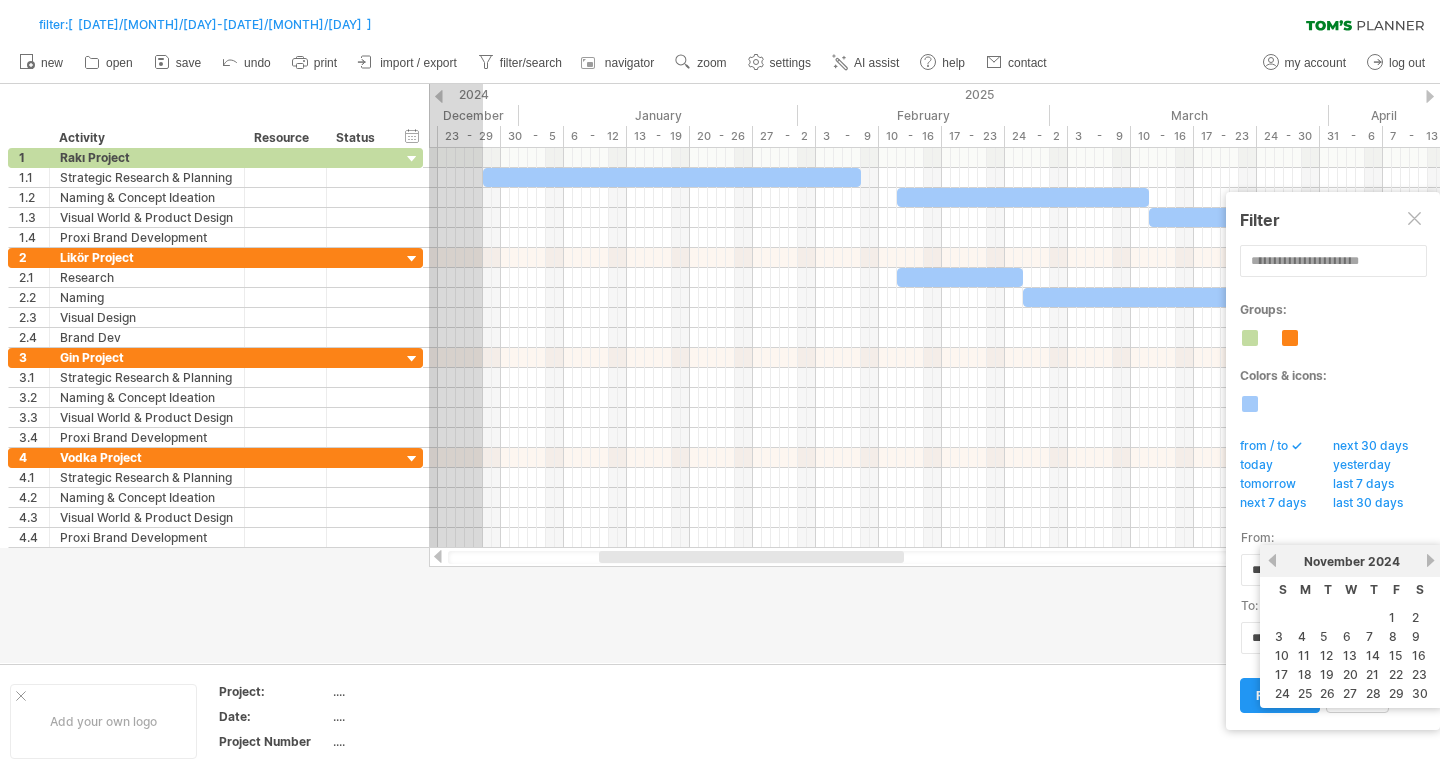 click on "previous" at bounding box center [1272, 560] 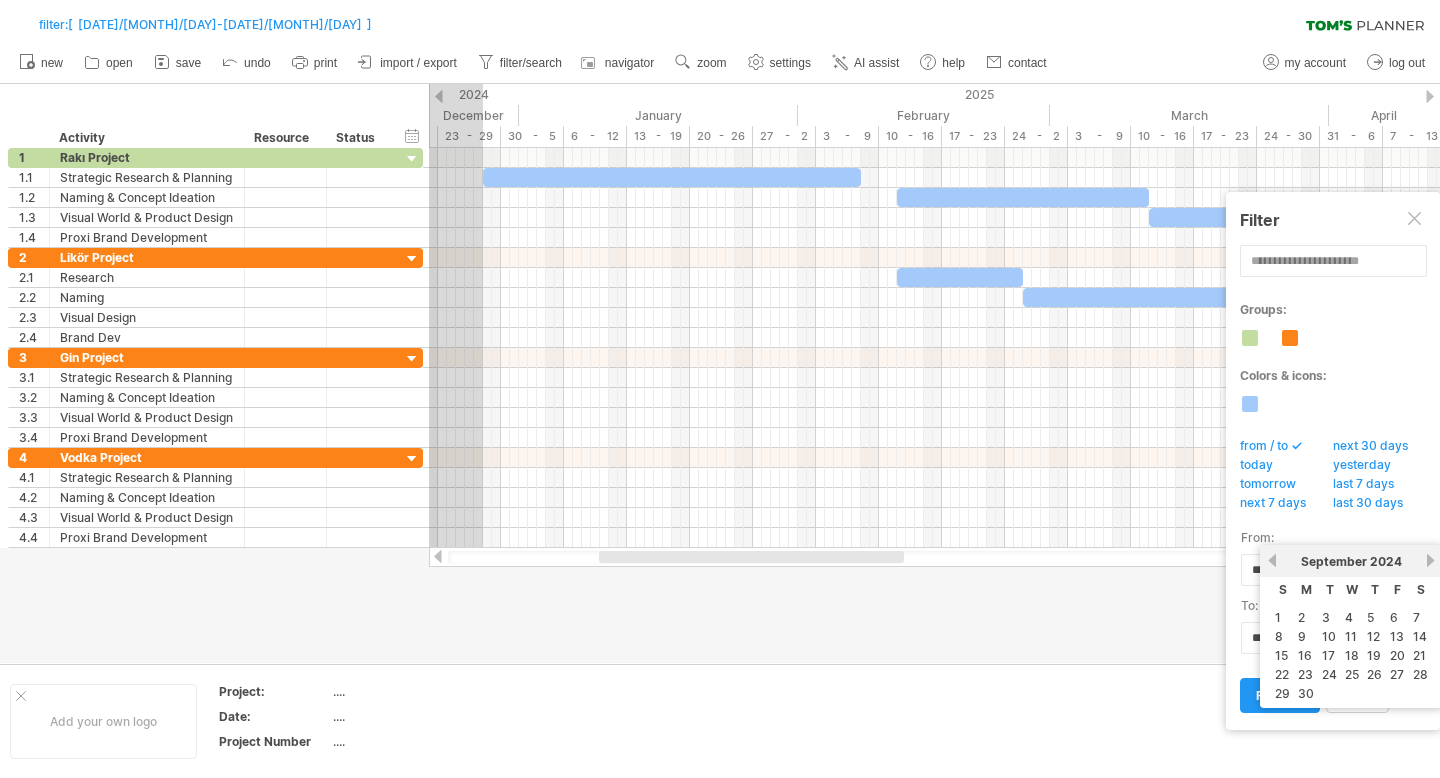 click on "previous" at bounding box center [1272, 560] 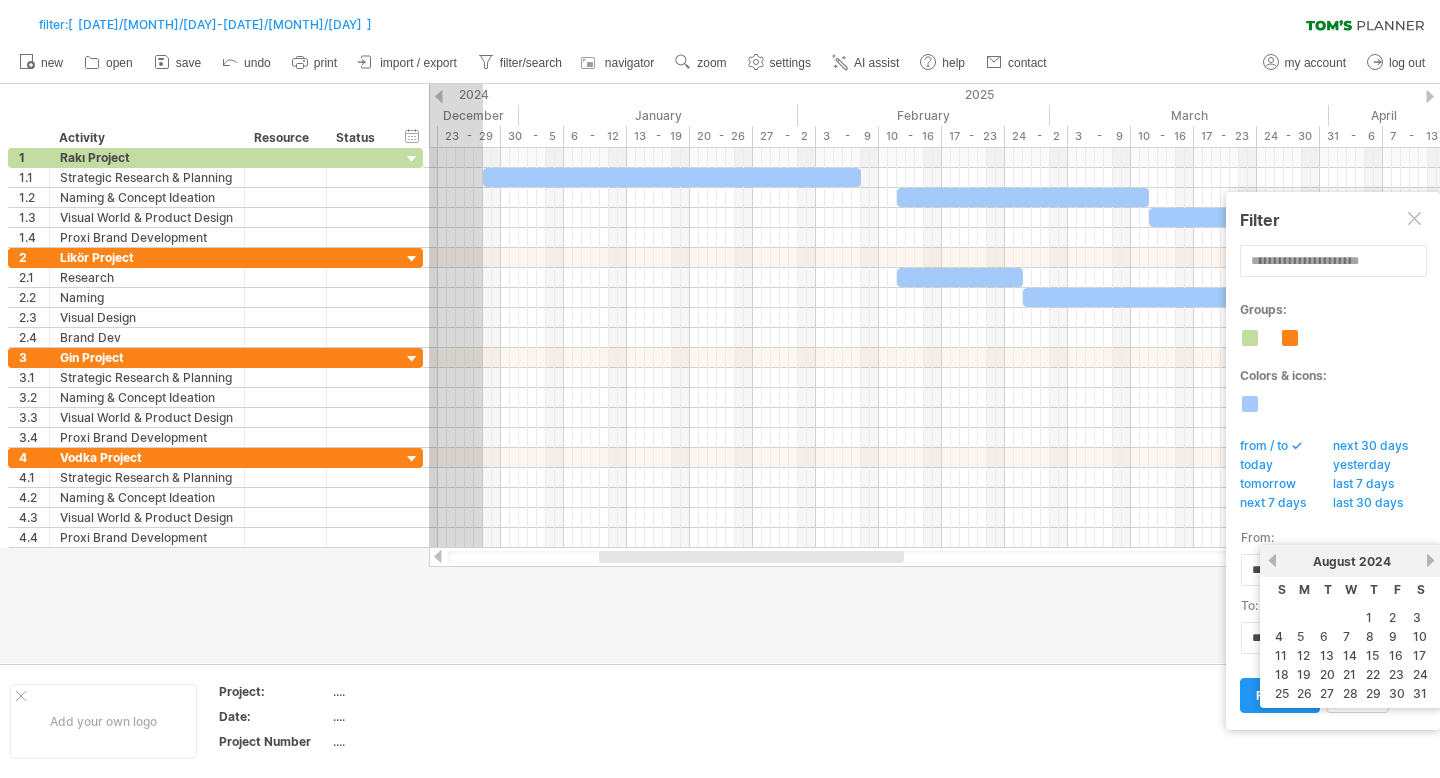 click on "next" at bounding box center [1430, 560] 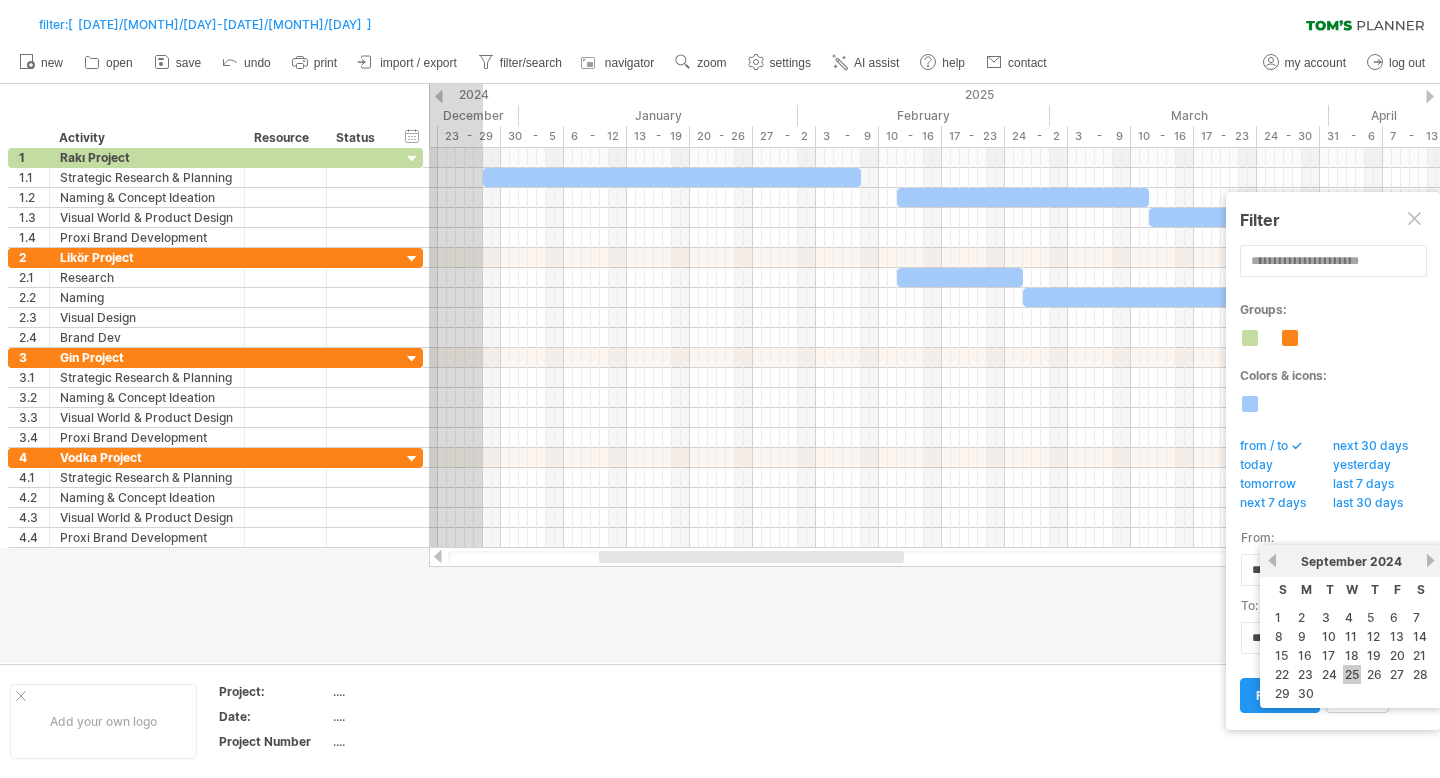 click on "25" at bounding box center [1352, 674] 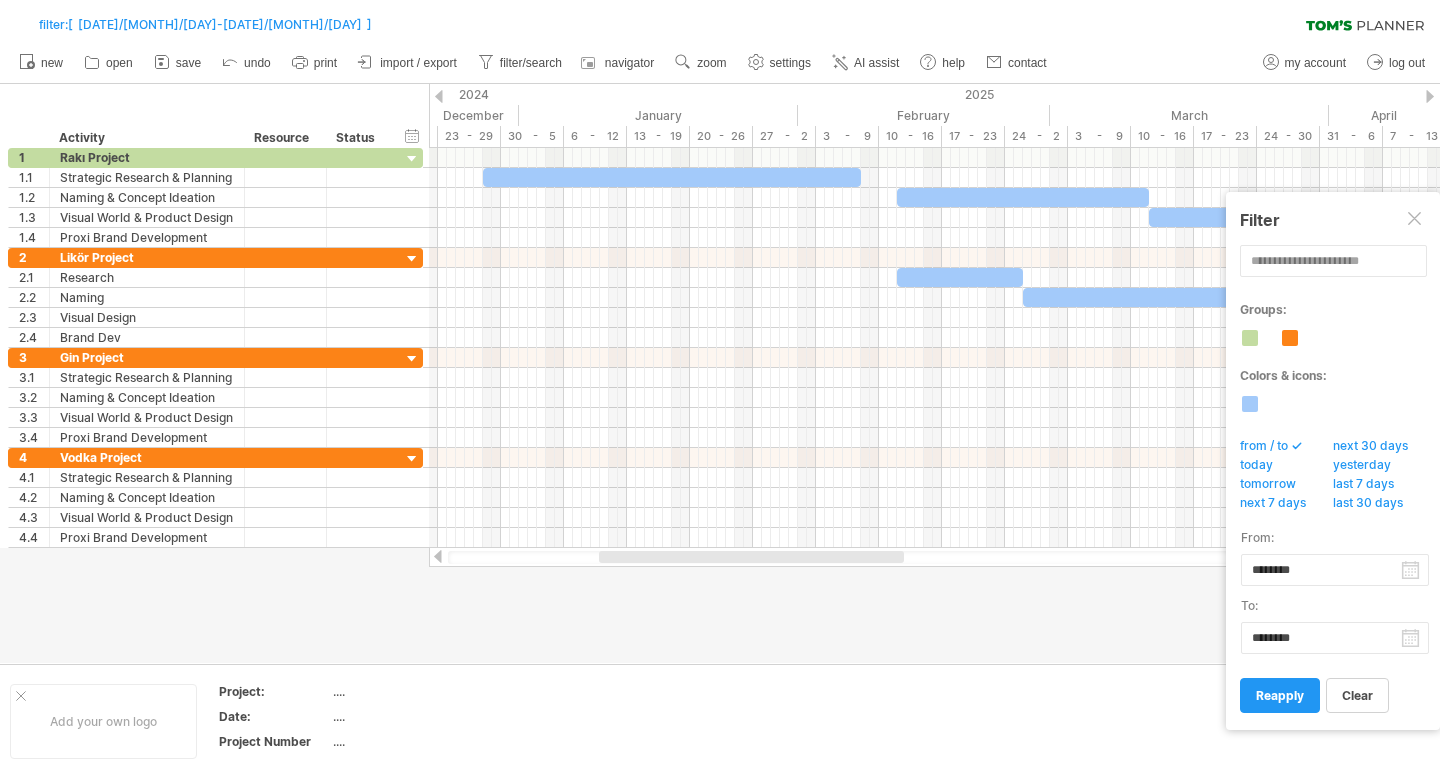 click on "filter: [ [DATE]/[MONTH]/[DAY]-[DATE]/[MONTH]/[DAY] ]" at bounding box center (720, 391) 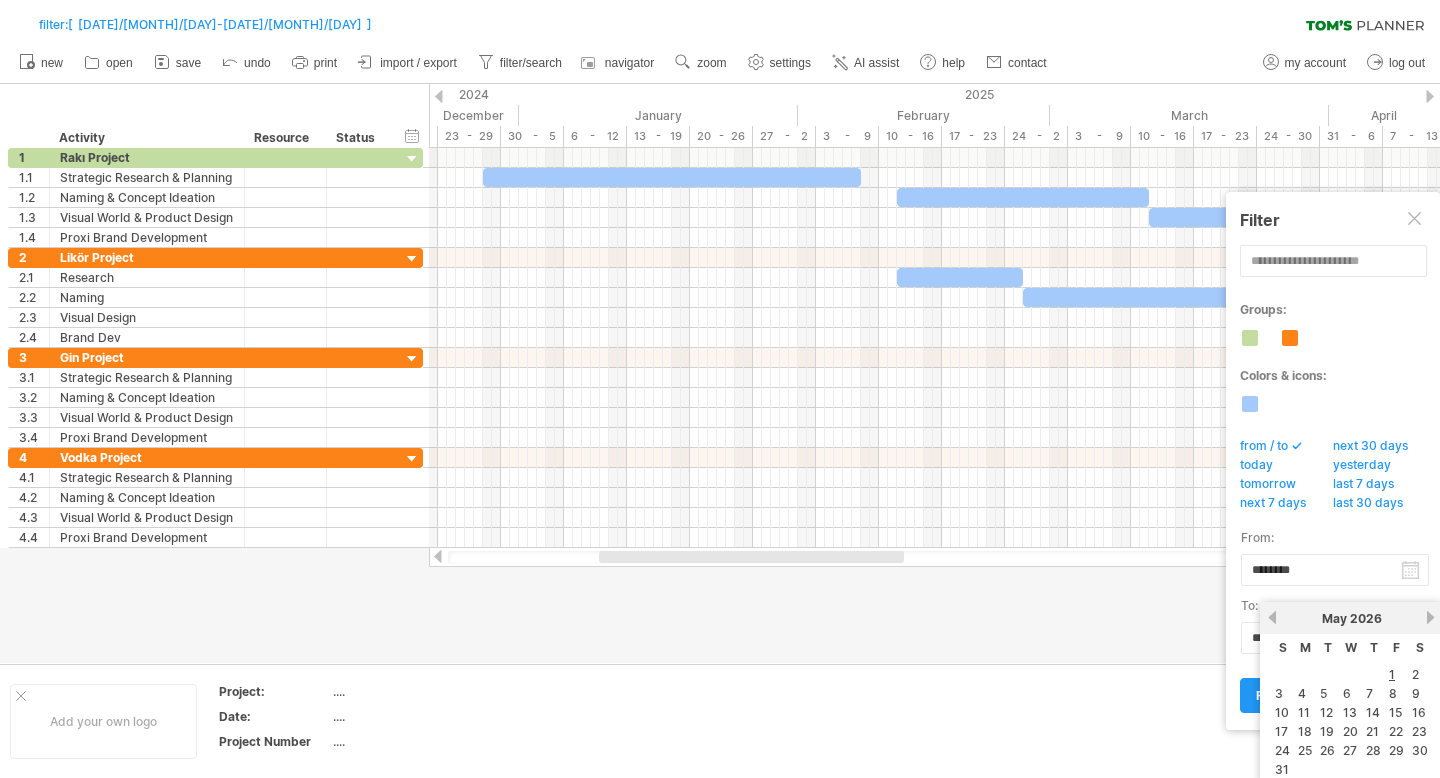 click on "********" at bounding box center [1335, 638] 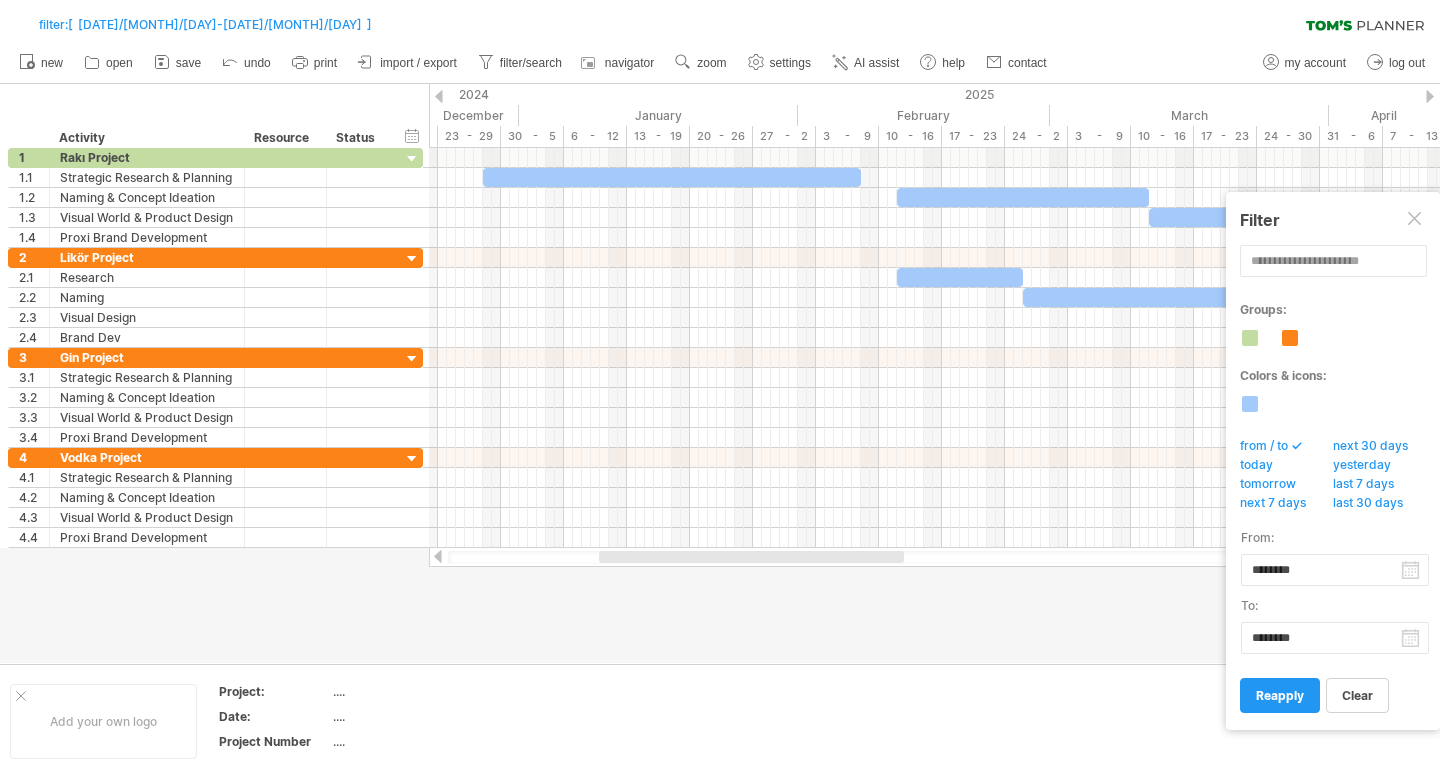 click on "to: ********" at bounding box center [1332, 620] 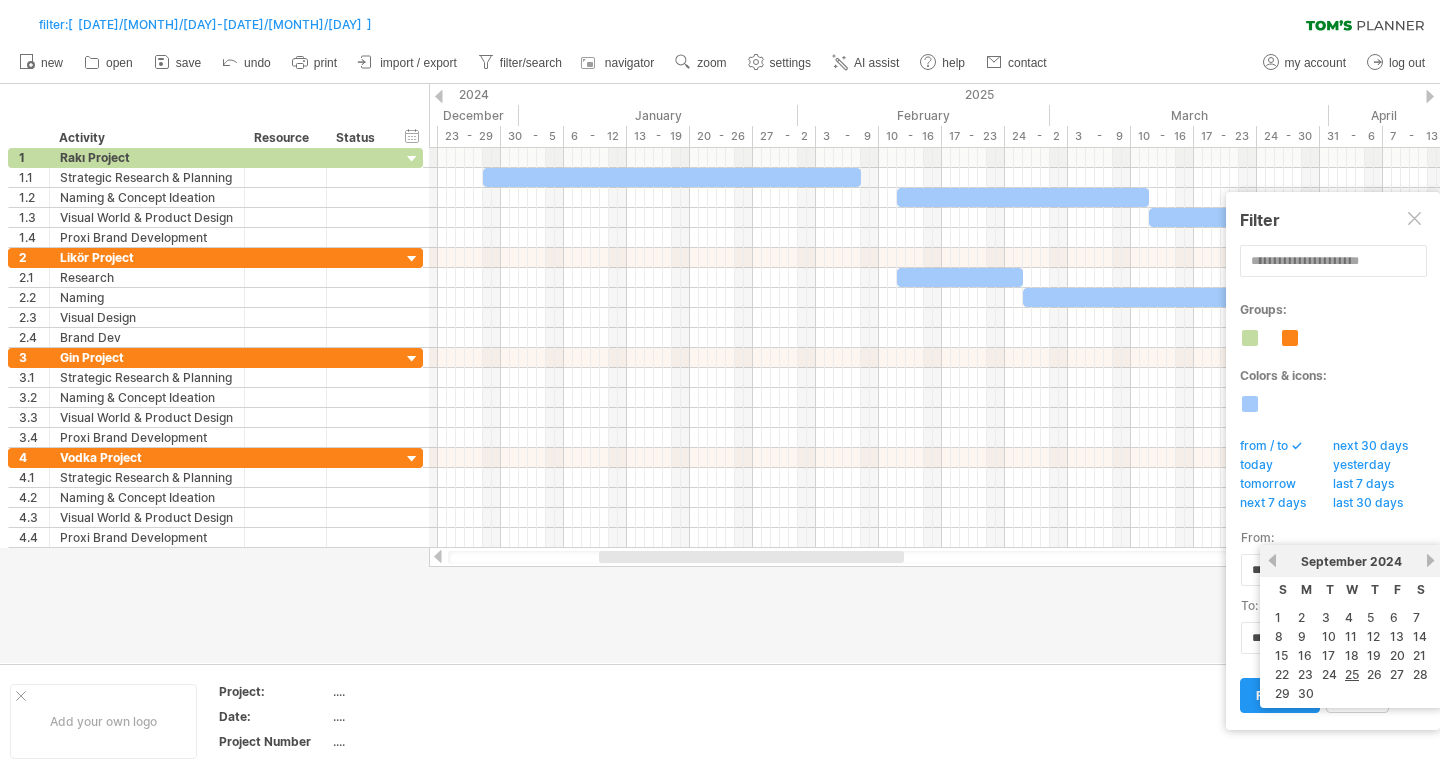 drag, startPoint x: 1275, startPoint y: 568, endPoint x: 1344, endPoint y: 568, distance: 69 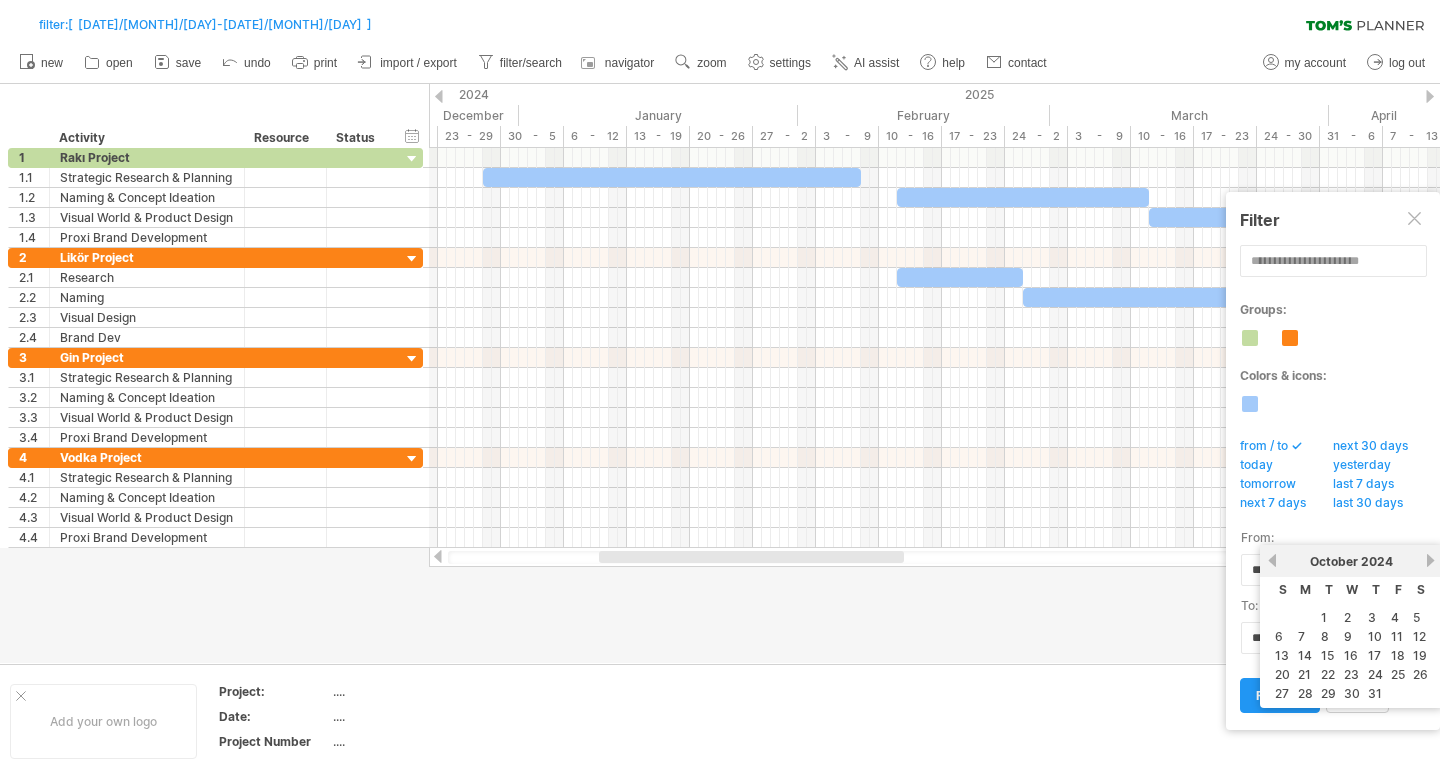 click on "next" at bounding box center (1430, 560) 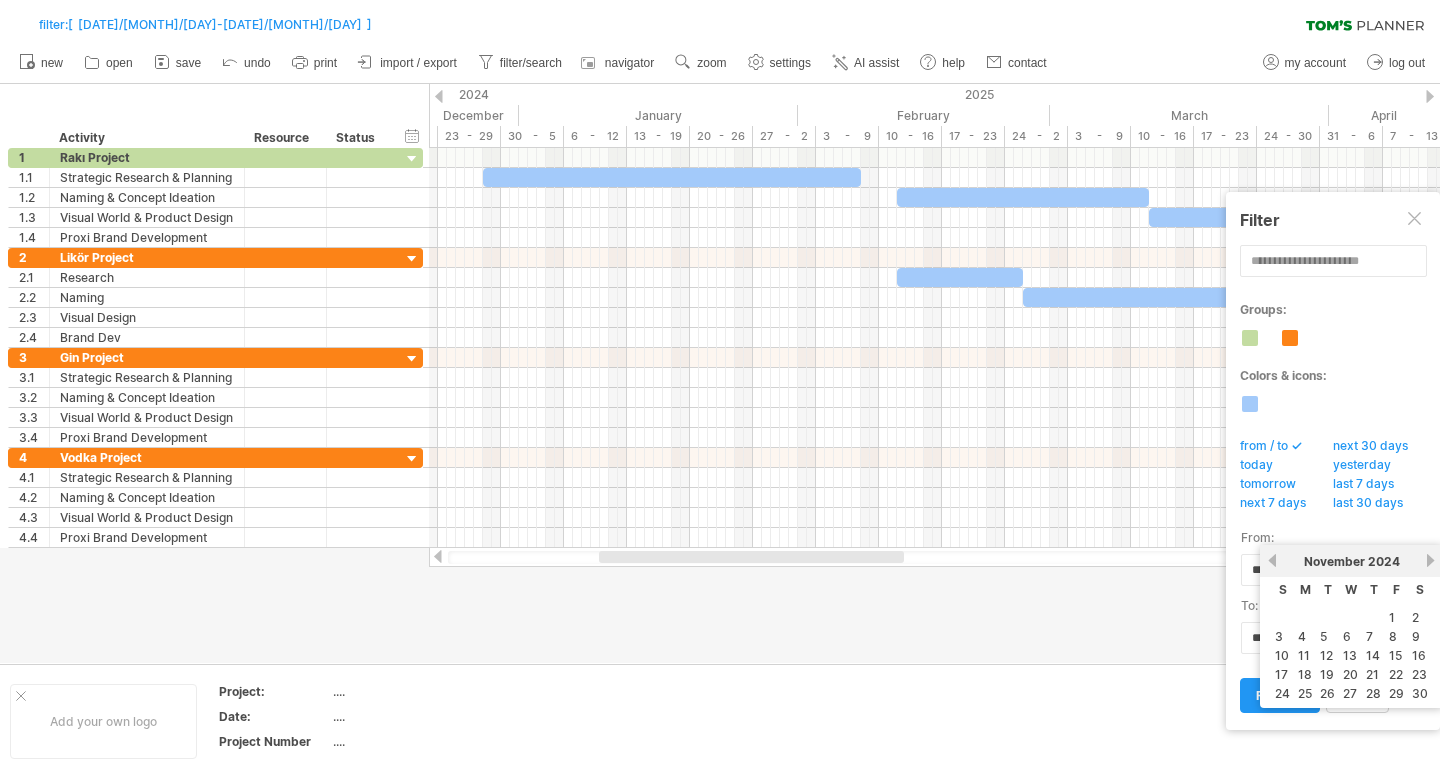 click on "next" at bounding box center (1430, 560) 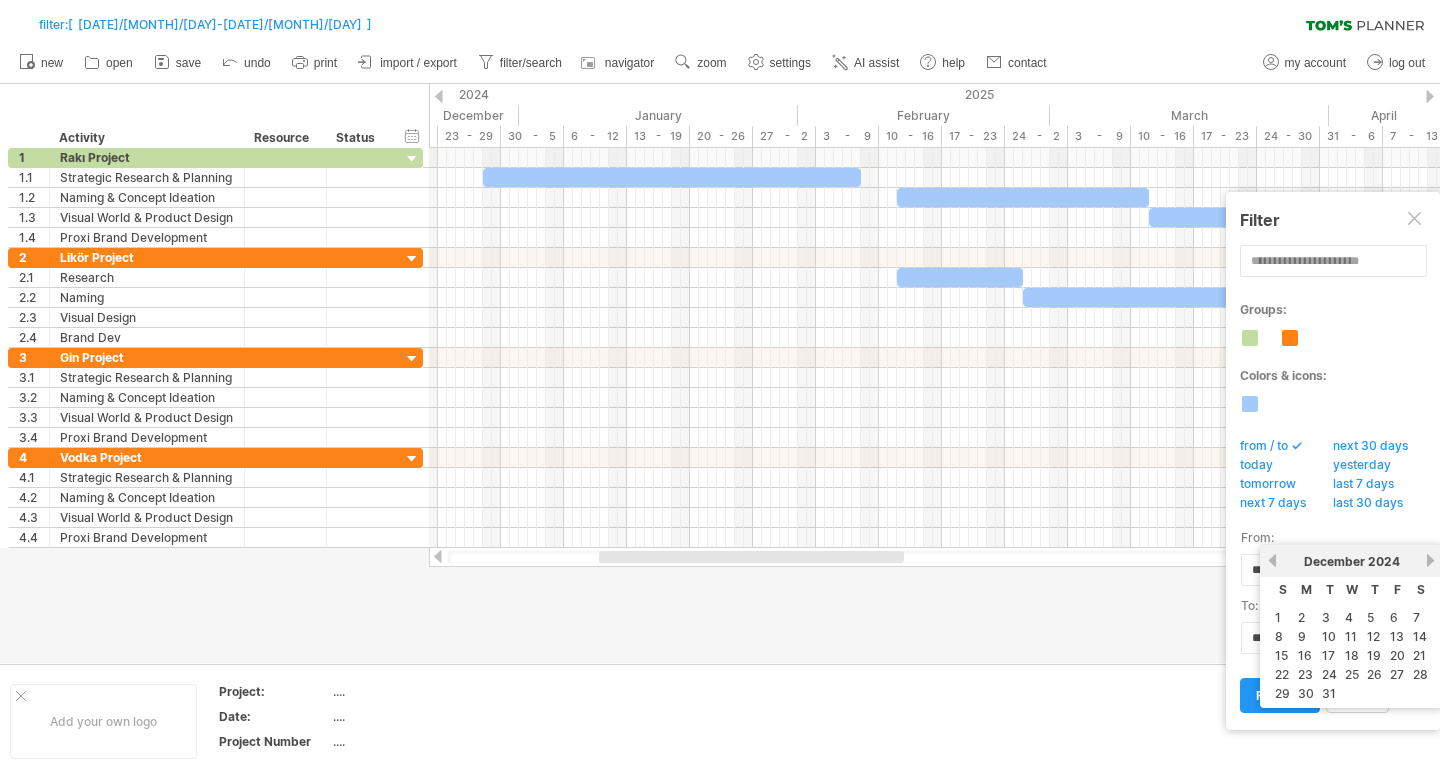 click on "next" at bounding box center (1430, 560) 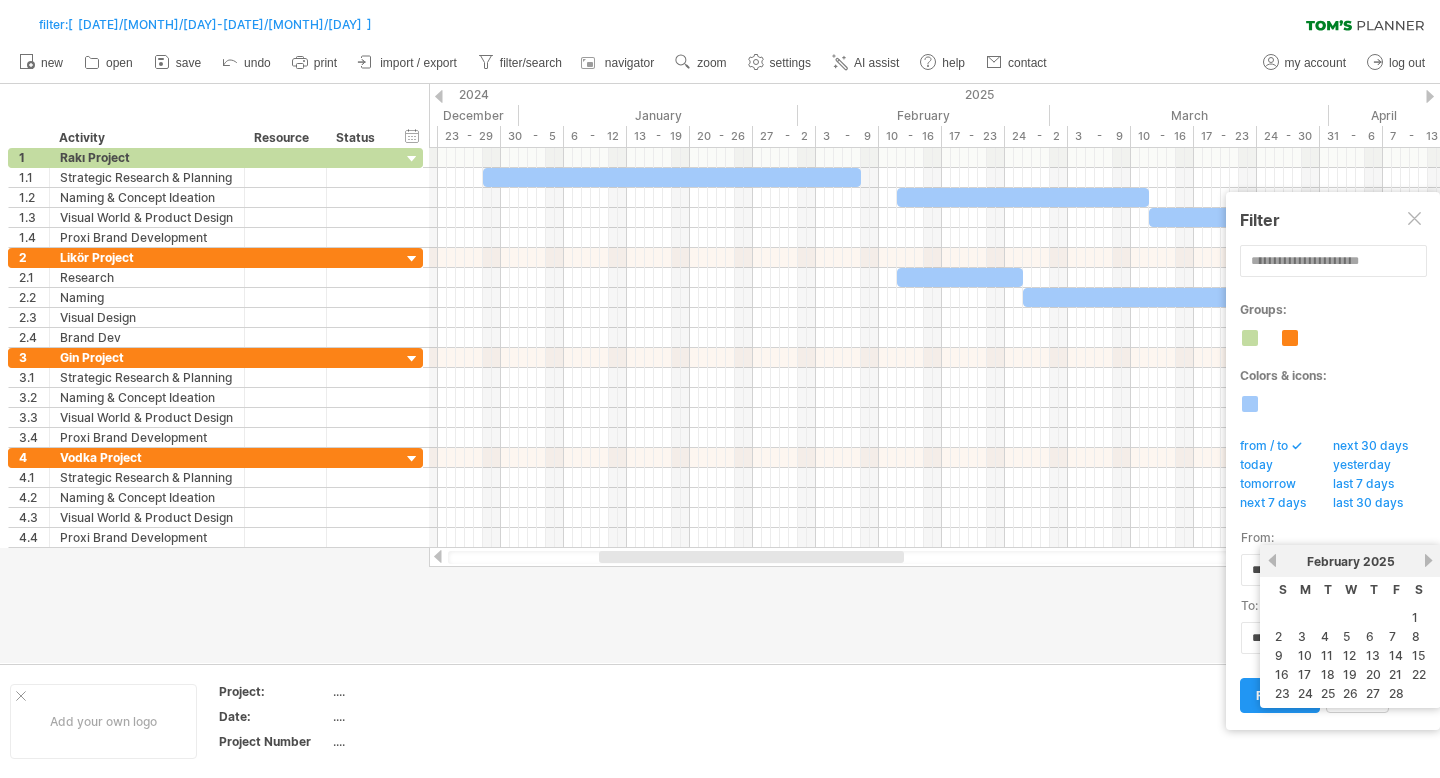 click on "next" at bounding box center (1428, 560) 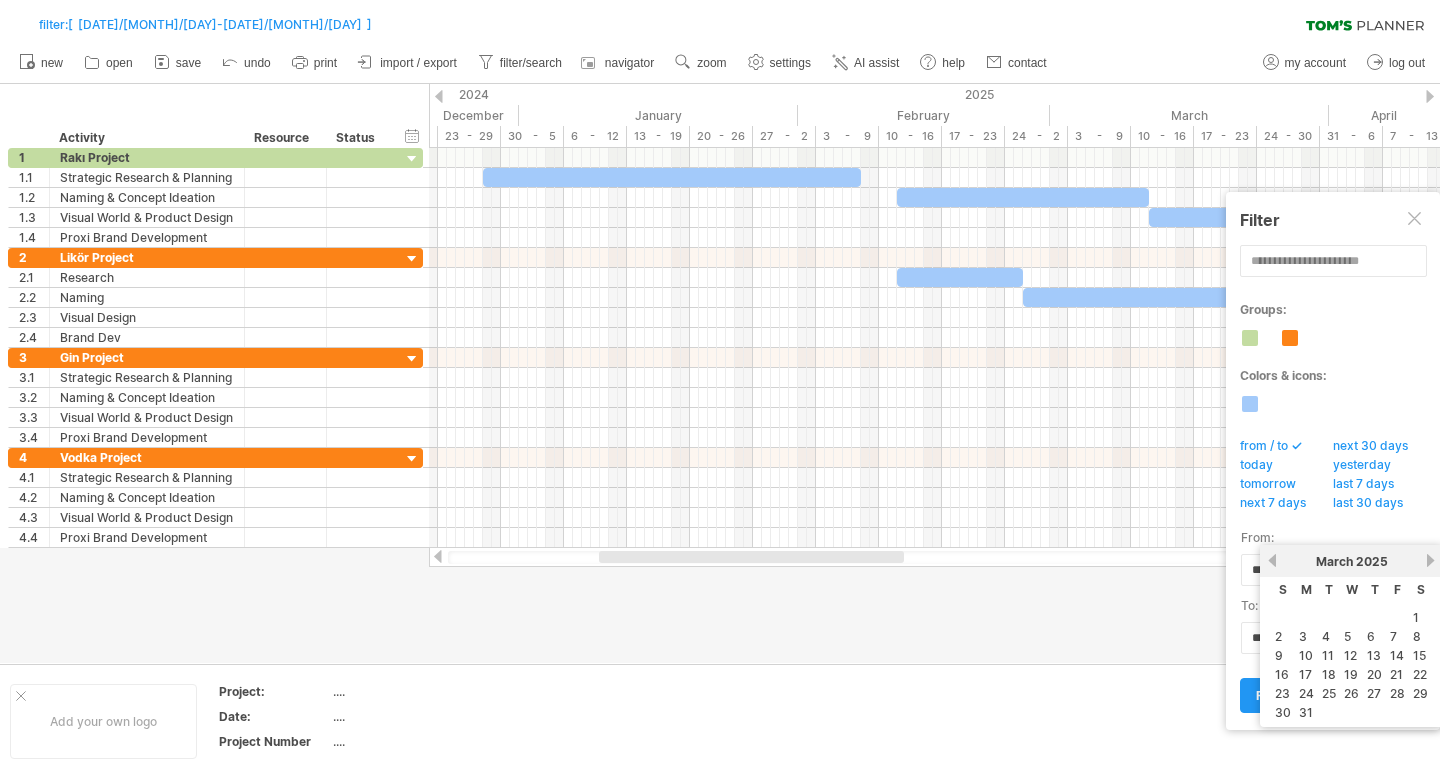 click on "next" at bounding box center (1430, 560) 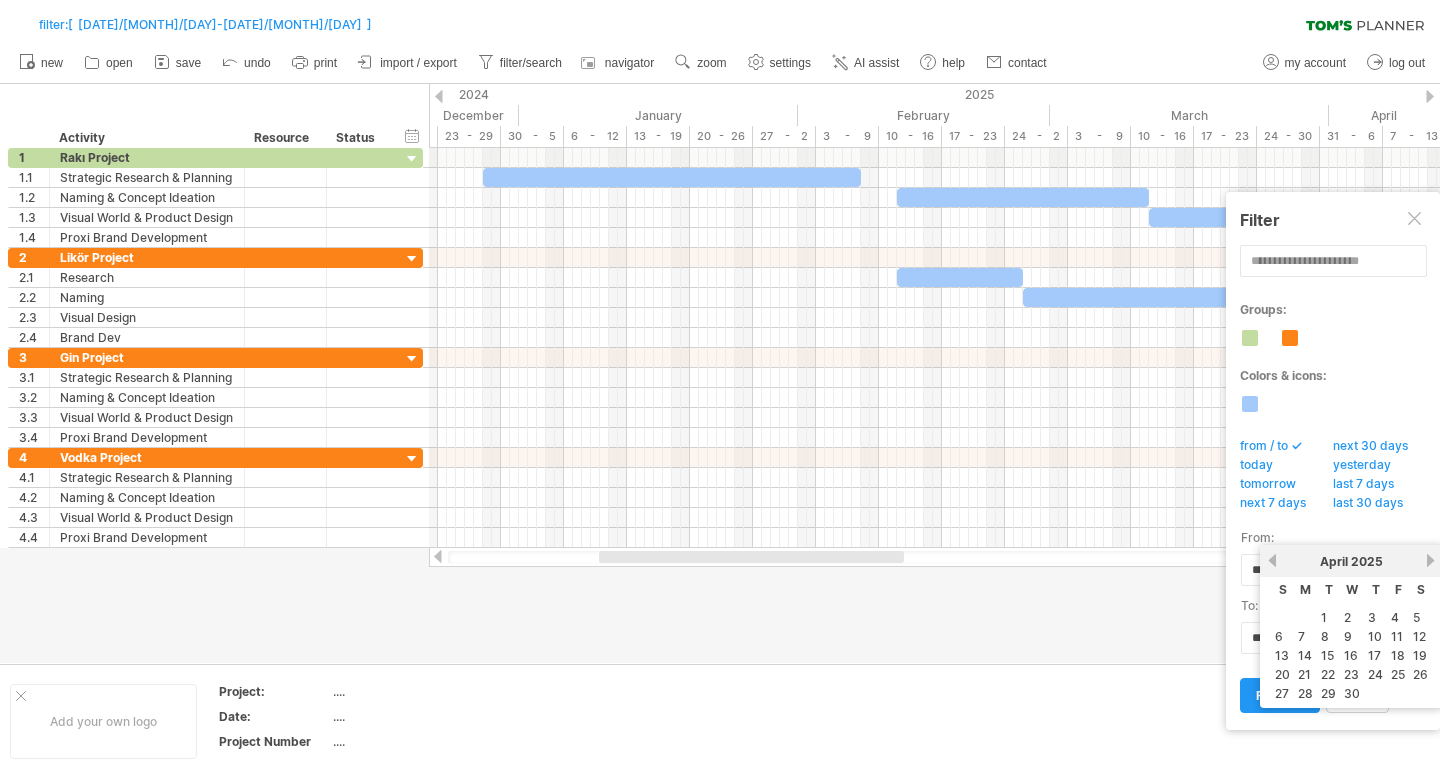 click on "next" at bounding box center (1430, 560) 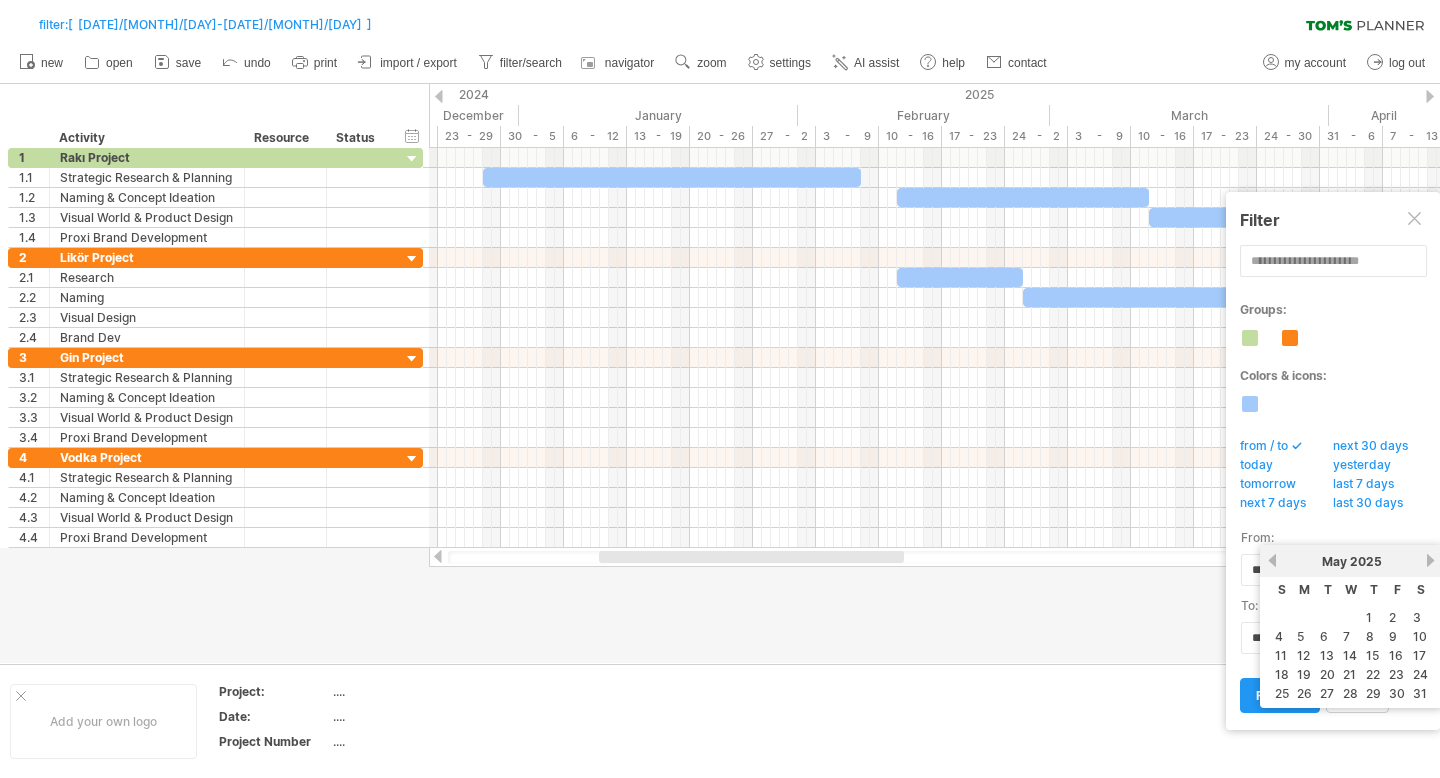 click on "next" at bounding box center [1430, 560] 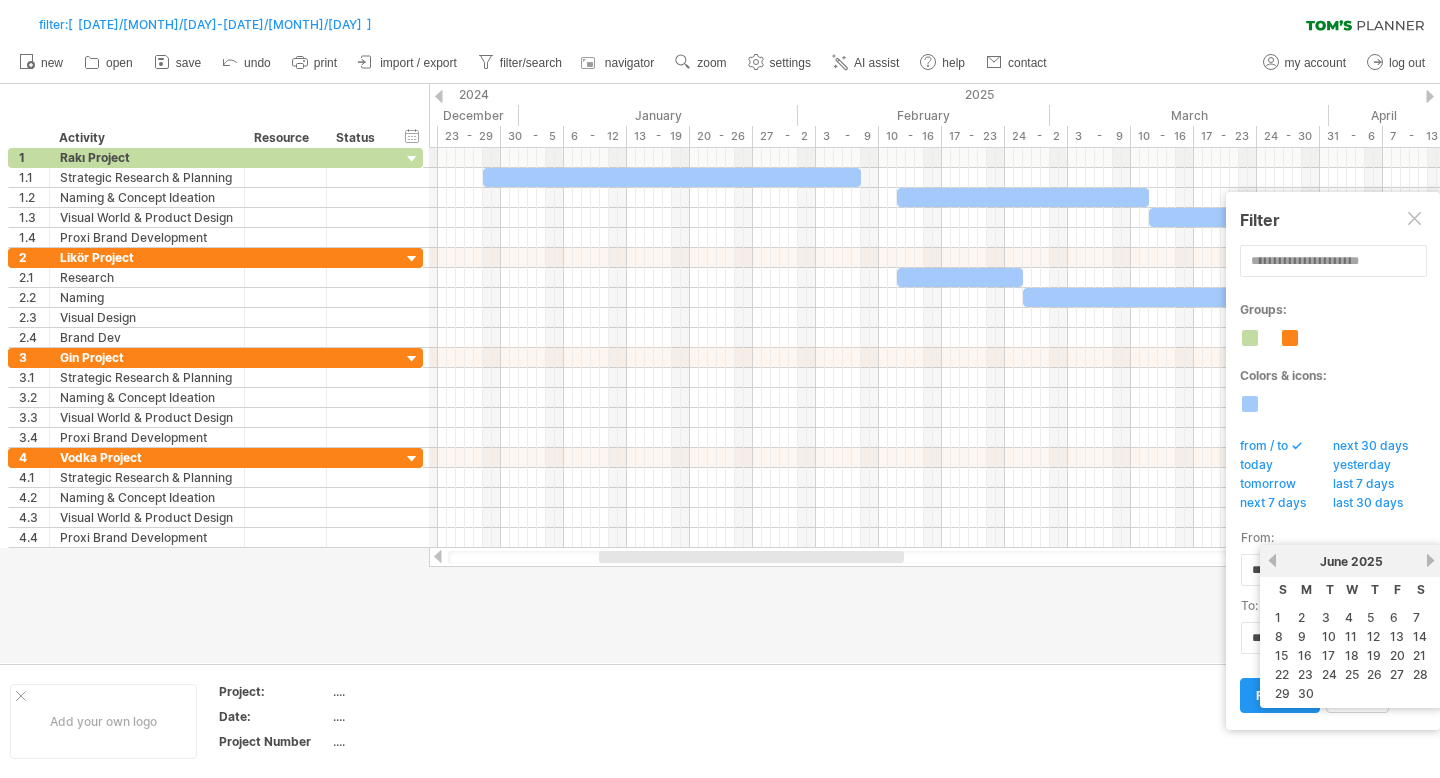 click on "next" at bounding box center (1430, 560) 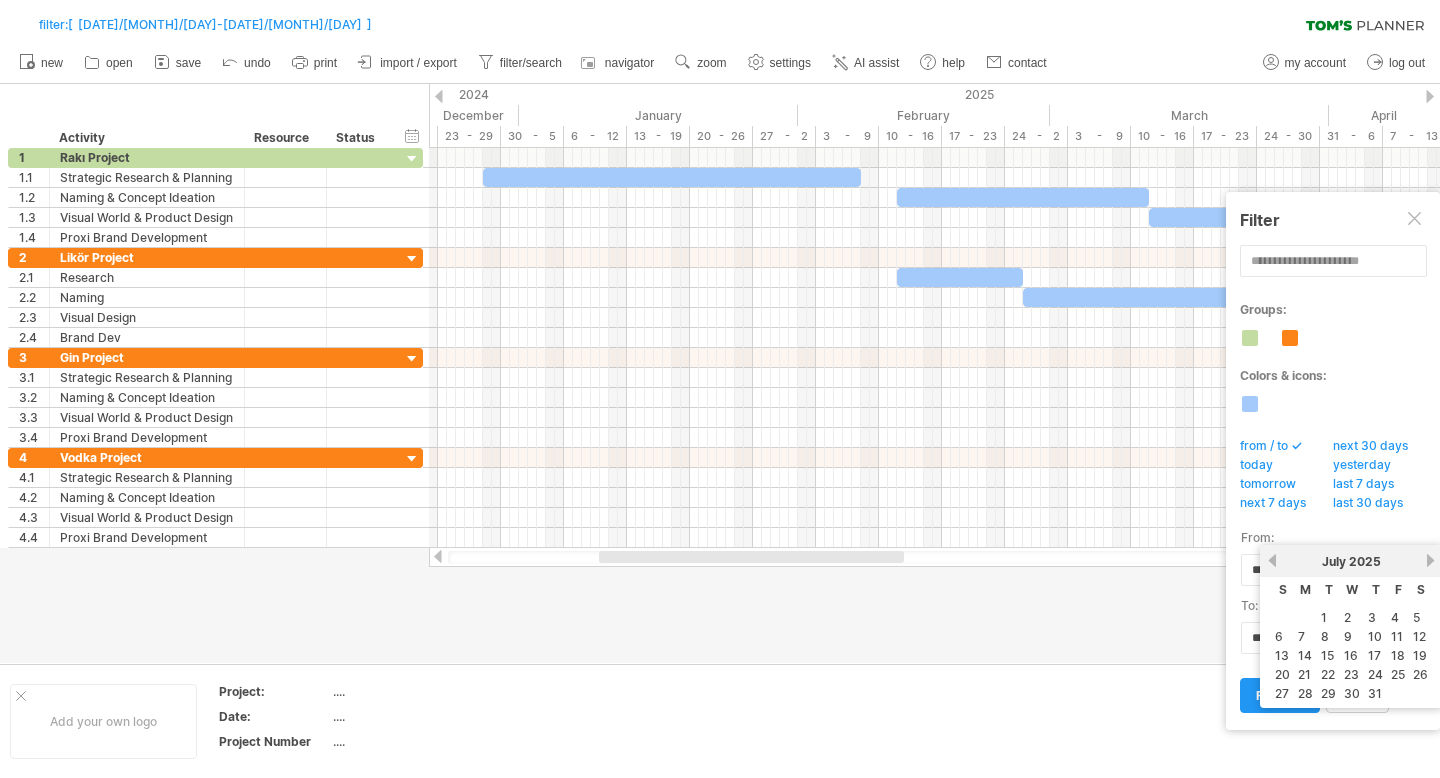 click on "next" at bounding box center [1430, 560] 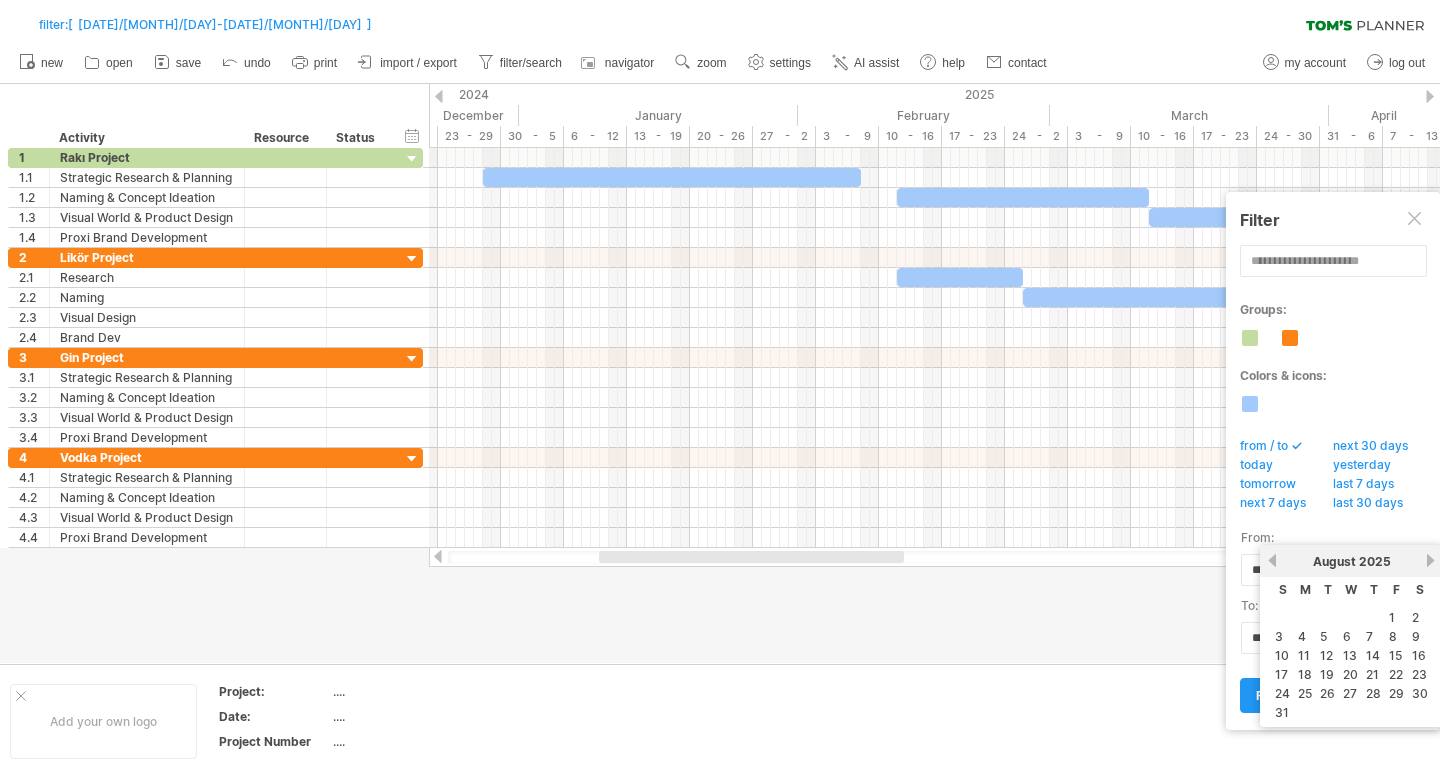 click on "[MONTH] [YEAR]" at bounding box center [1351, 561] 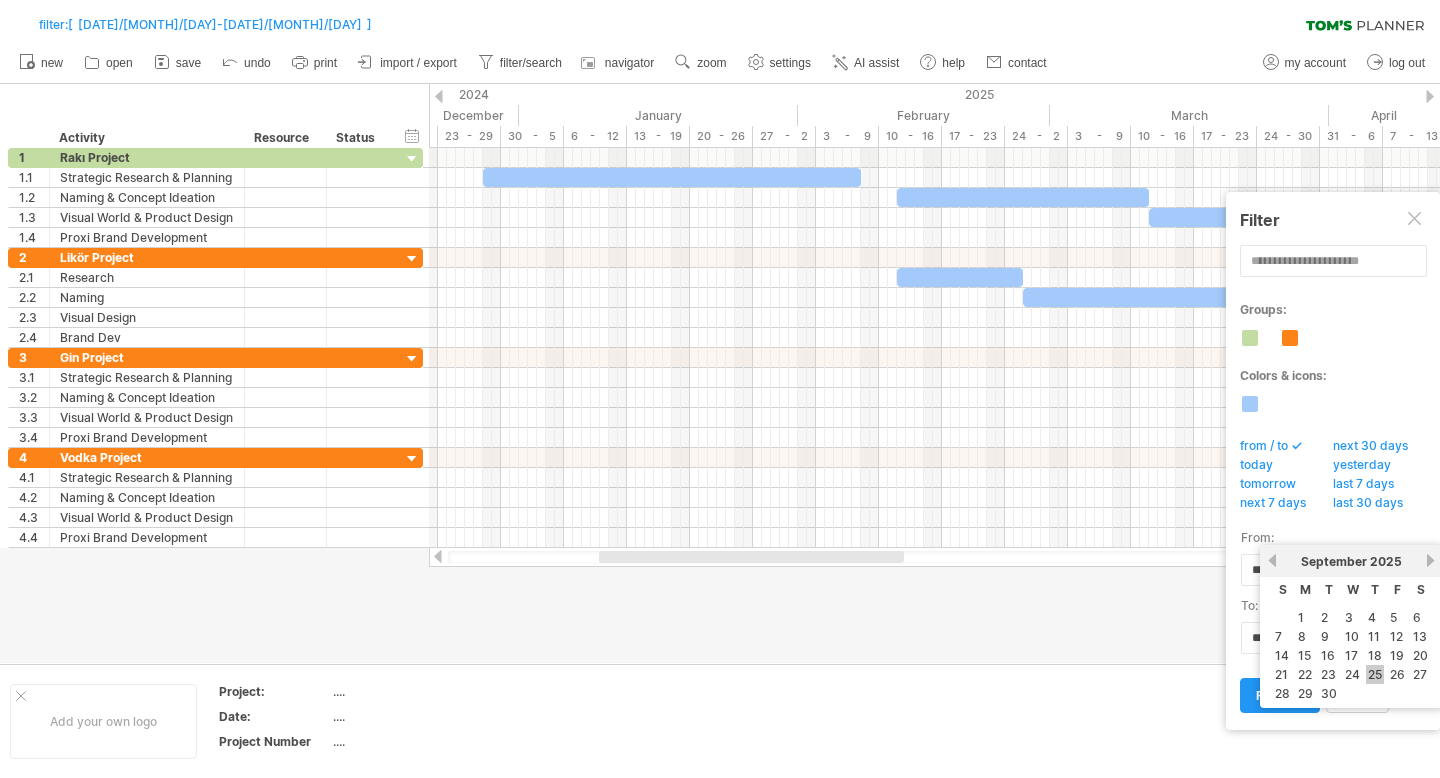 click on "25" at bounding box center [1375, 674] 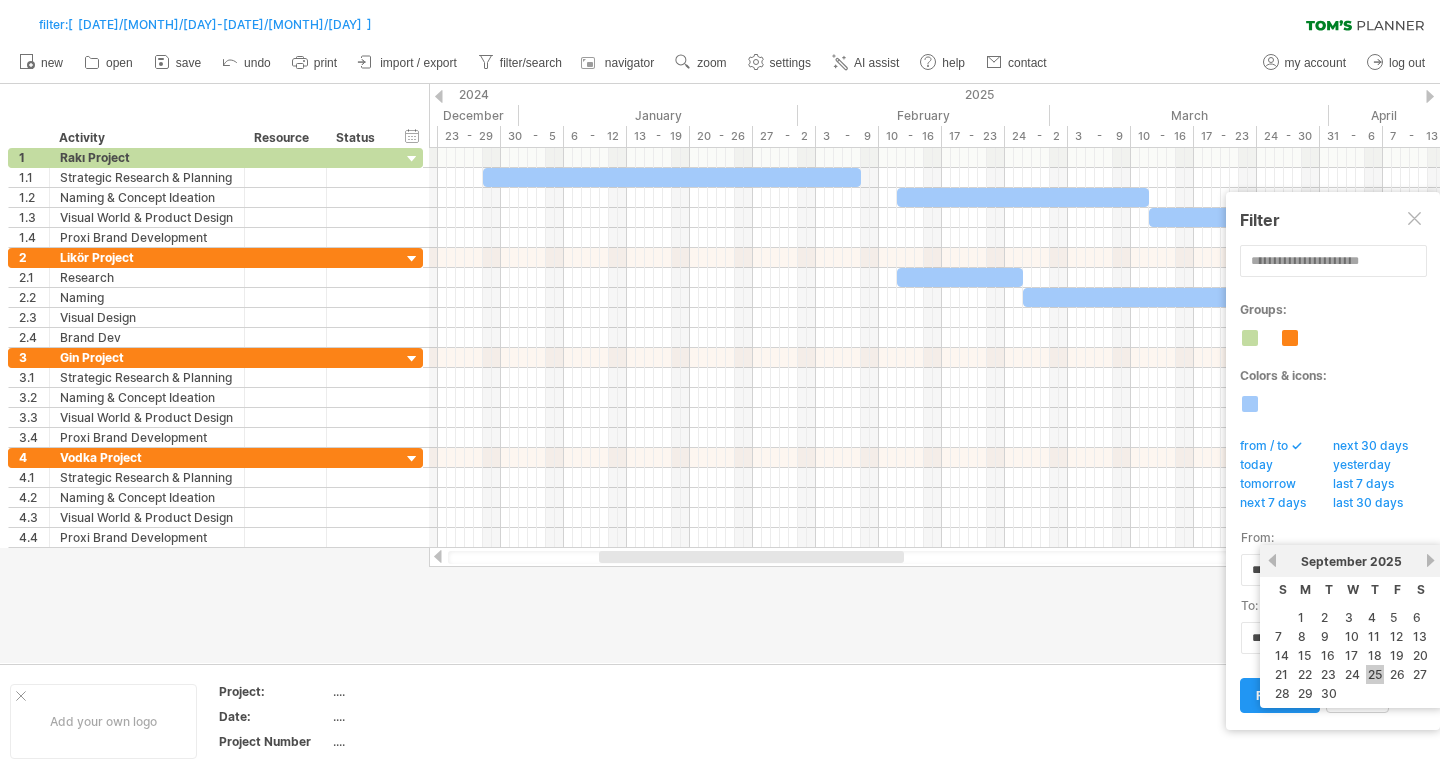 type on "********" 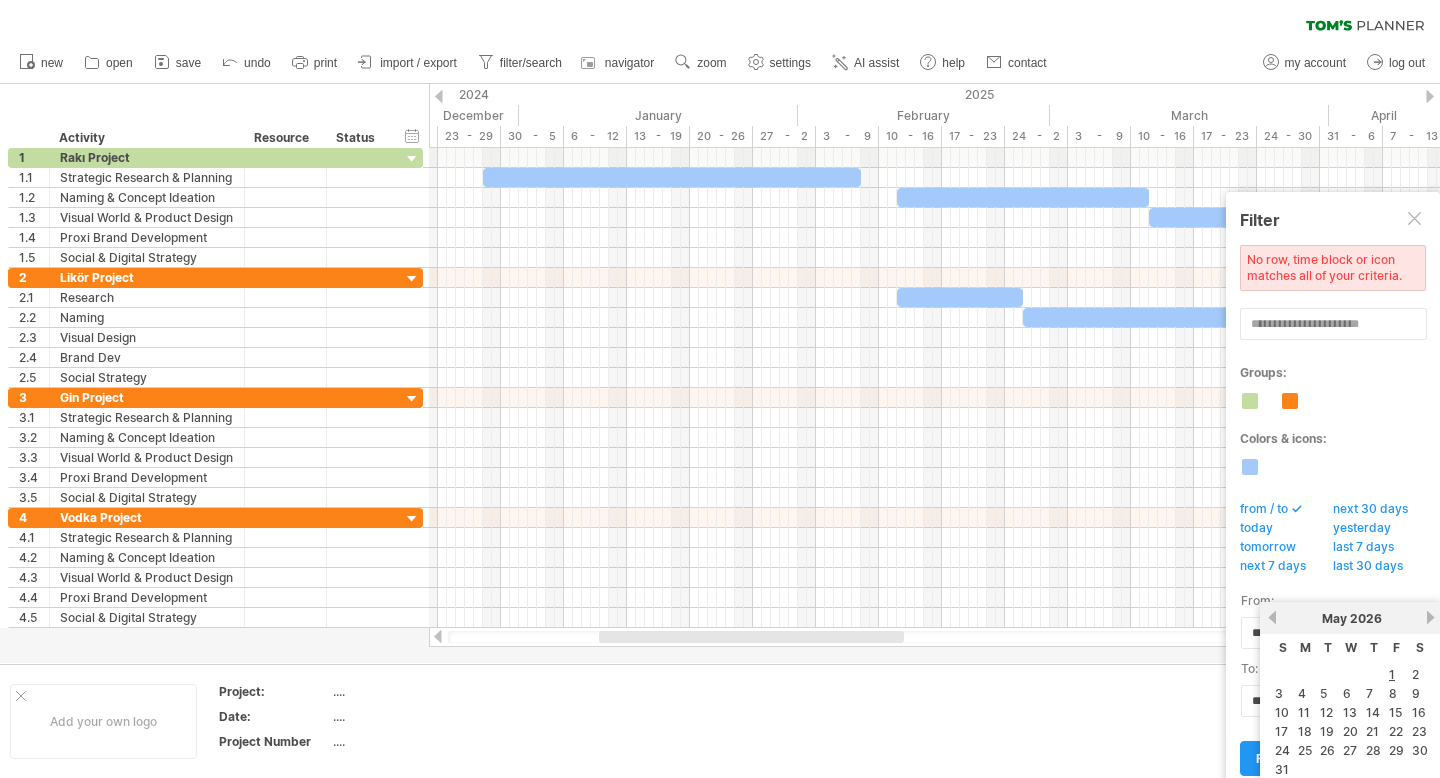 click on "filter: [ [DATE]/[MONTH]/[DAY]-[DATE]/[MONTH]/[DAY] ]" at bounding box center [720, 391] 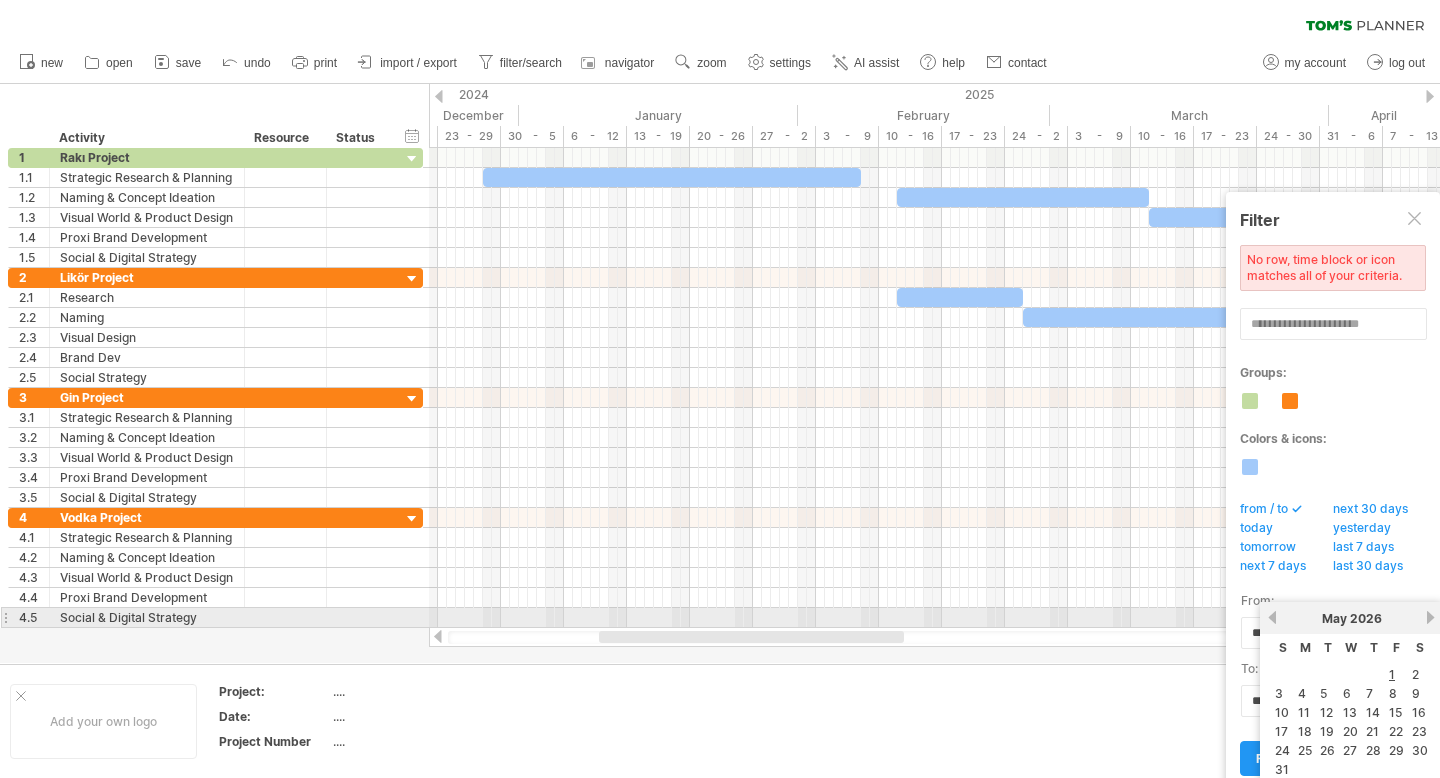 click on "next" at bounding box center [1430, 617] 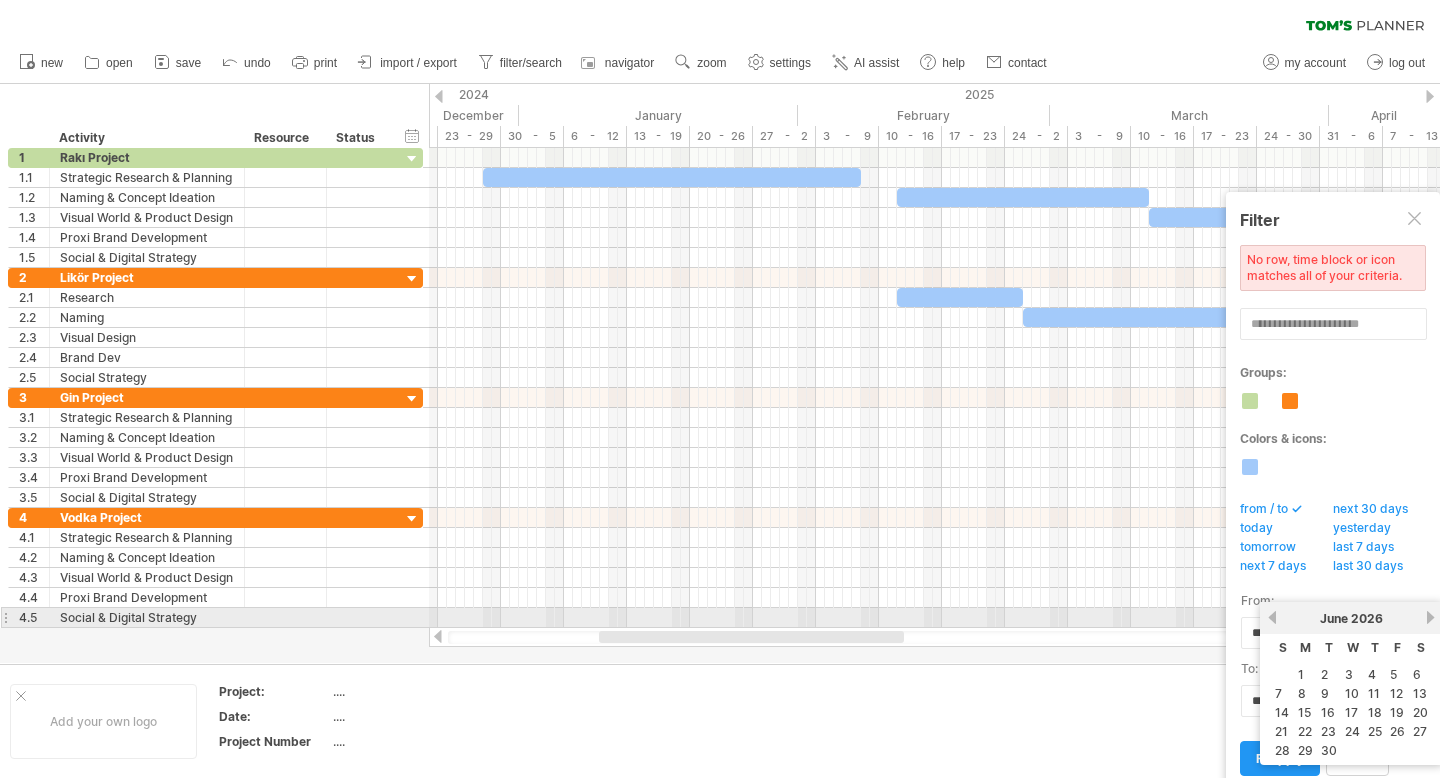 click on "previous" at bounding box center (1272, 617) 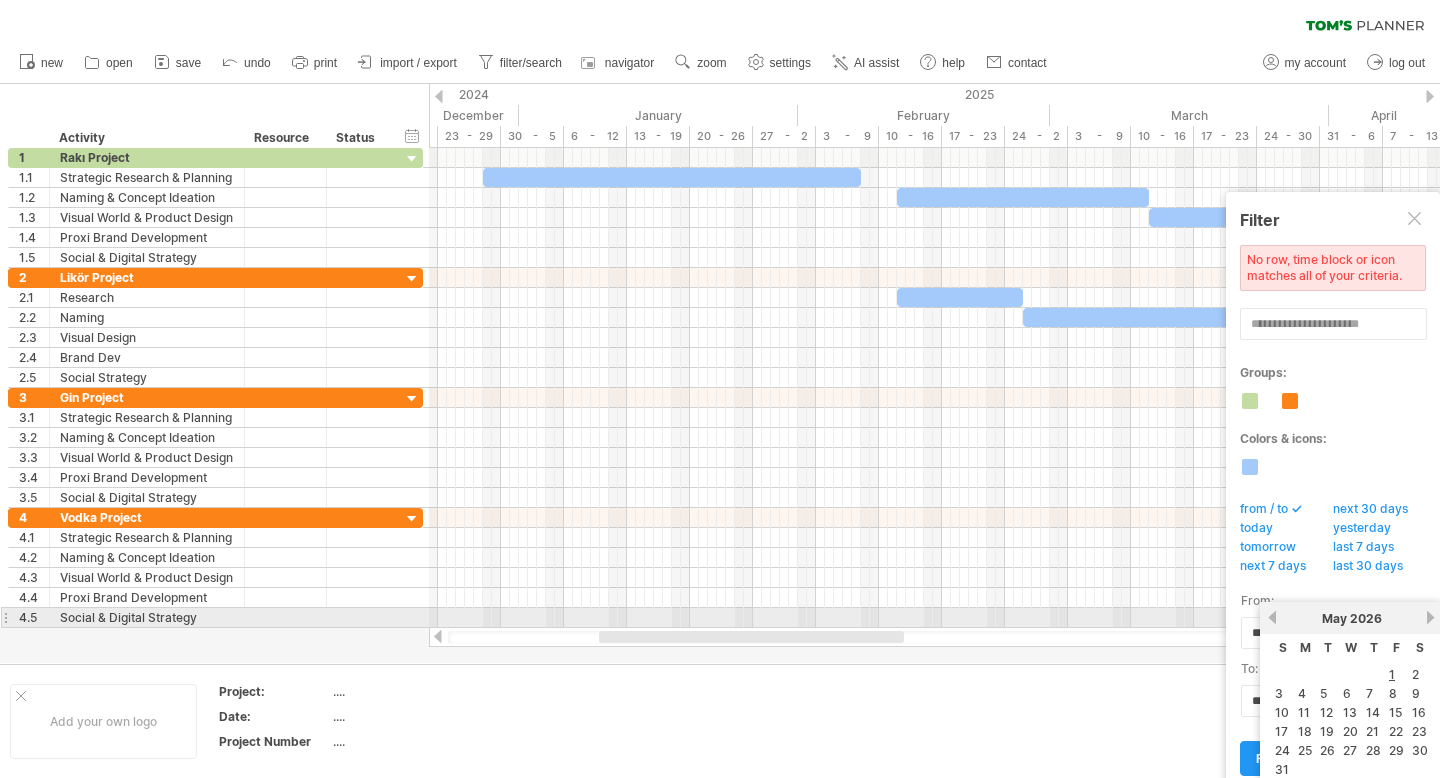 click on "previous" at bounding box center (1272, 617) 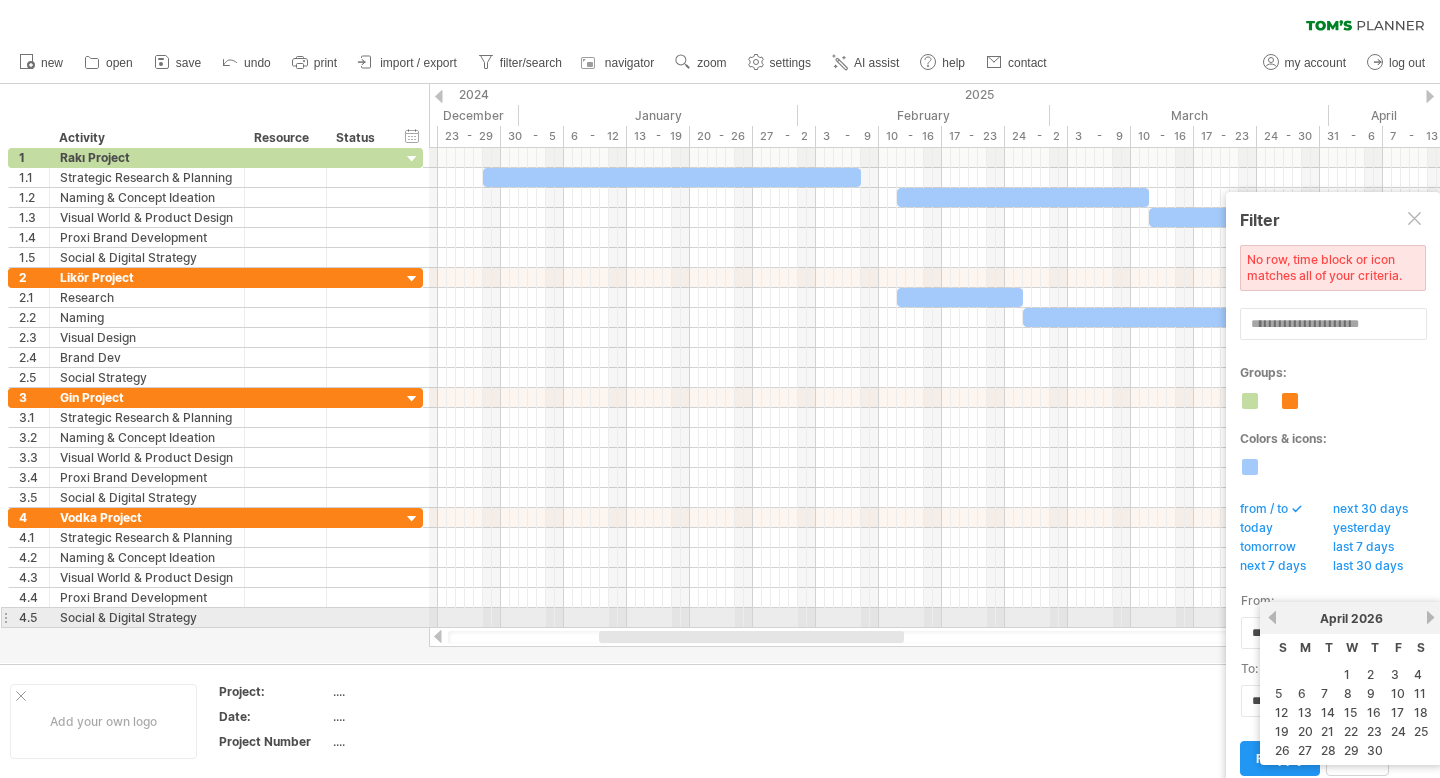 click on "previous" at bounding box center [1272, 617] 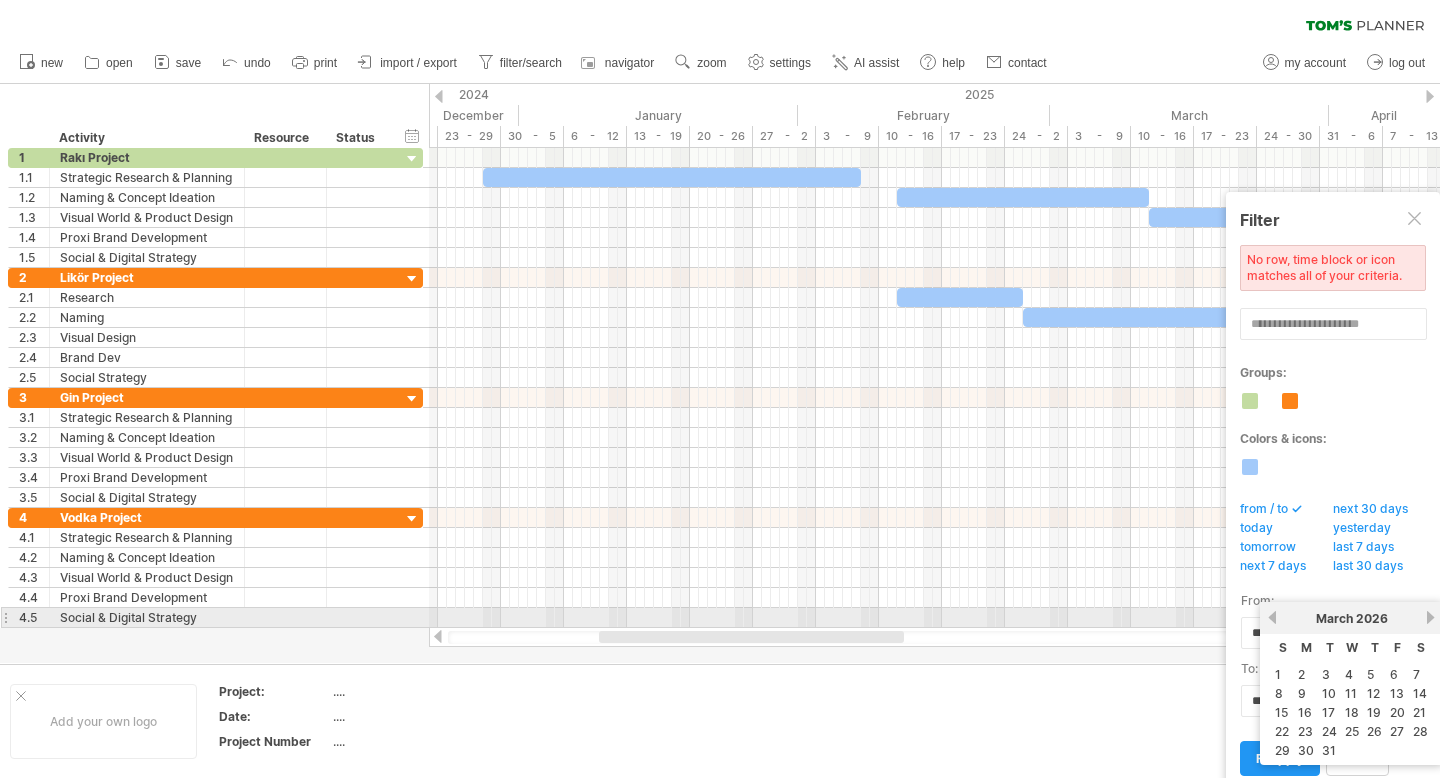 click on "previous" at bounding box center (1272, 617) 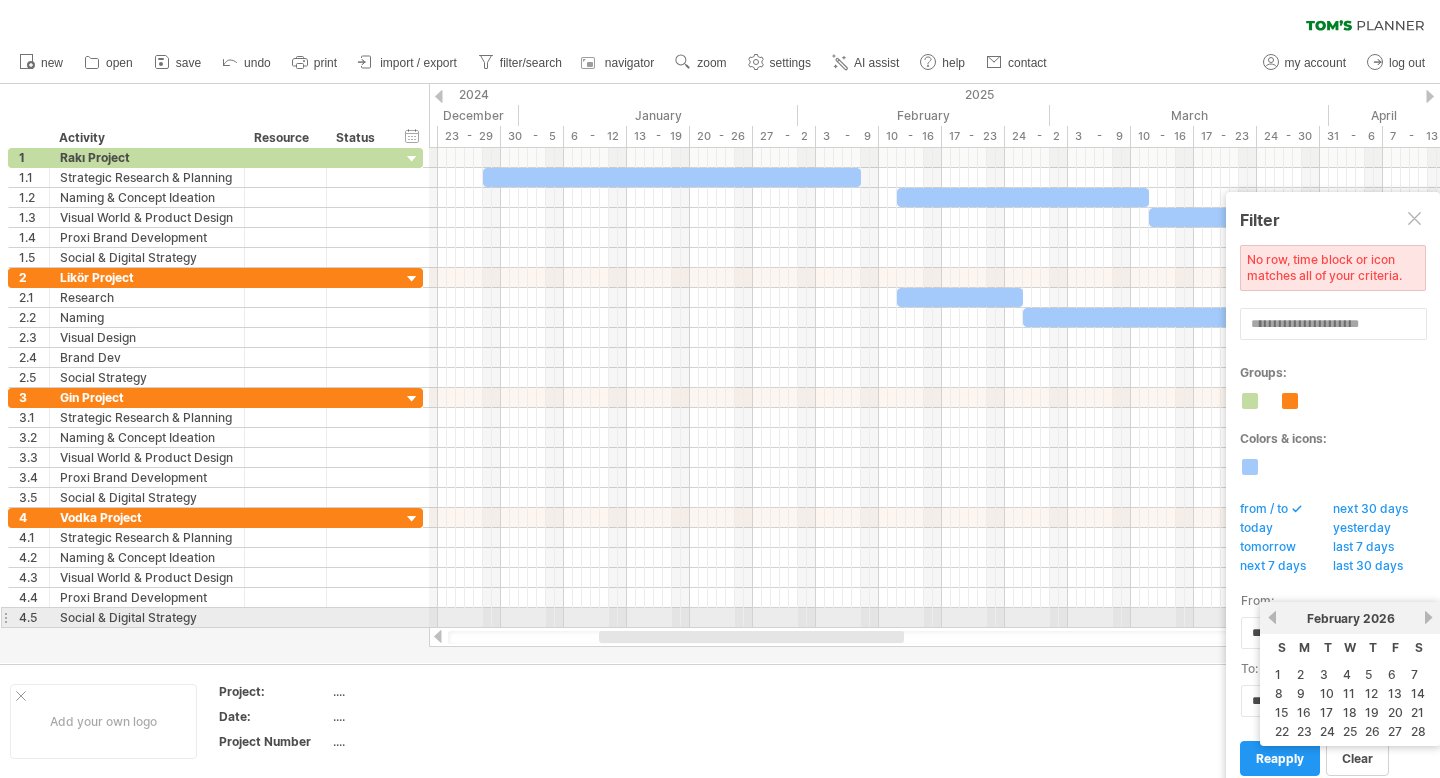 click on "previous" at bounding box center (1272, 617) 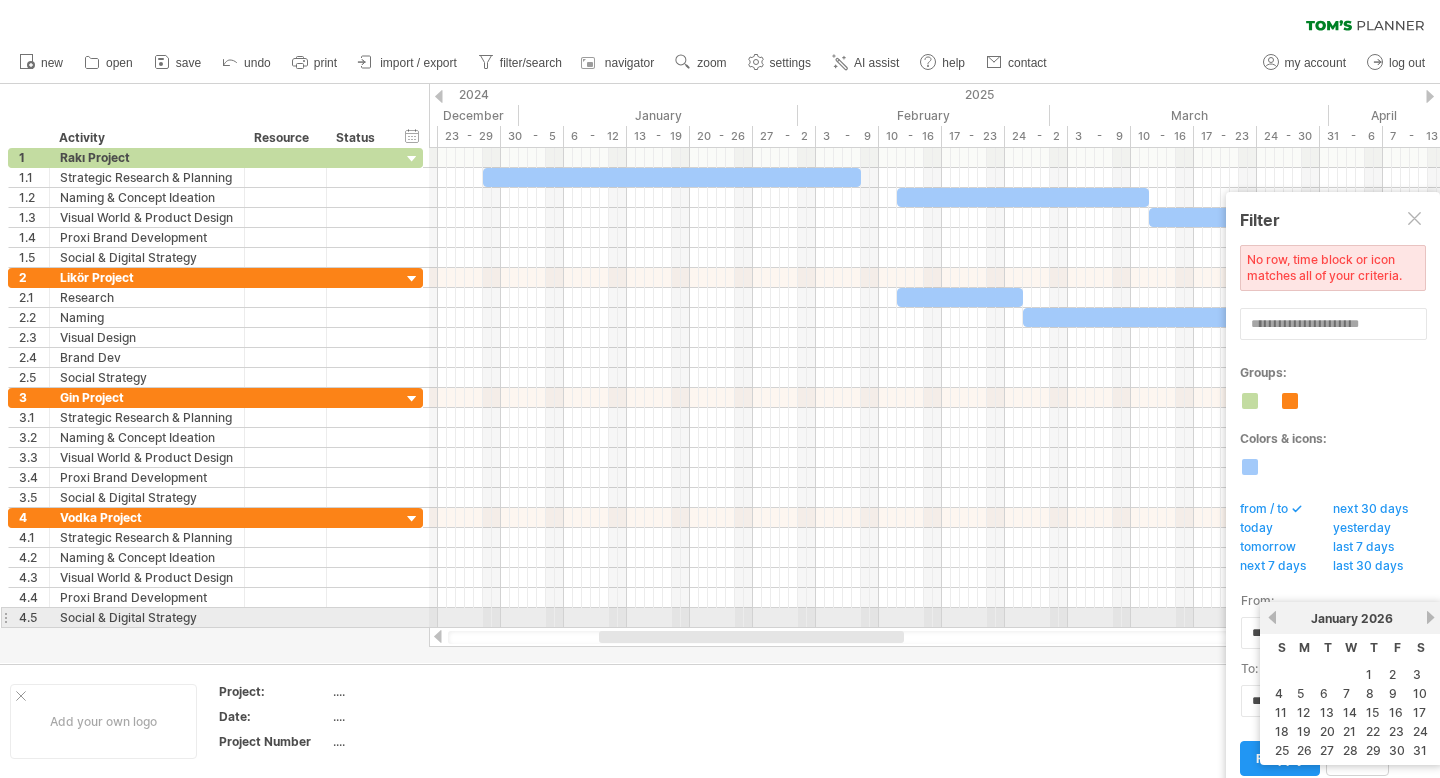 click on "previous" at bounding box center [1272, 617] 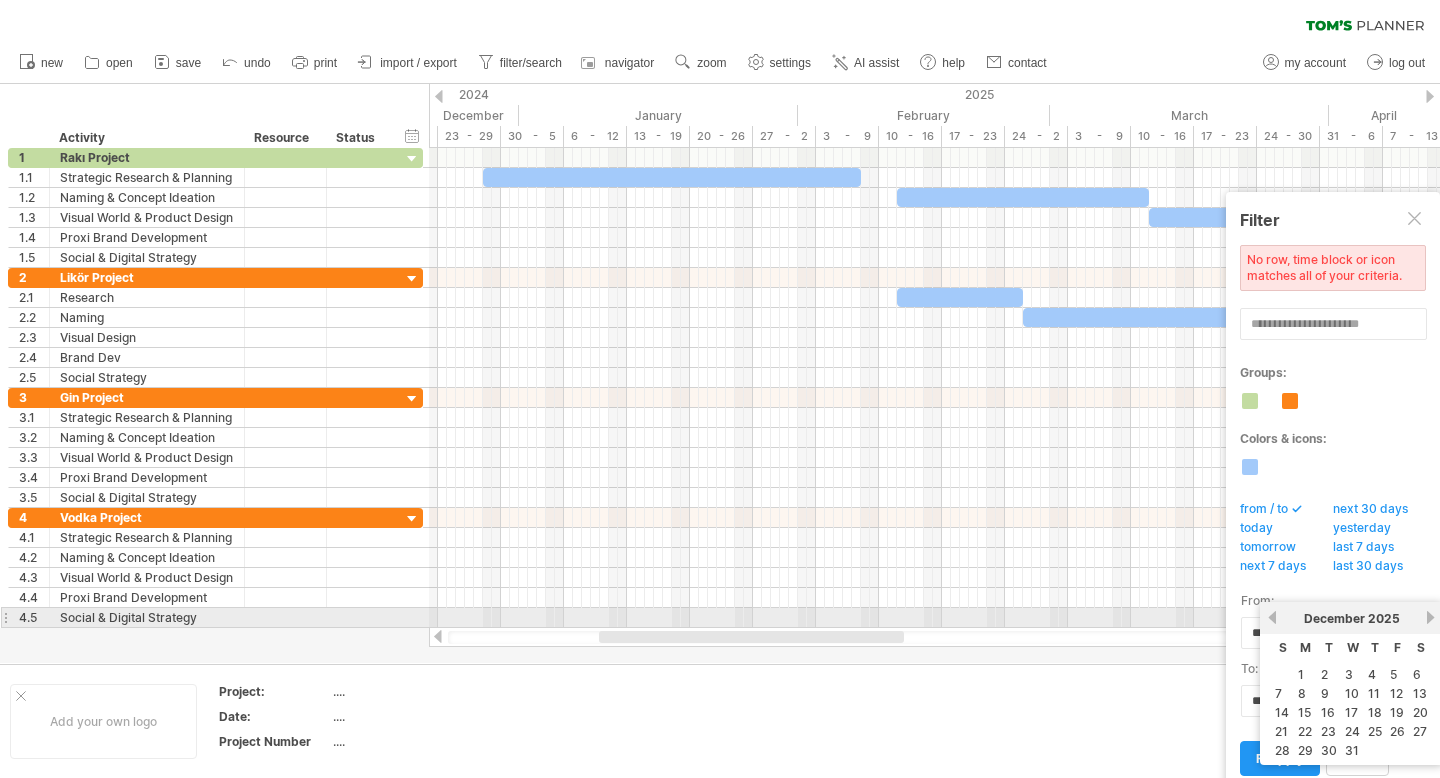 click on "previous" at bounding box center (1272, 617) 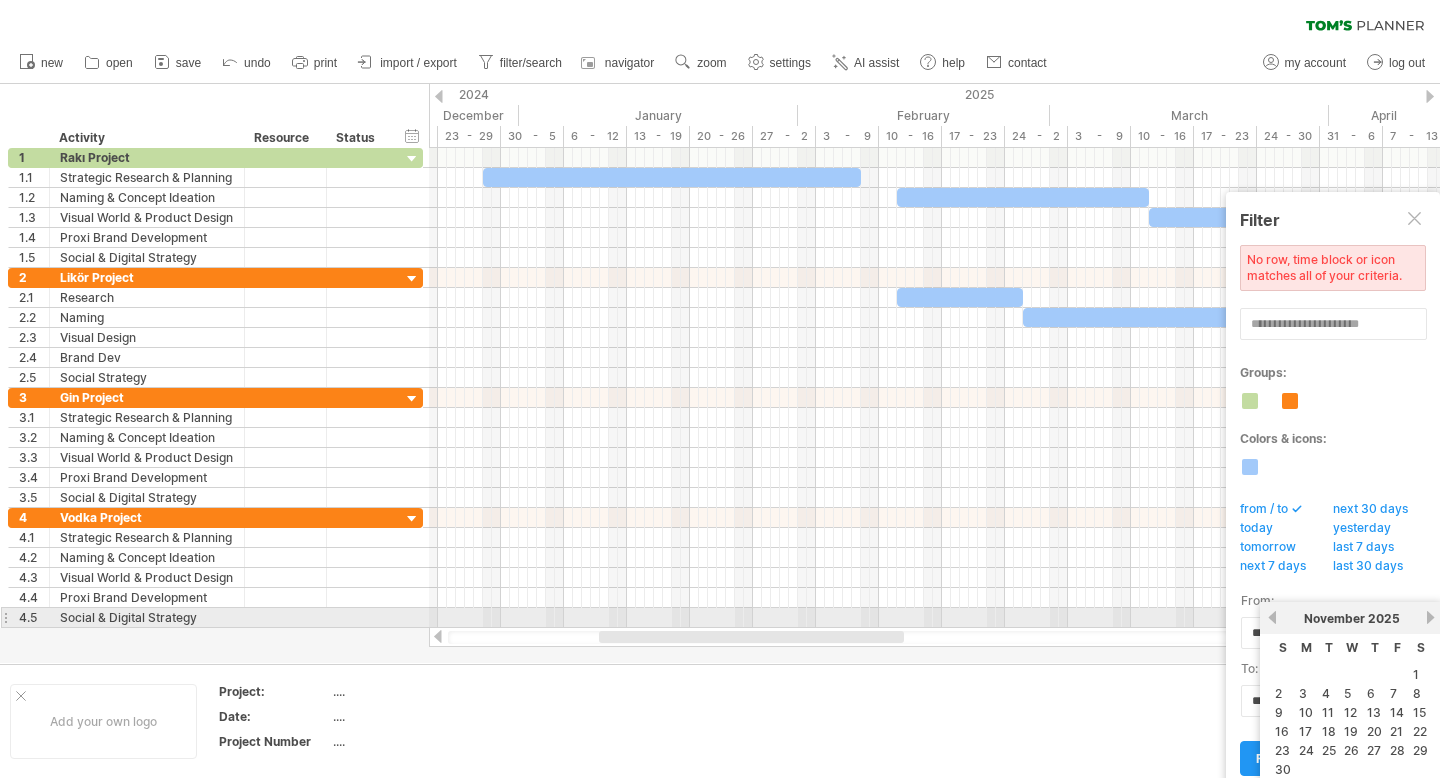 click on "previous" at bounding box center [1272, 617] 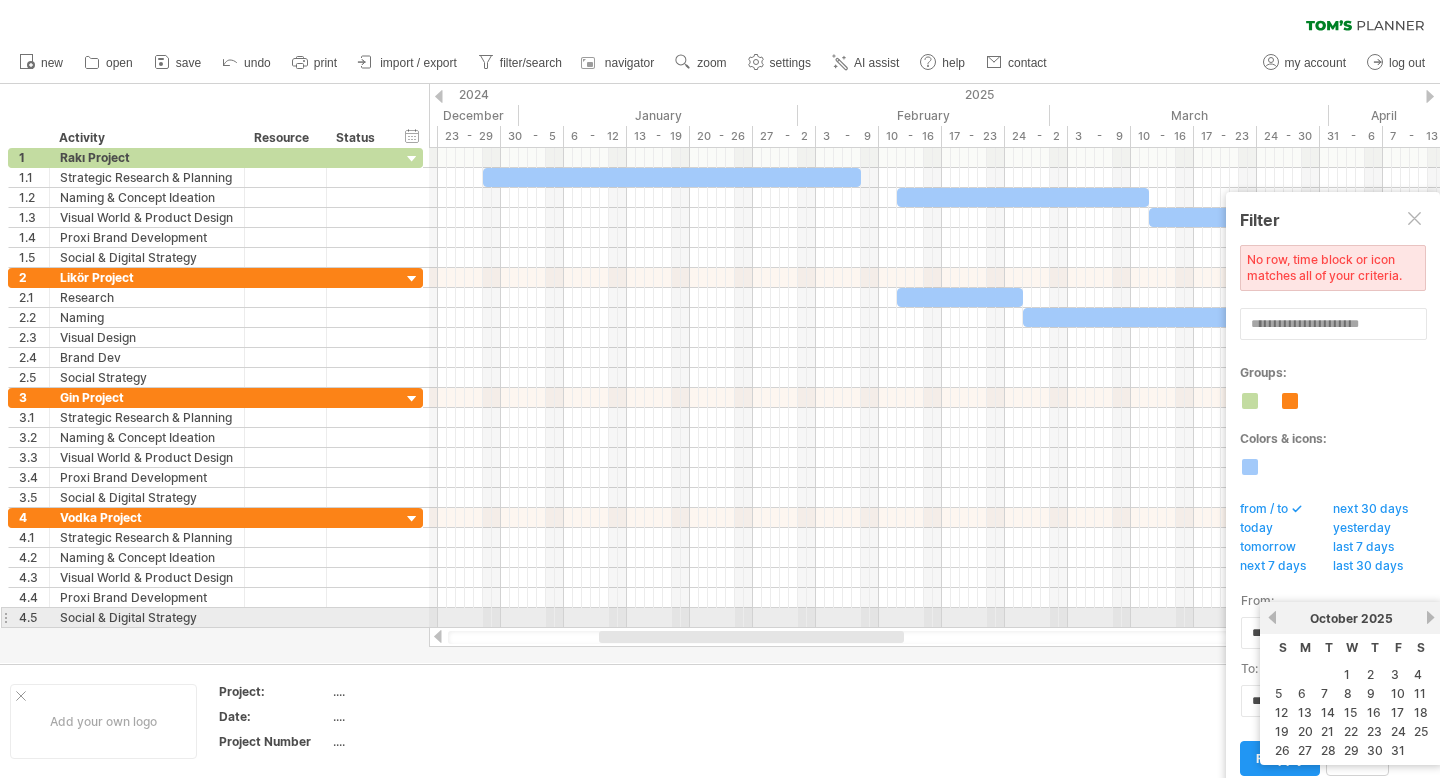 click on "next" at bounding box center (1430, 617) 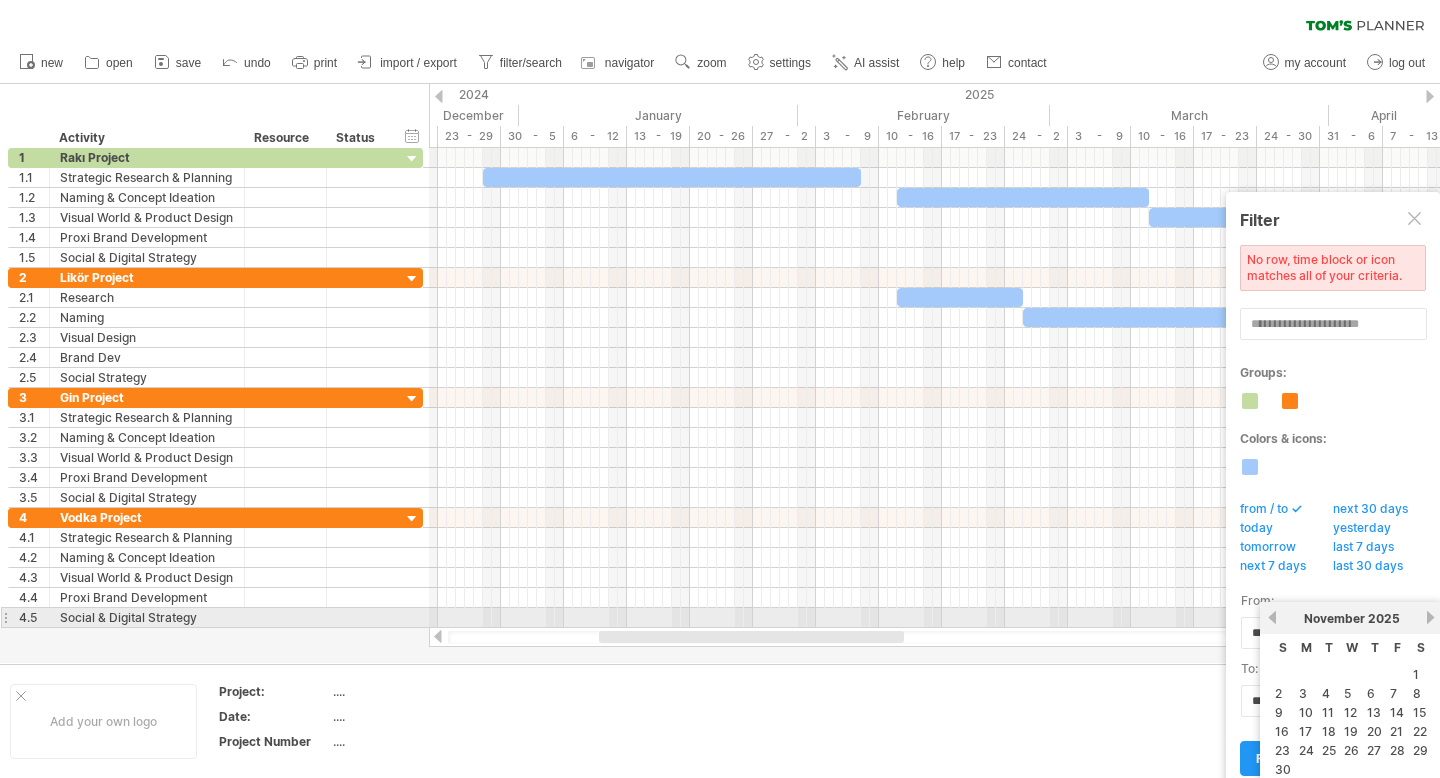 click on "next" at bounding box center (1430, 617) 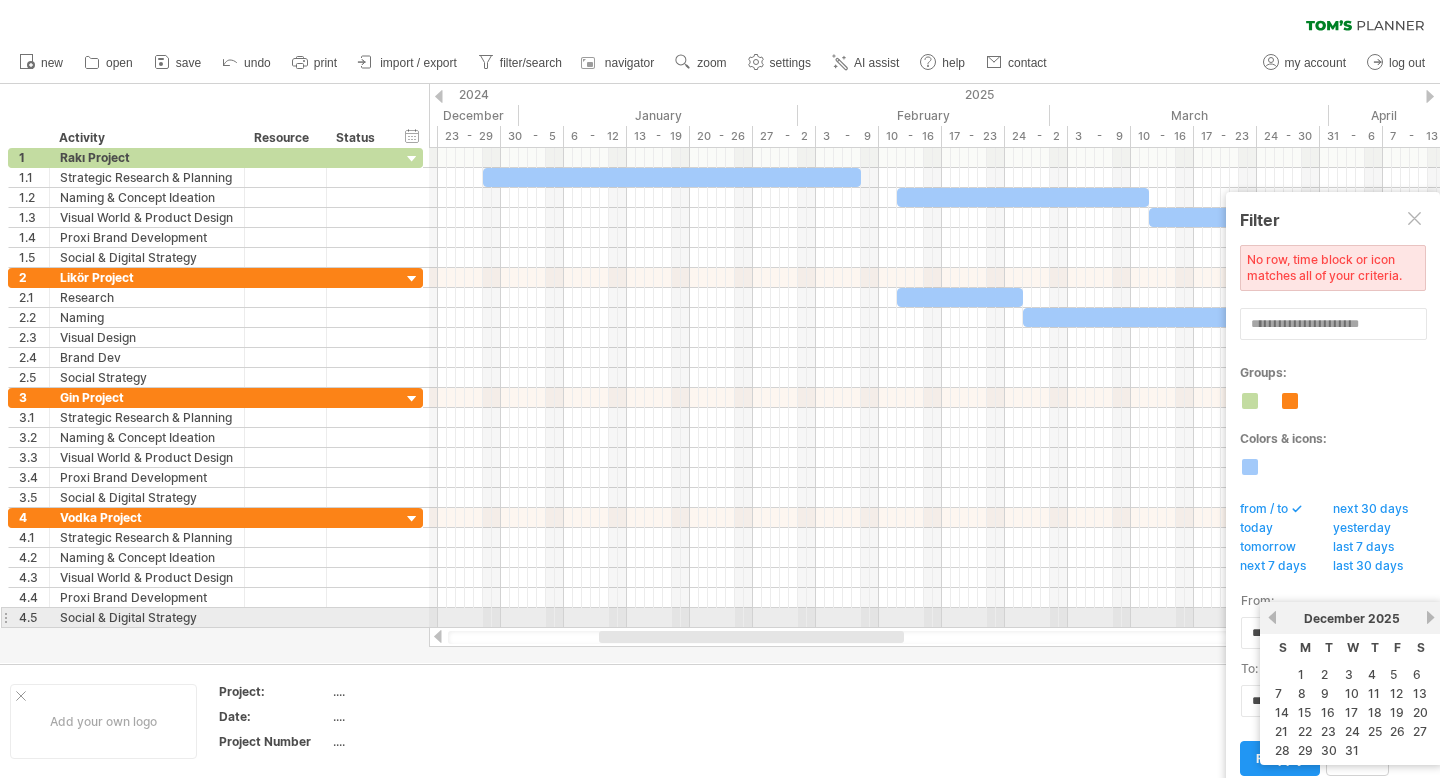click on "next" at bounding box center (1430, 617) 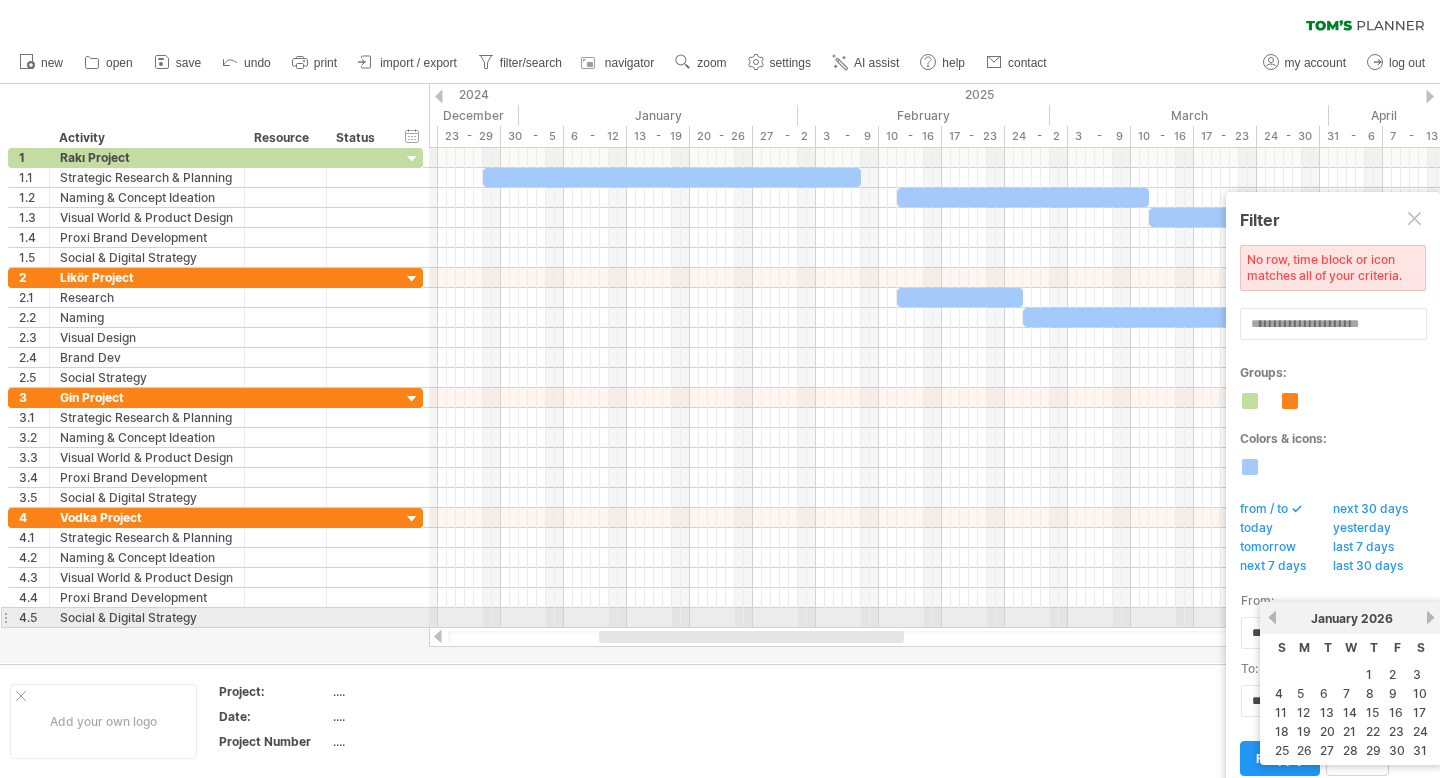 click on "next" at bounding box center (1430, 617) 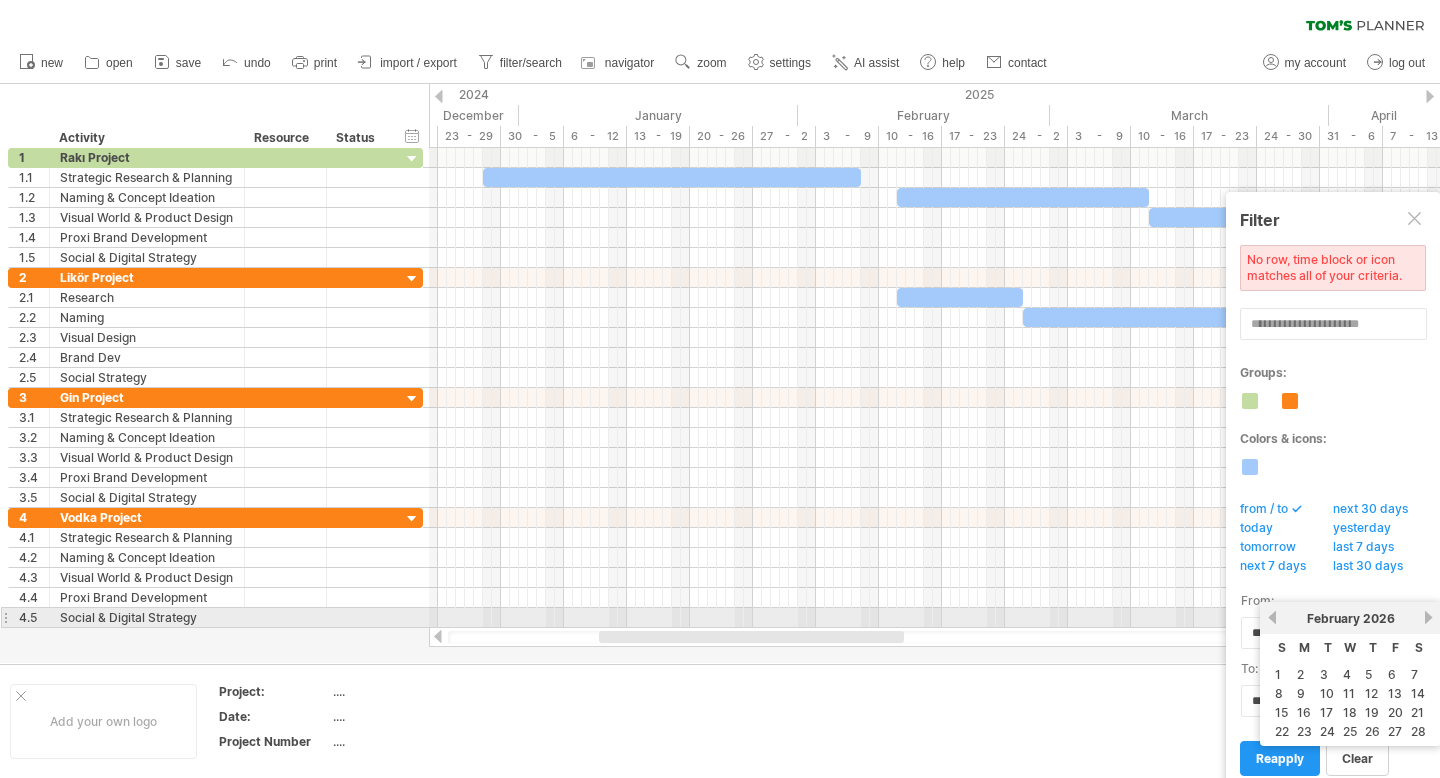 click on "next" at bounding box center [1428, 617] 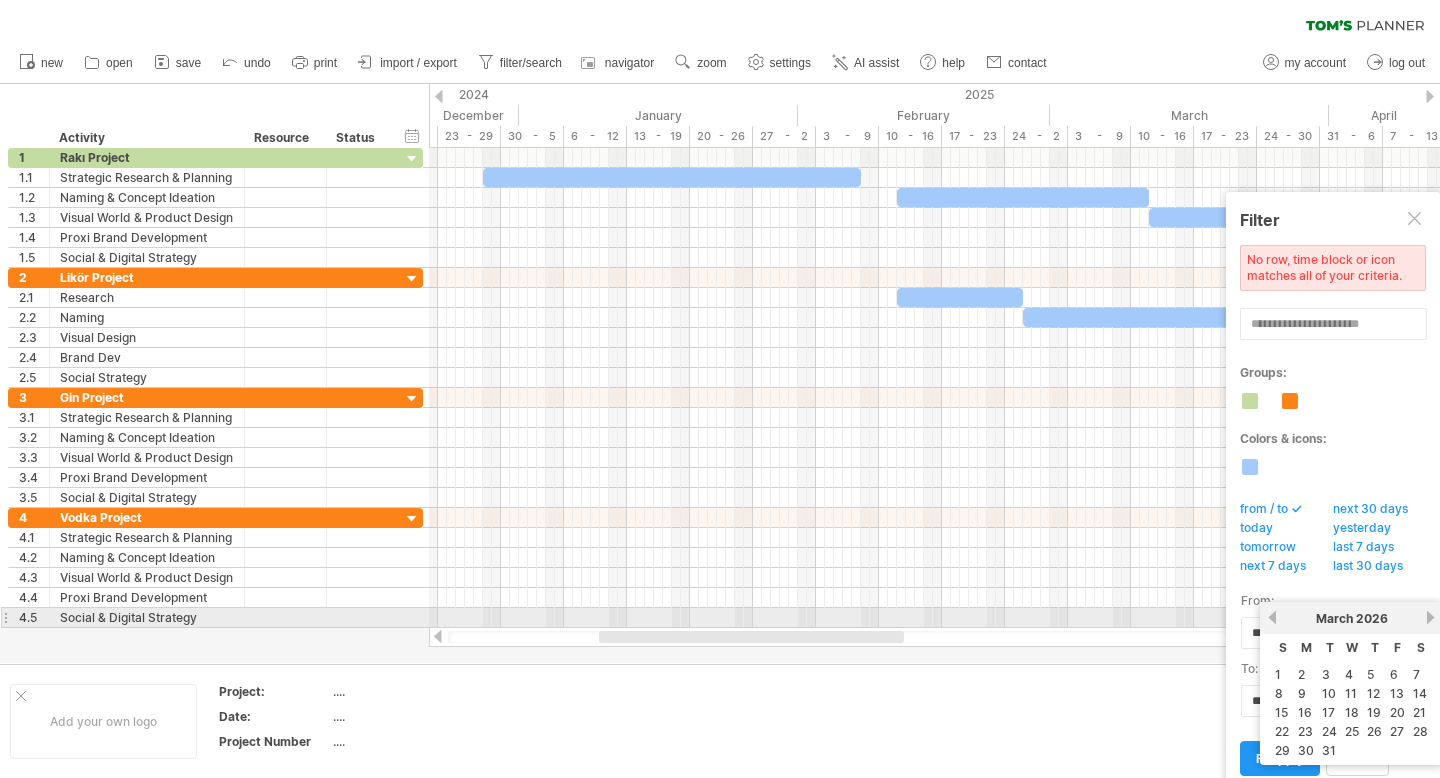 click on "next" at bounding box center (1430, 617) 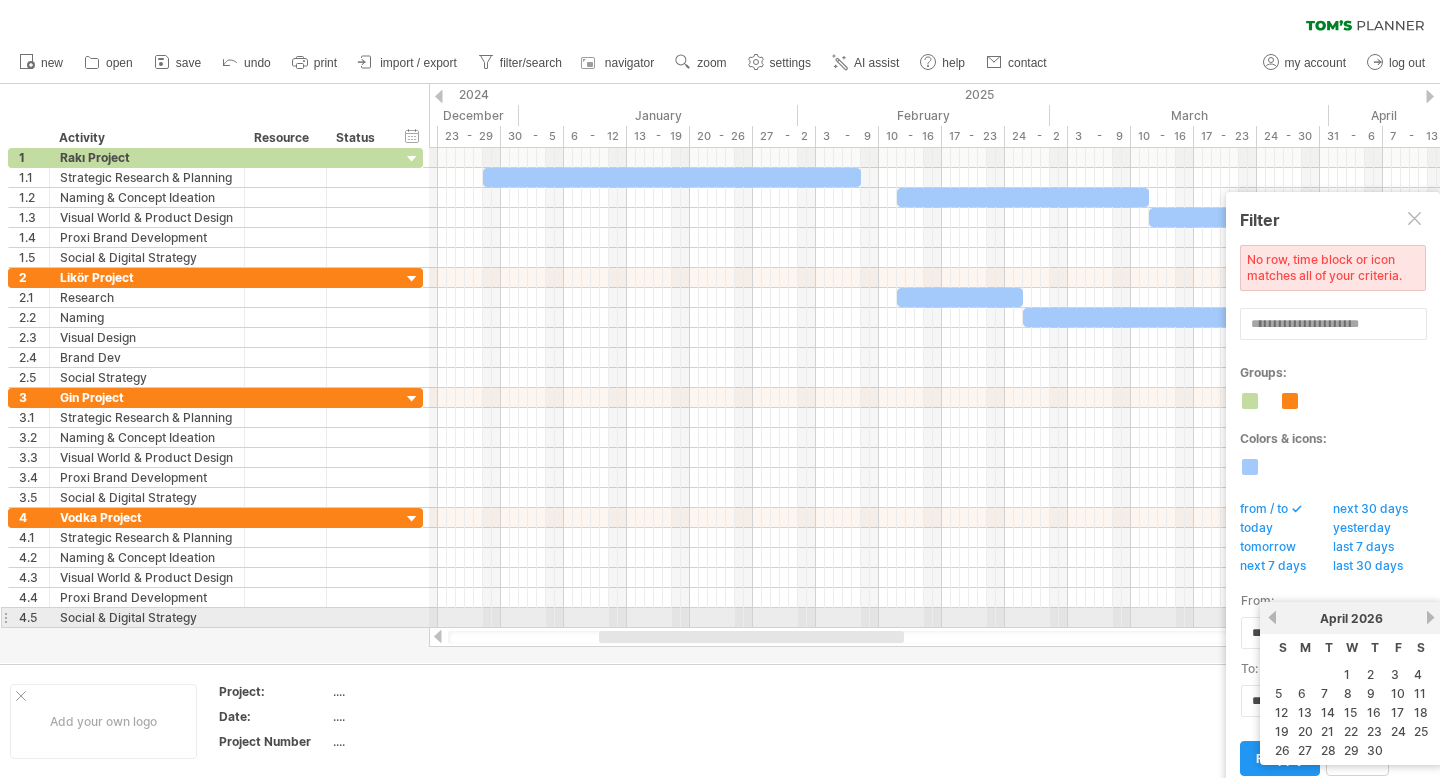 click on "next" at bounding box center (1430, 617) 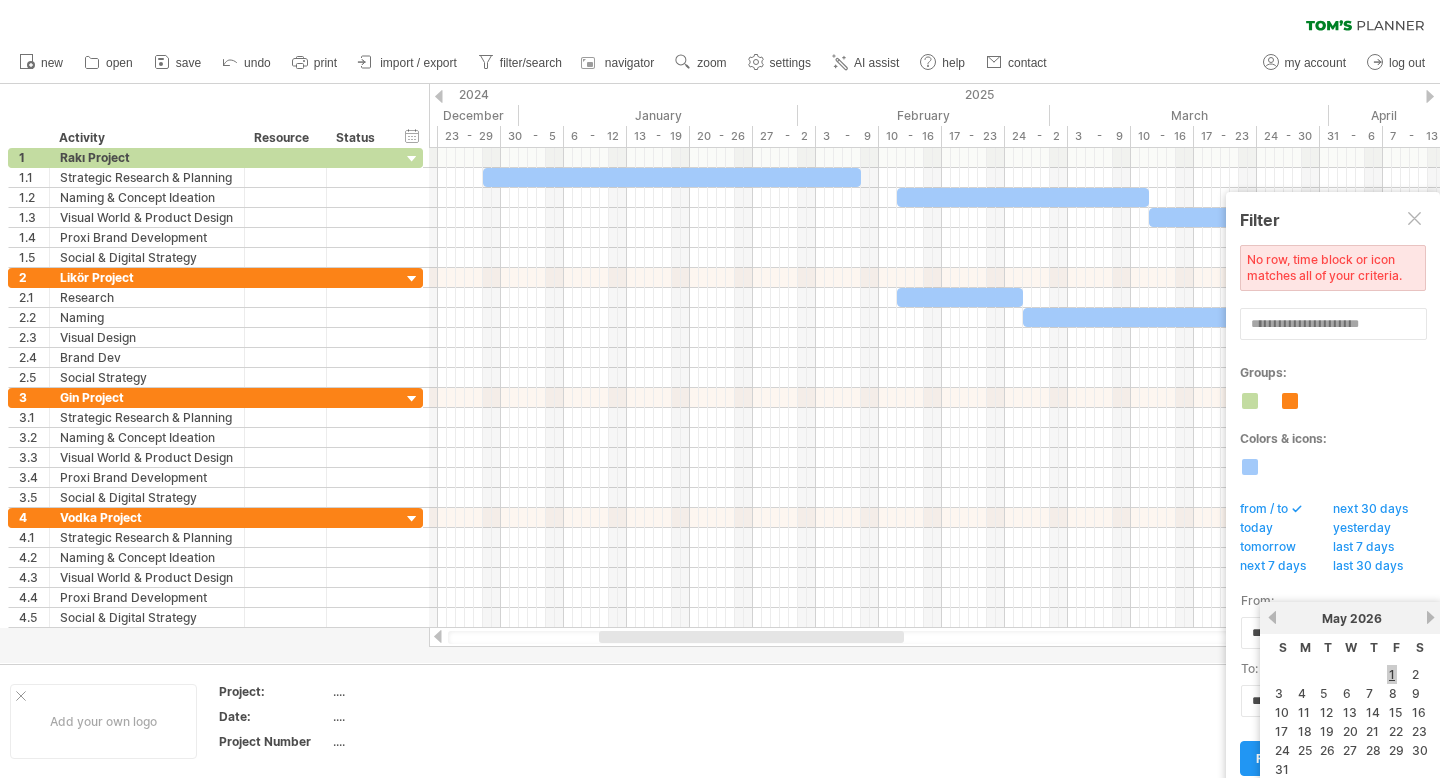 click on "1" at bounding box center (1392, 674) 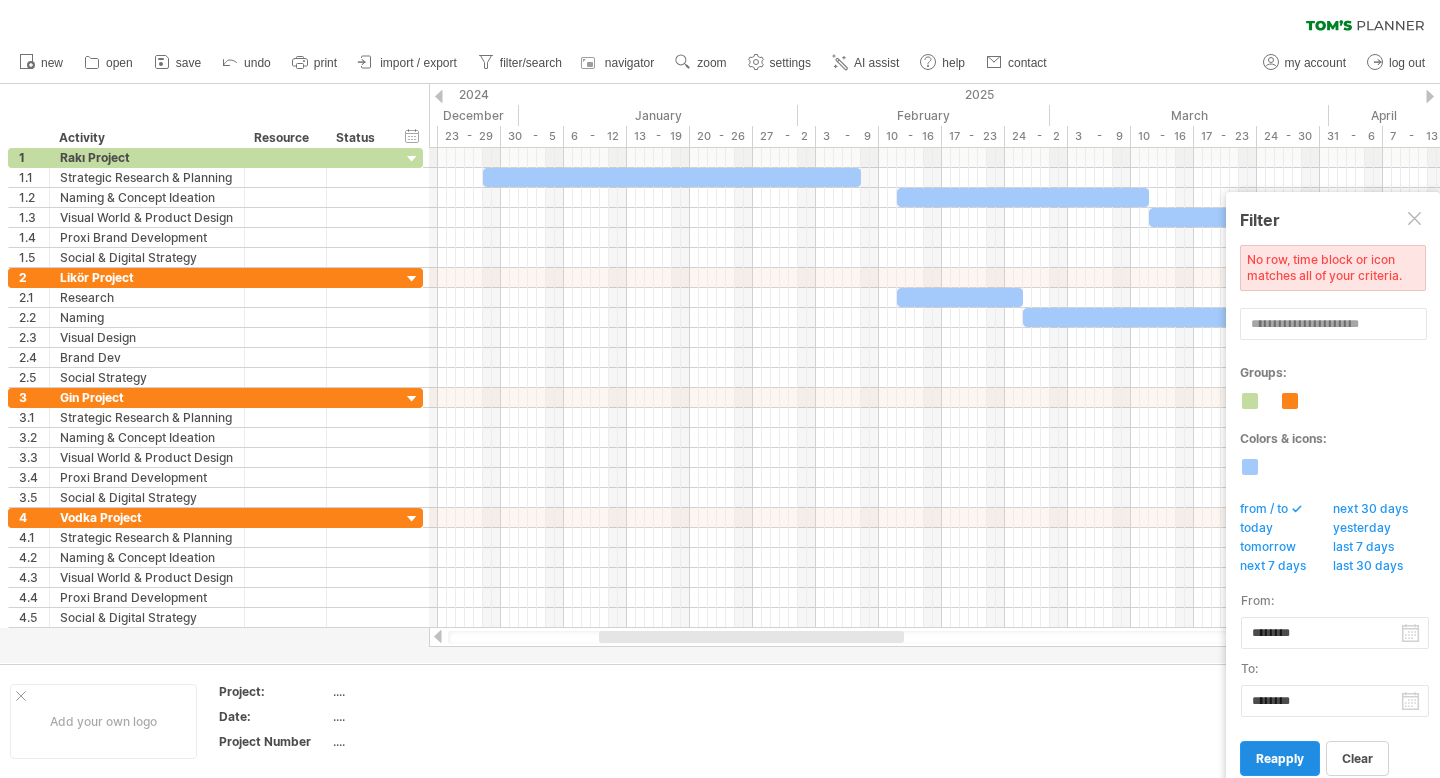 click on "reapply" at bounding box center (1280, 758) 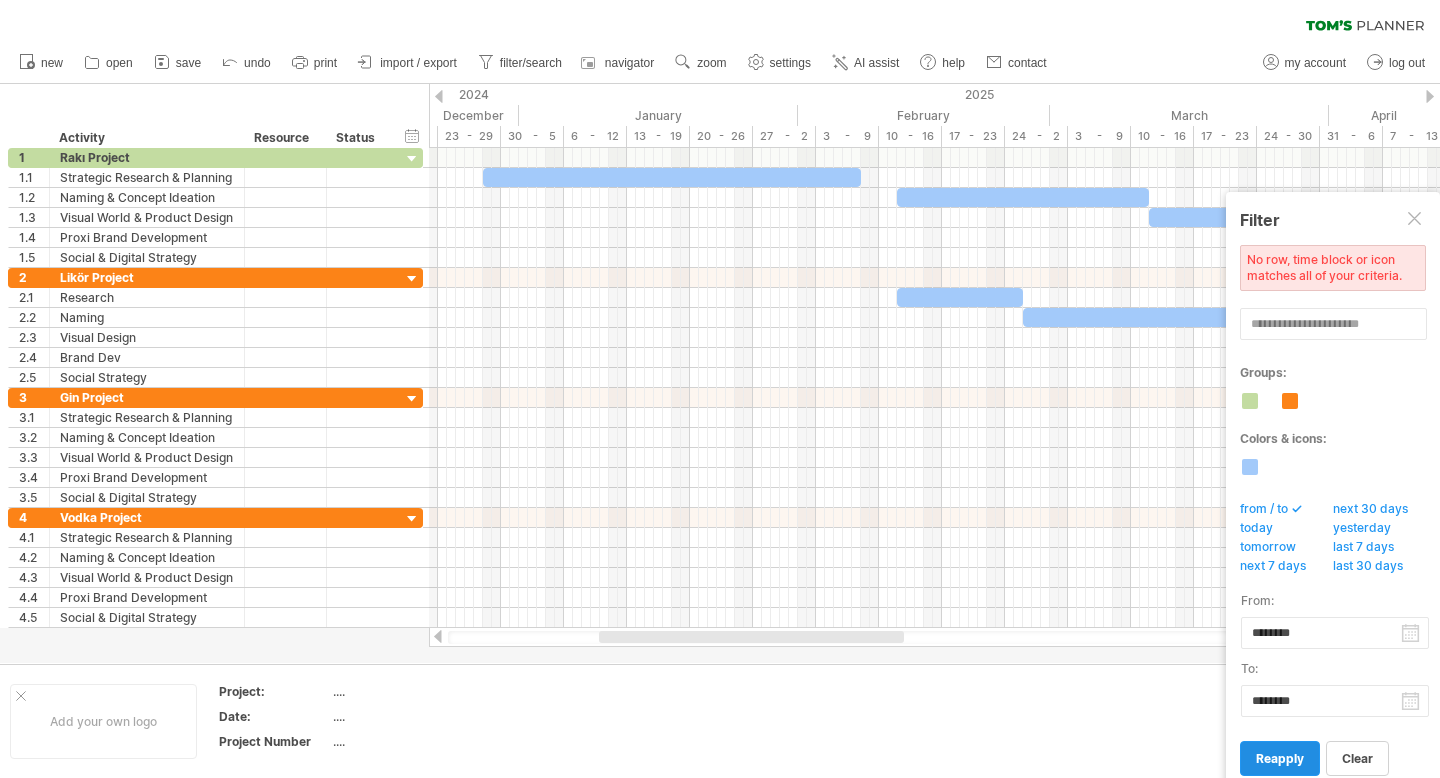 click on "reapply" at bounding box center [1280, 758] 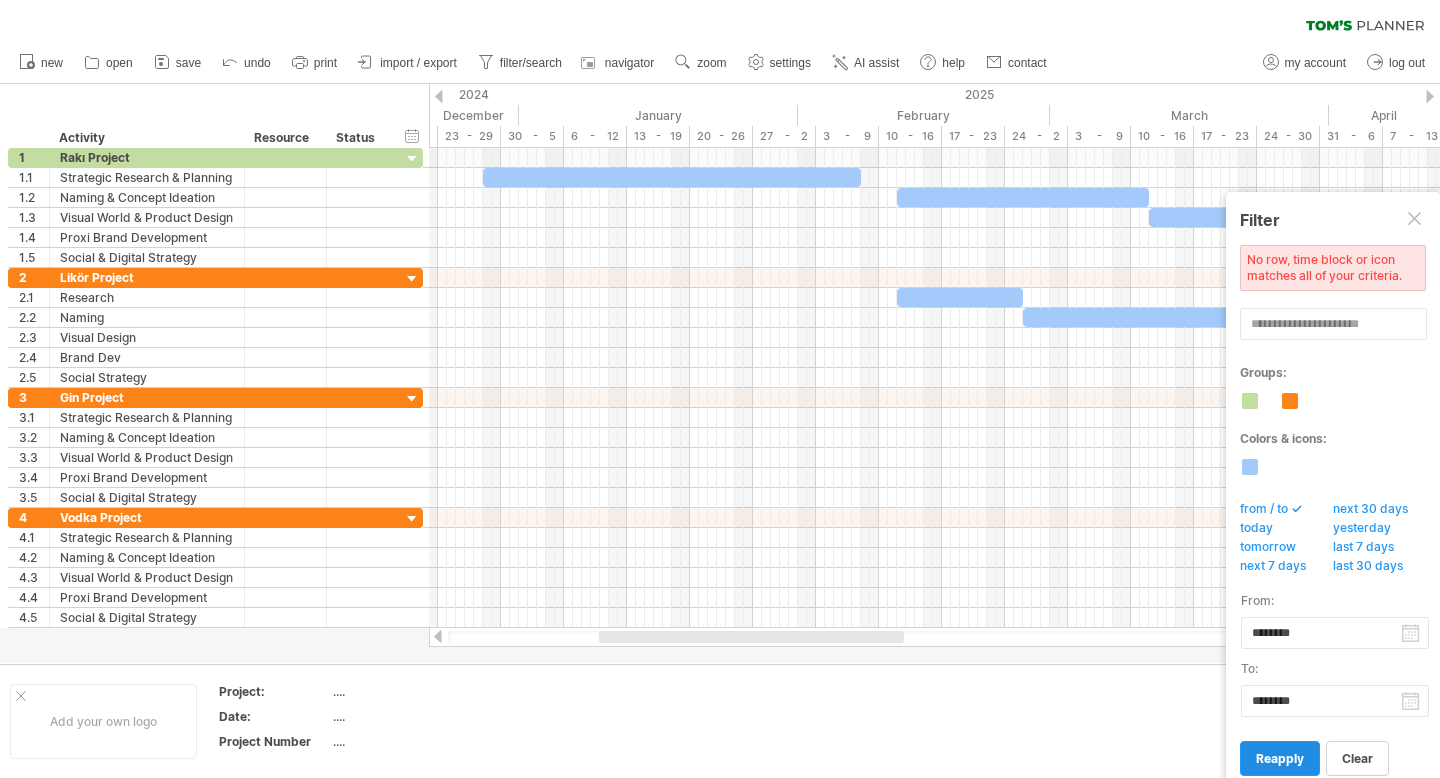 click on "reapply" at bounding box center (1280, 758) 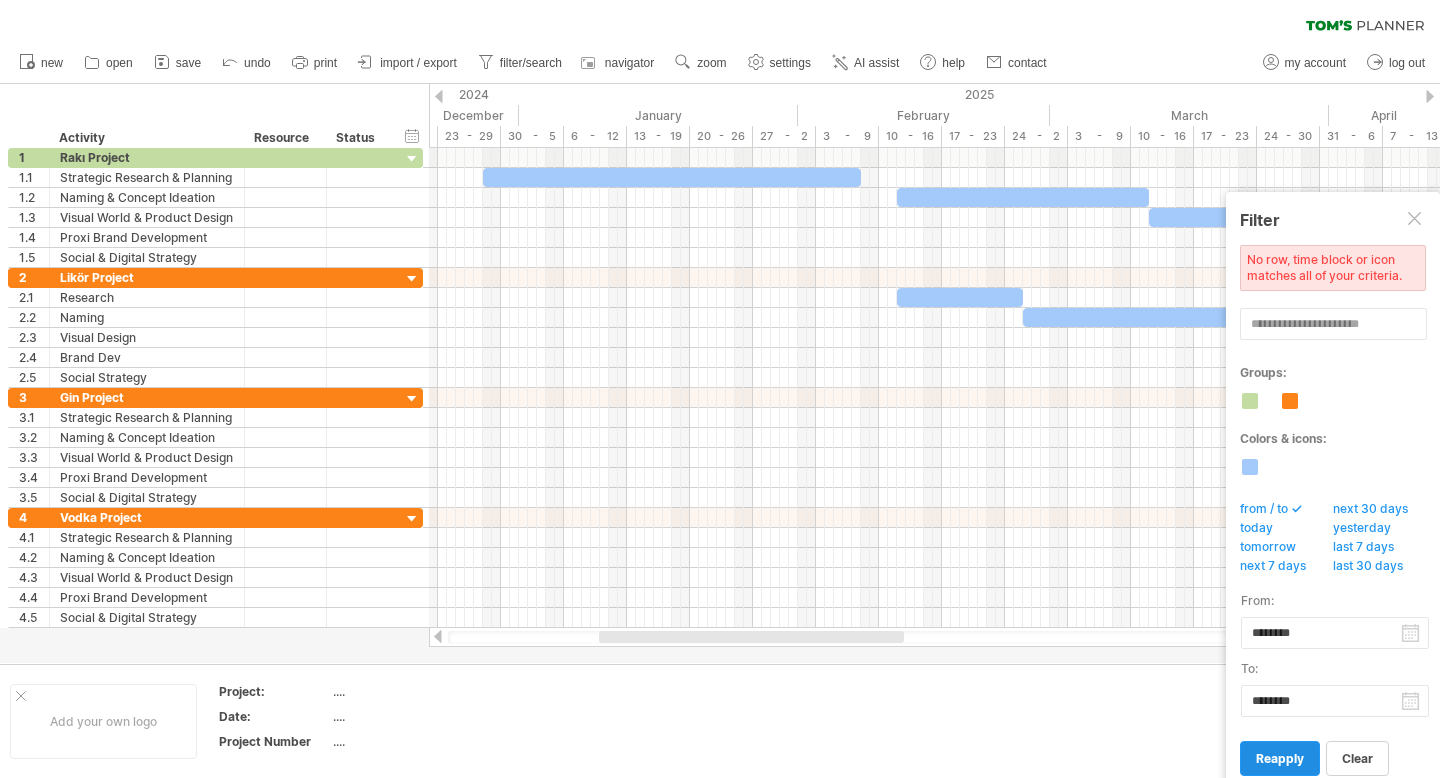 click on "reapply" at bounding box center [1280, 758] 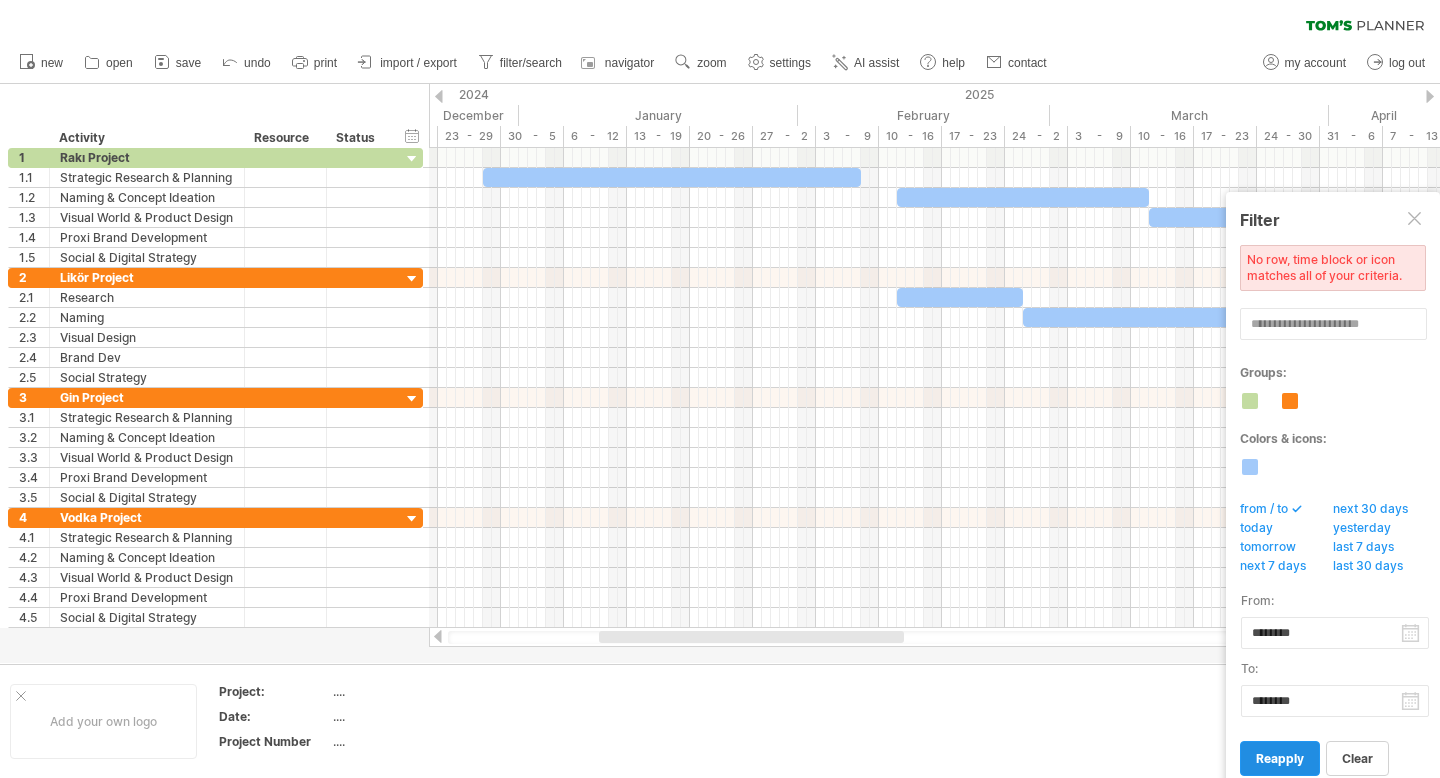 click on "reapply" at bounding box center (1280, 758) 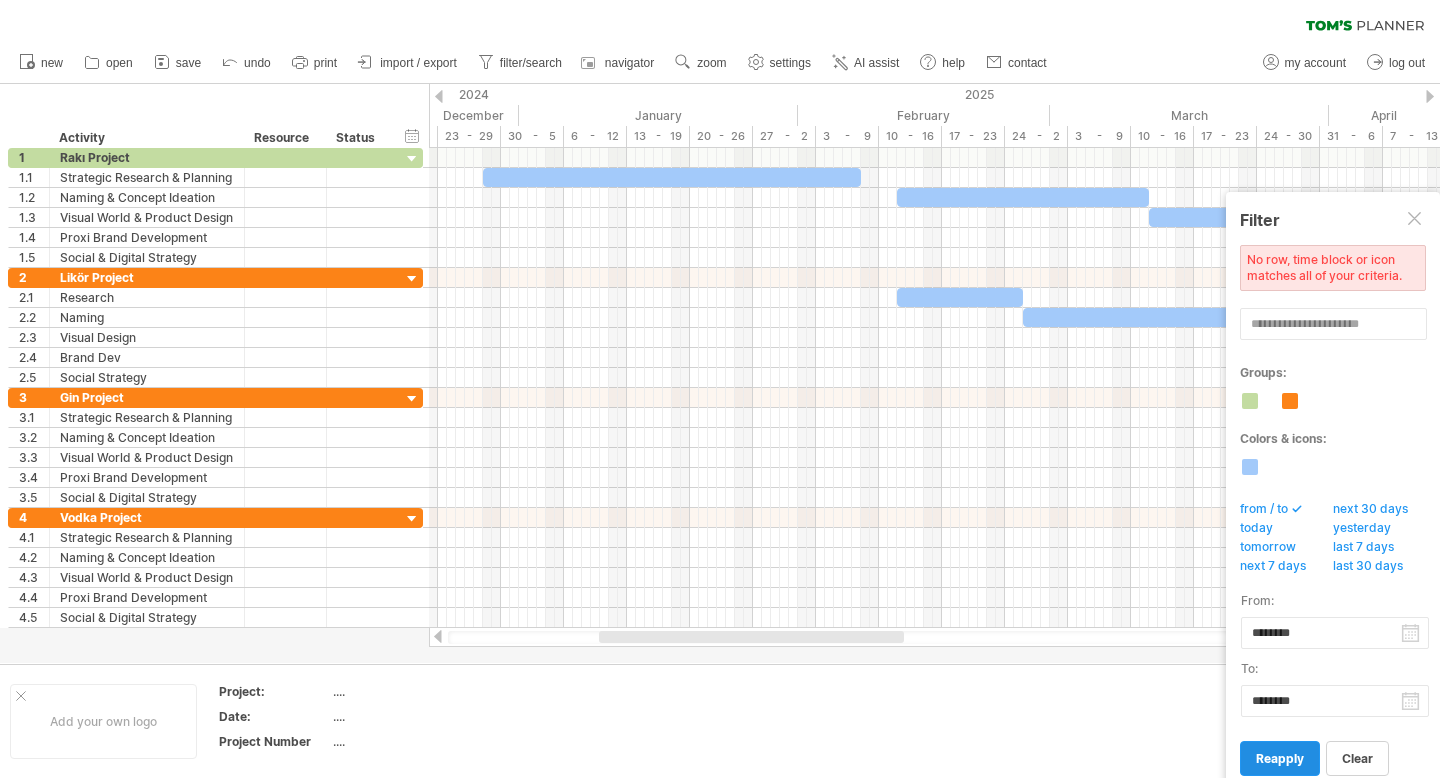 click on "reapply" at bounding box center (1280, 758) 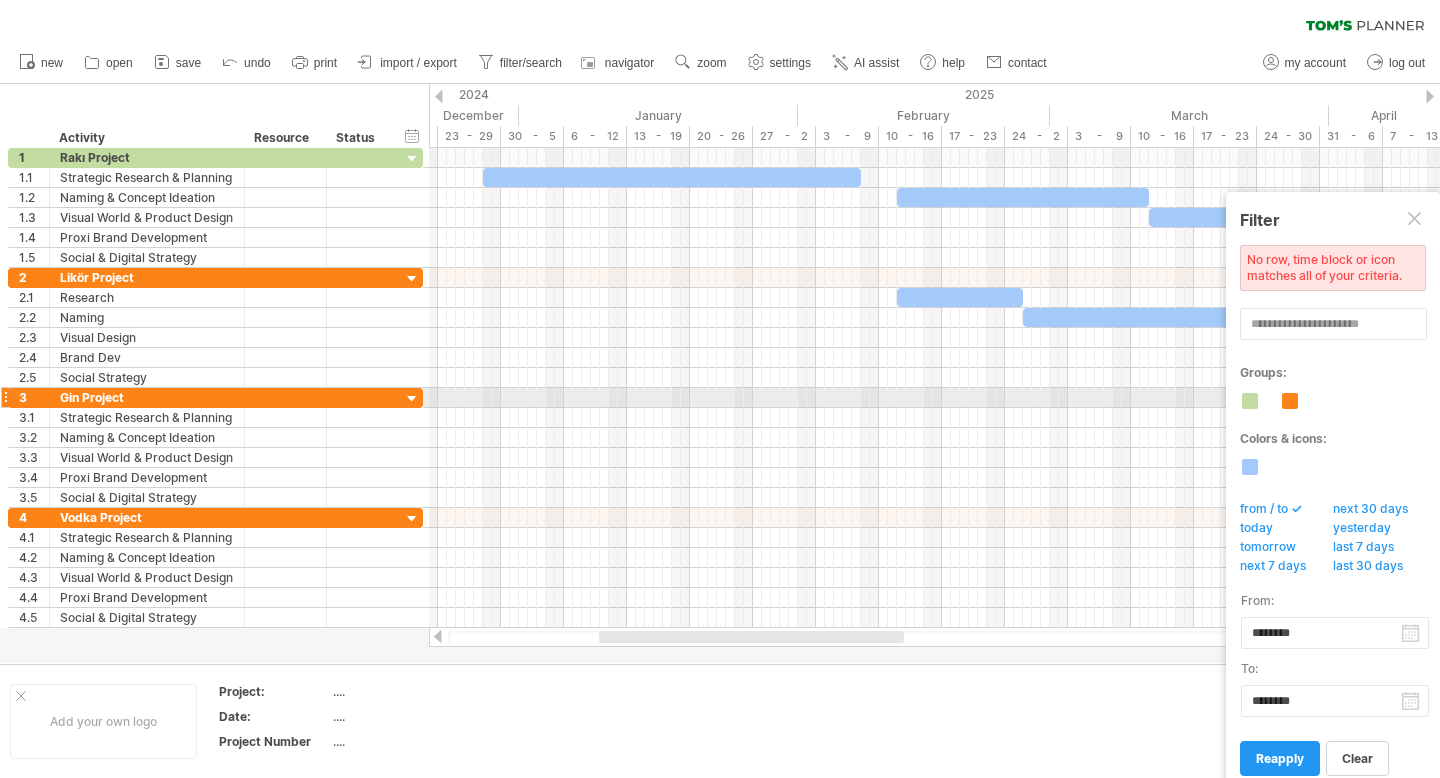 click at bounding box center [1250, 401] 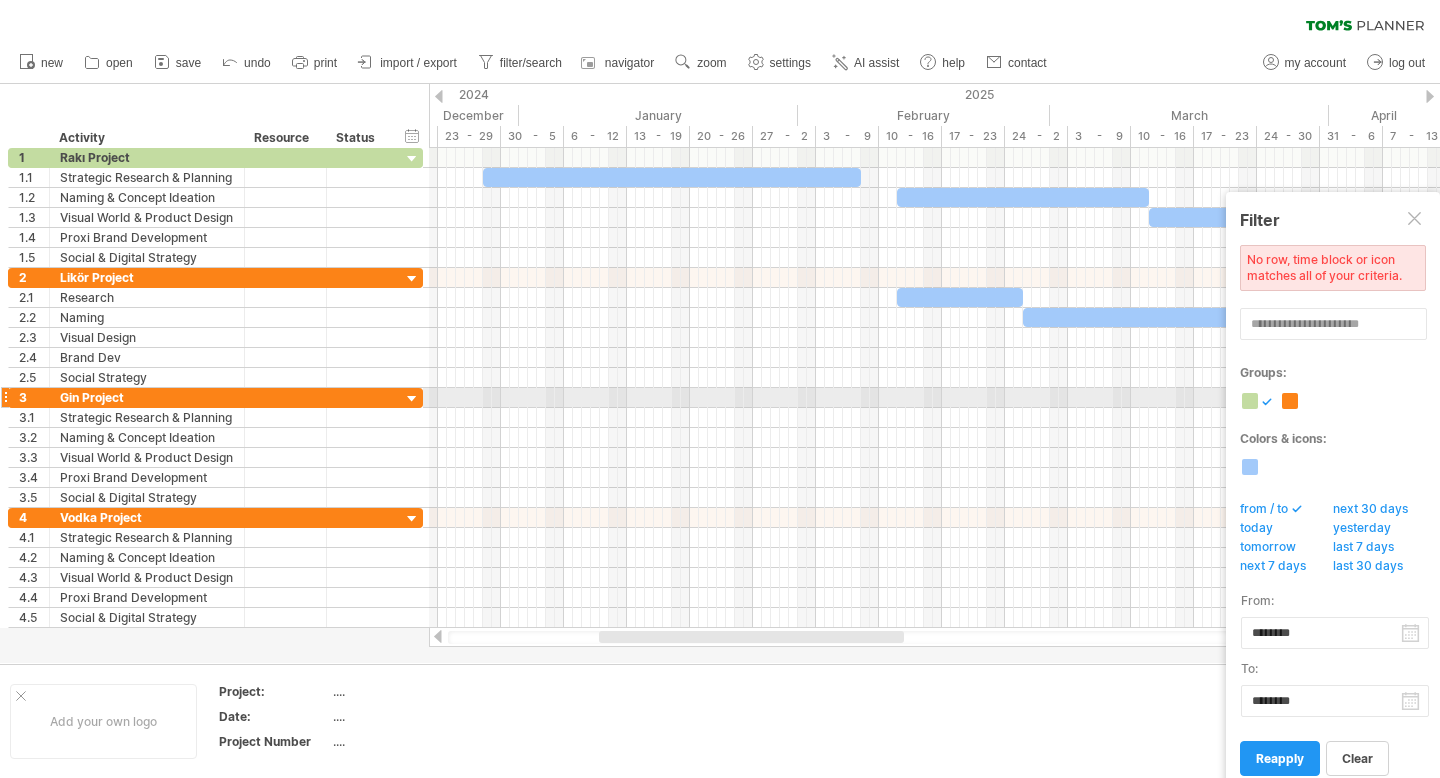click at bounding box center (1290, 401) 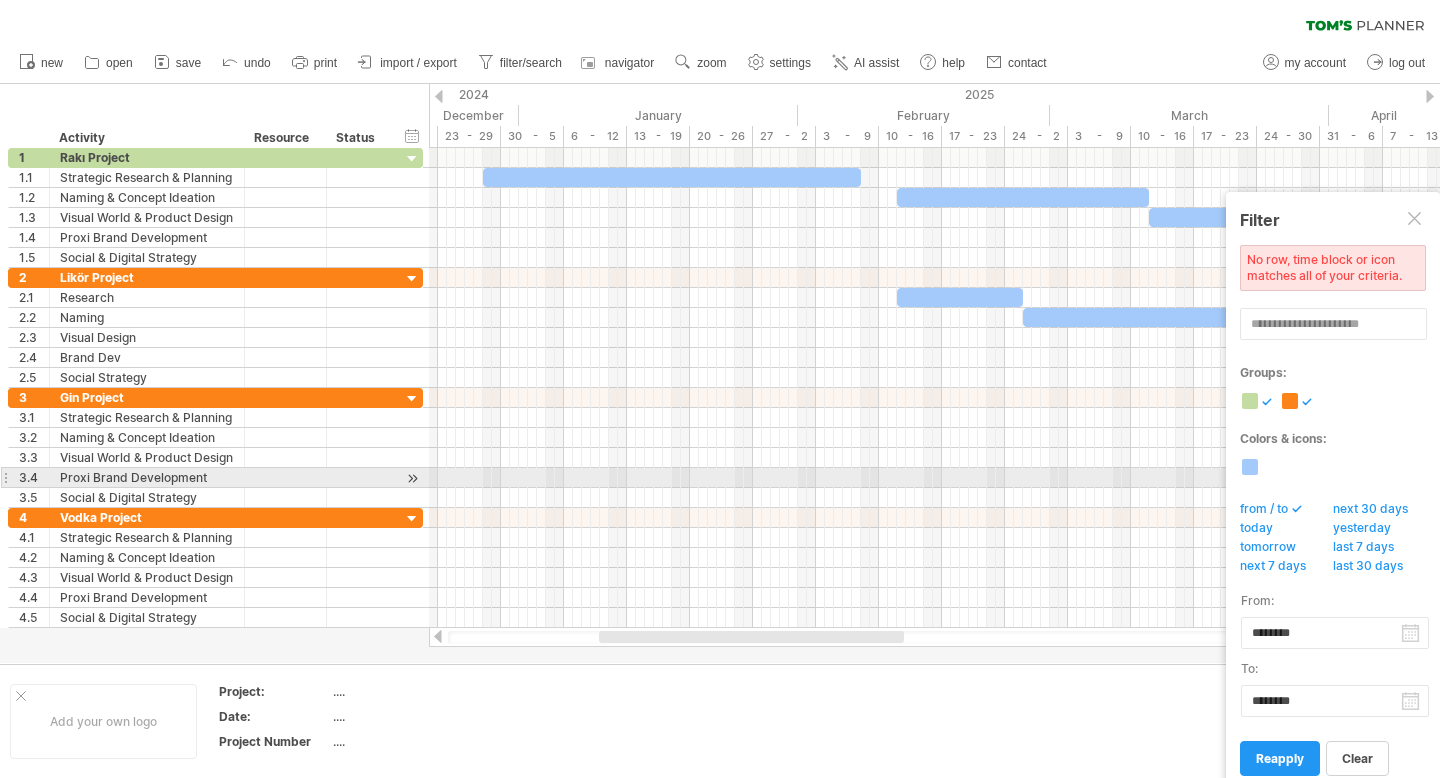 click at bounding box center [1250, 467] 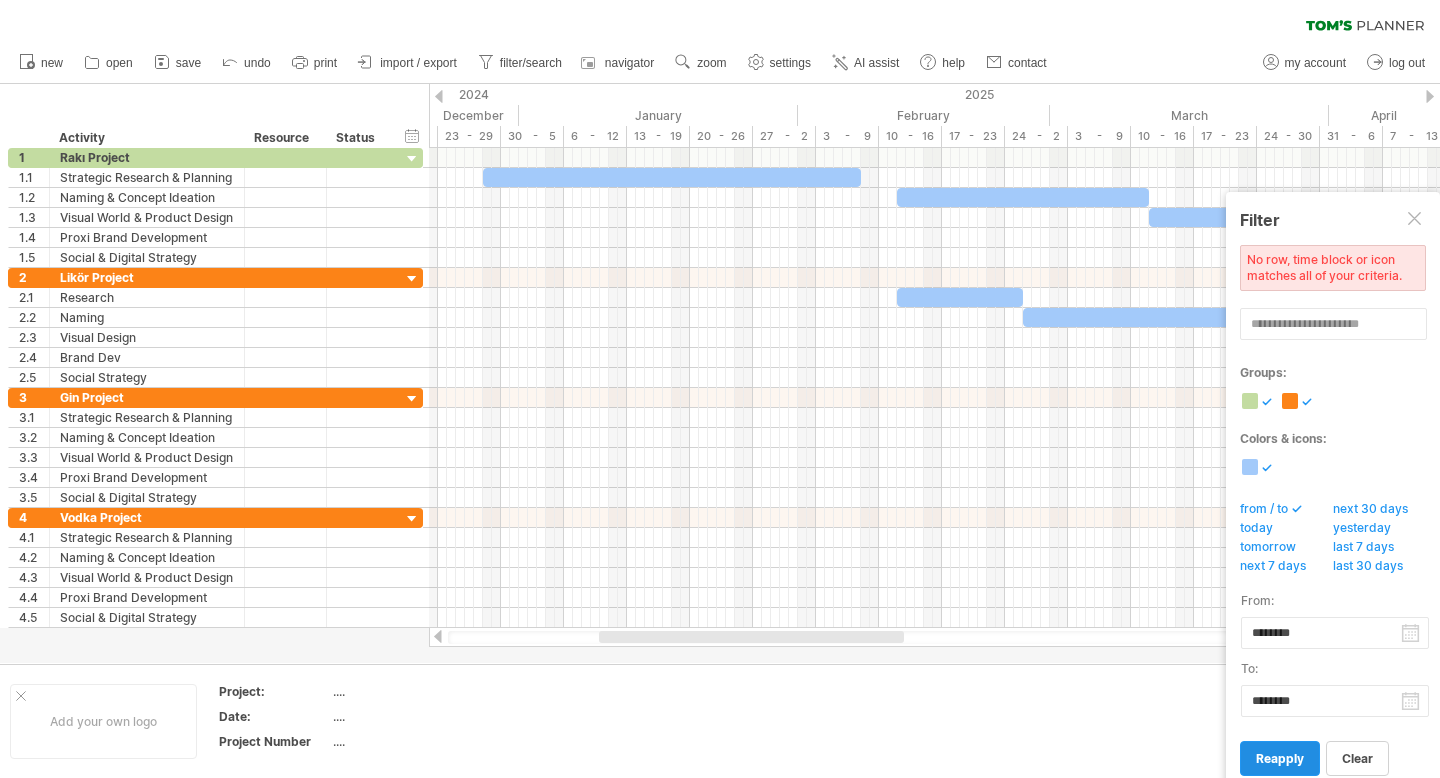 click on "reapply" at bounding box center [1280, 758] 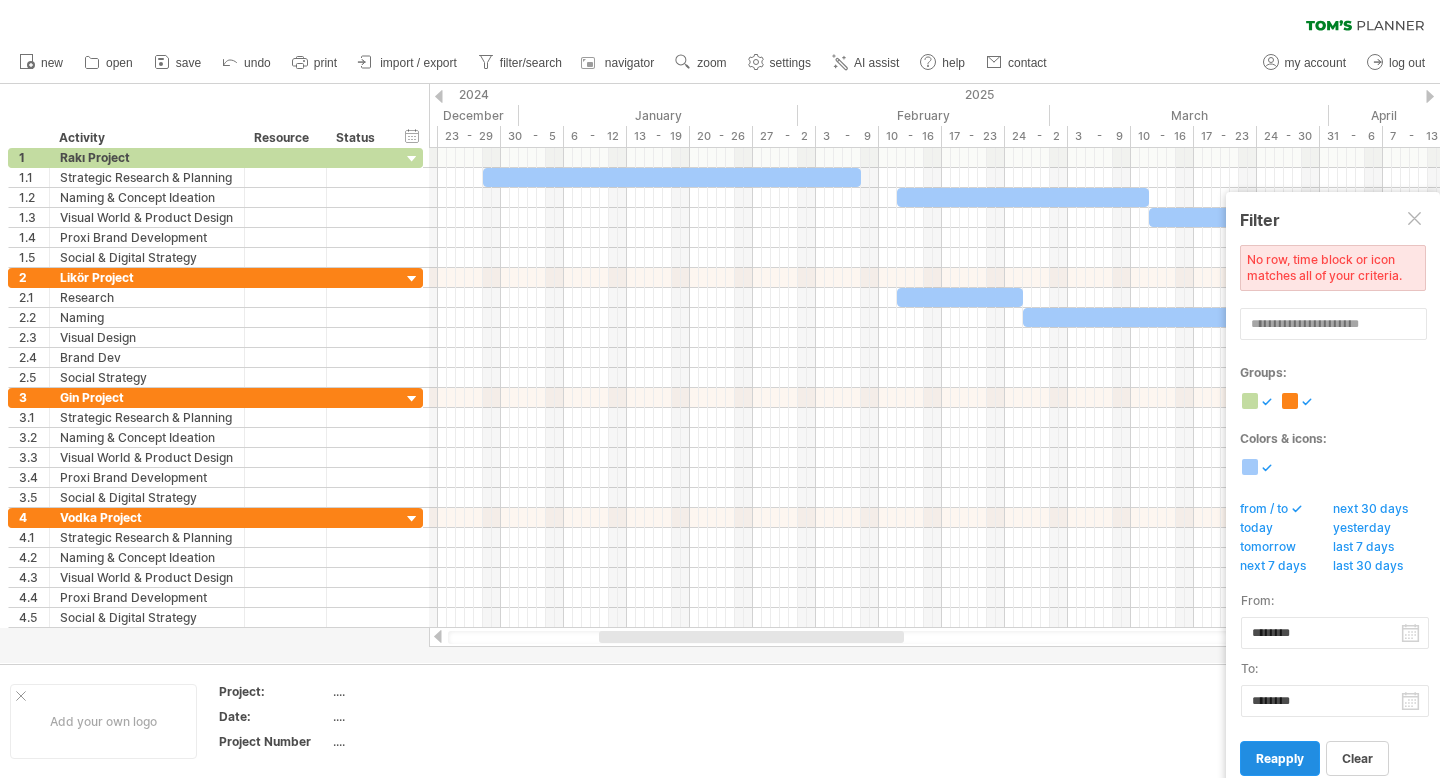 click on "reapply" at bounding box center [1280, 758] 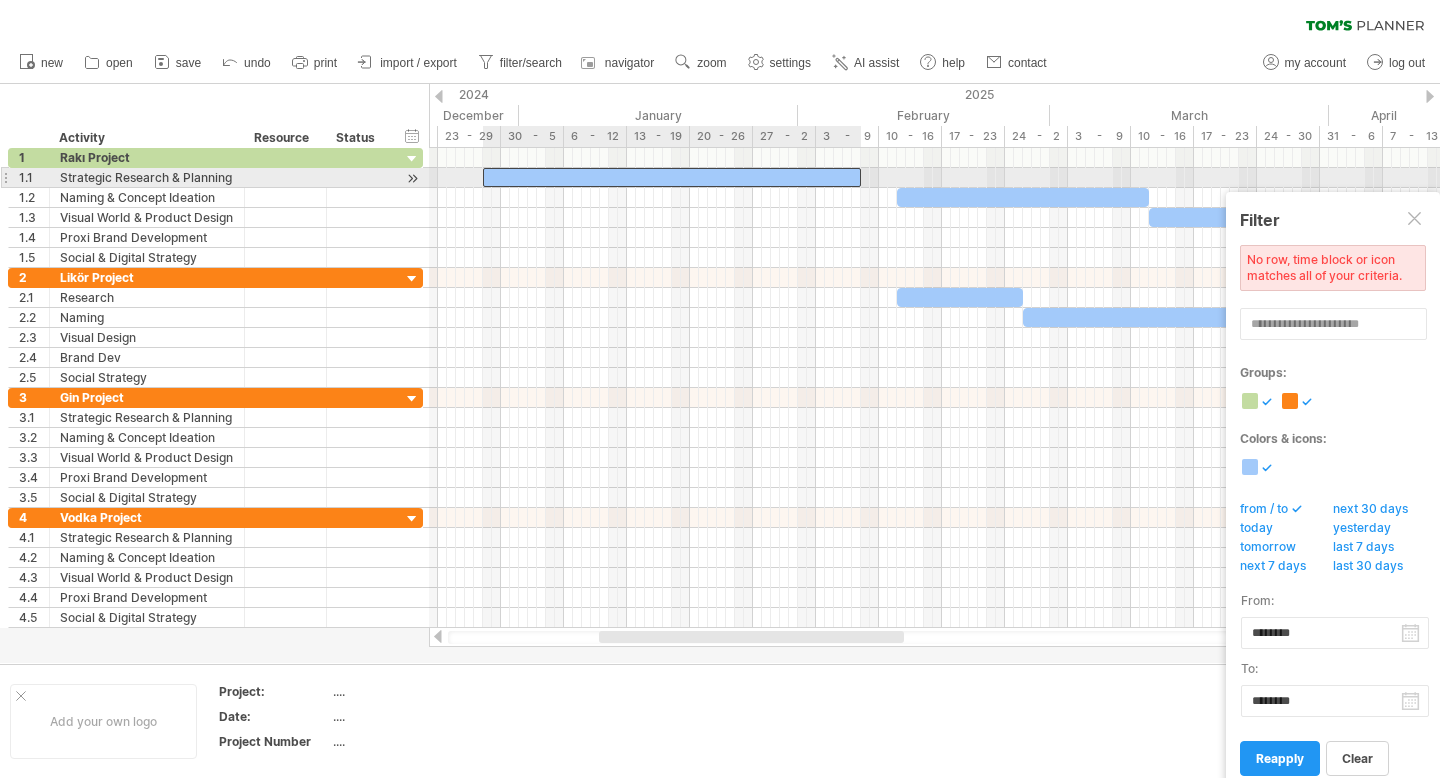 click at bounding box center [672, 177] 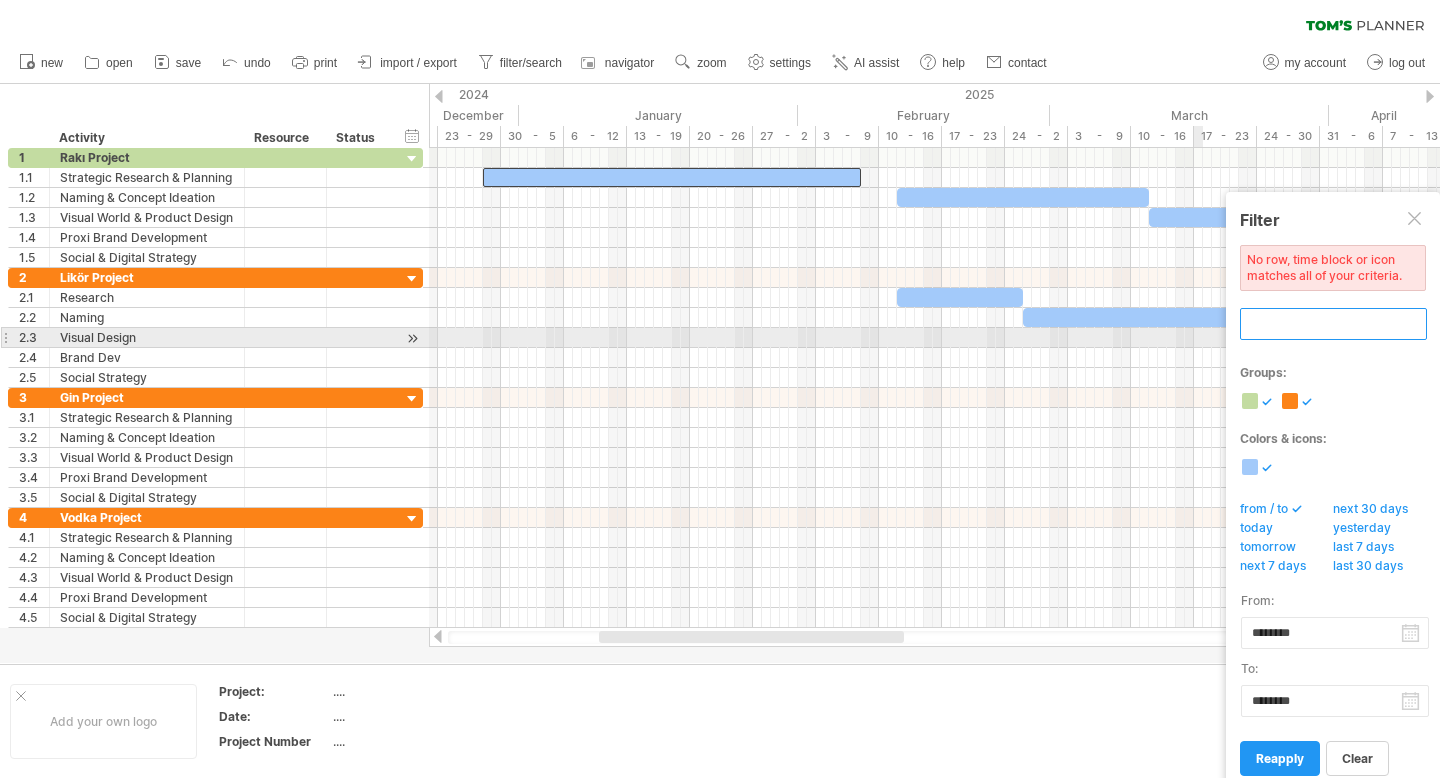 click at bounding box center [1333, 324] 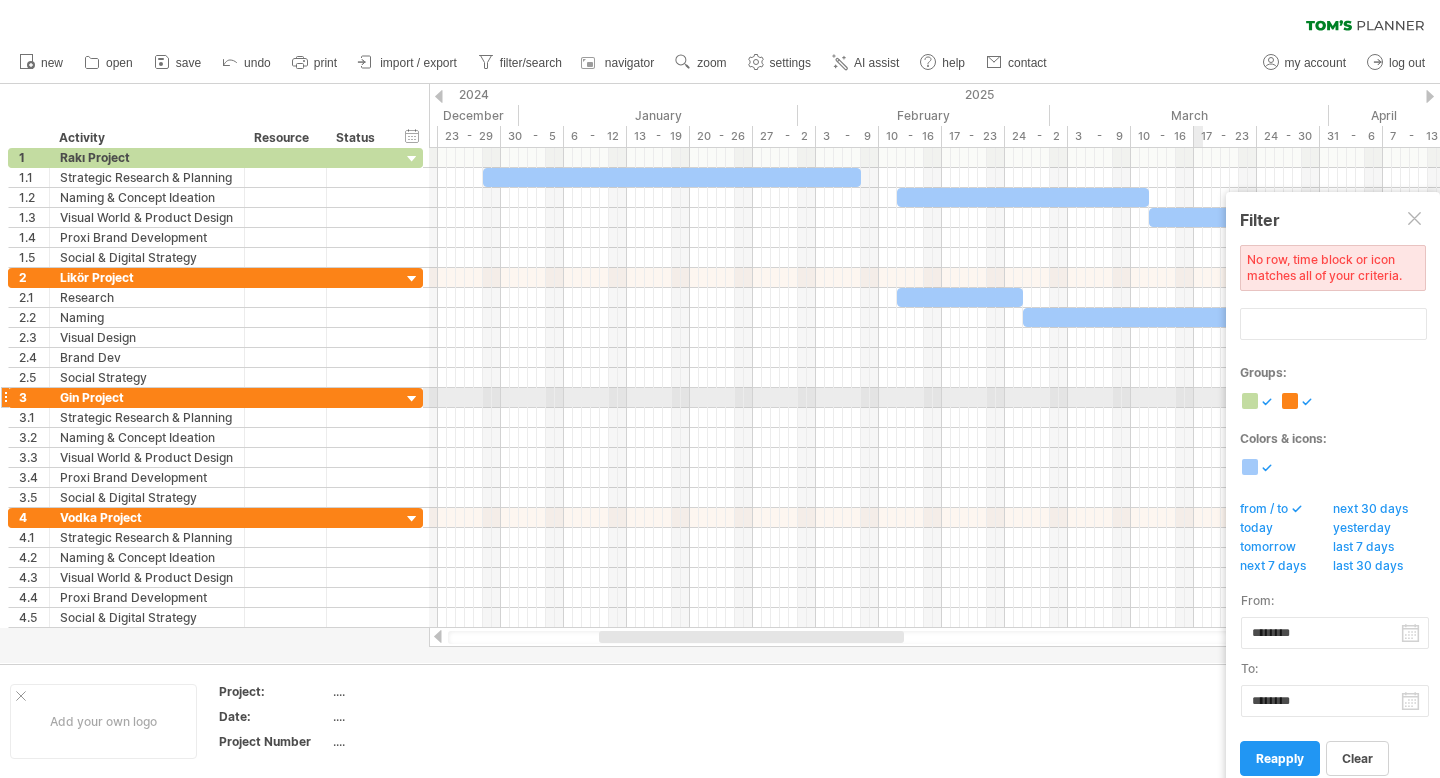 type on "**********" 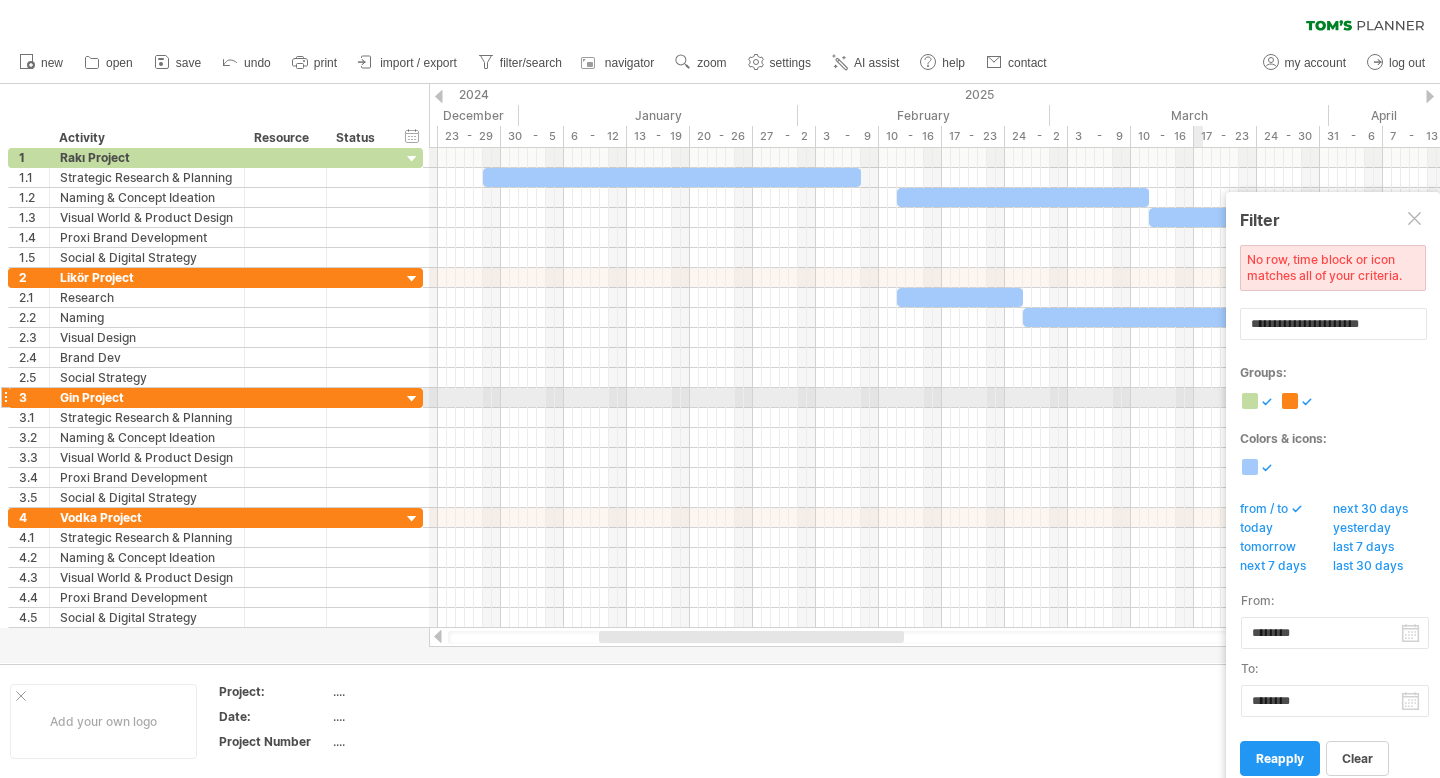 click on "Groups:" at bounding box center (1333, 398) 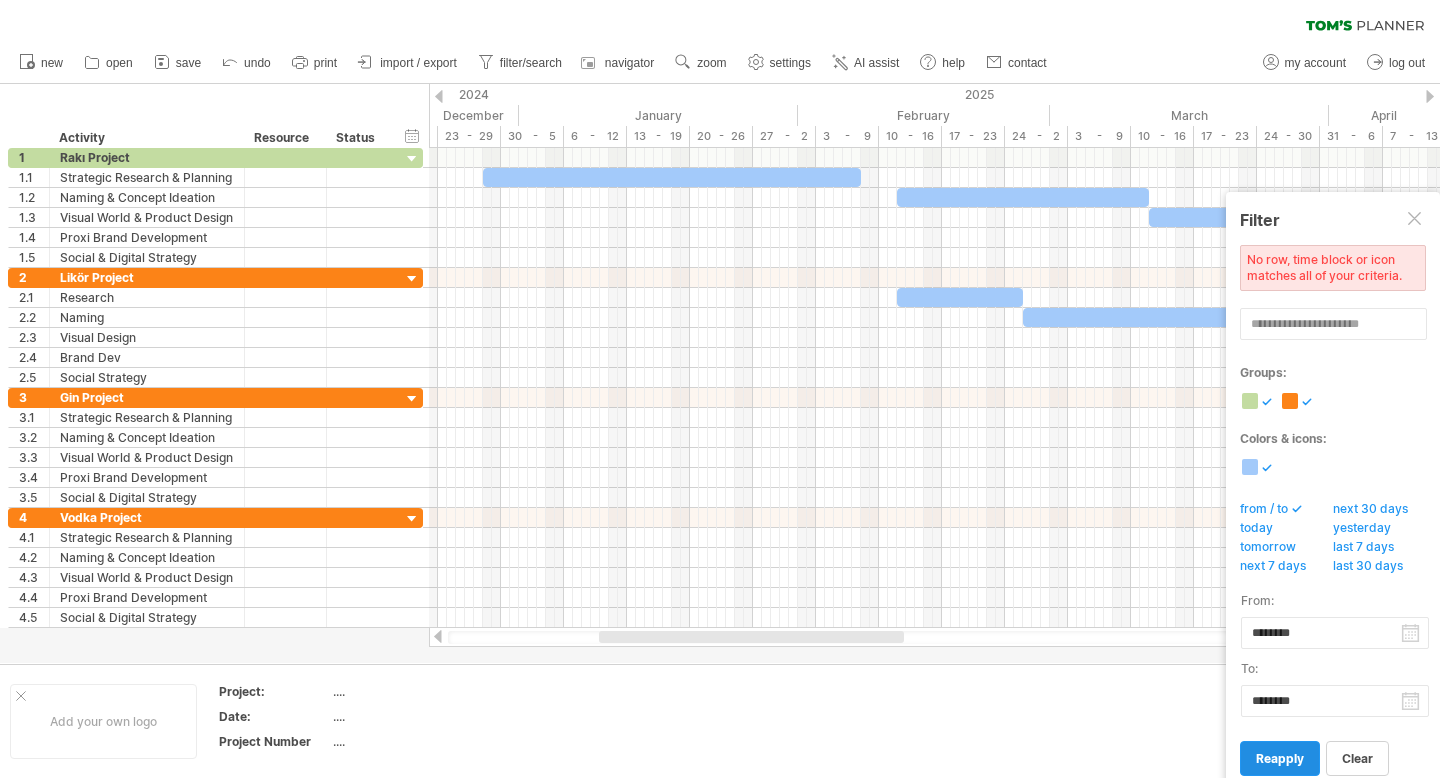 click on "reapply" at bounding box center (1280, 758) 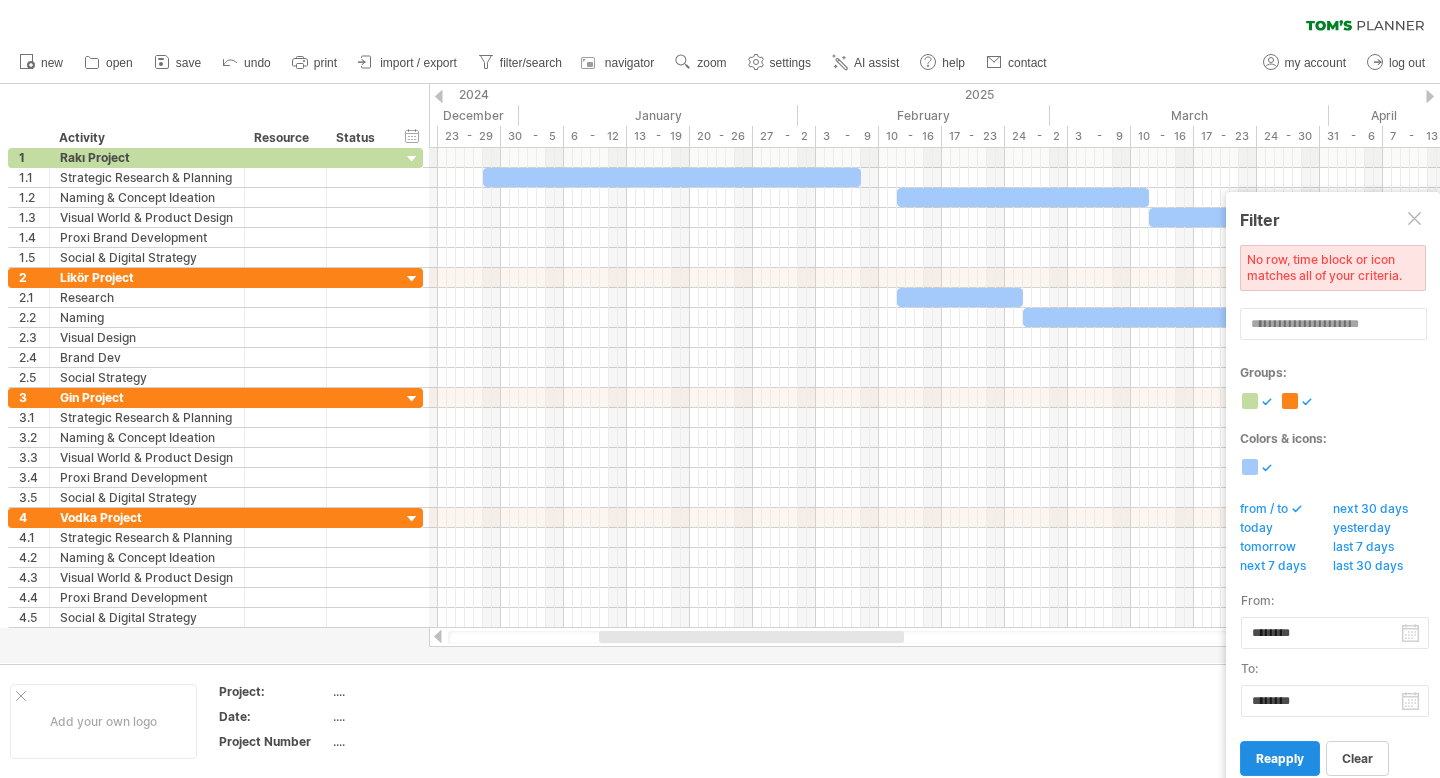 click on "reapply" at bounding box center [1280, 758] 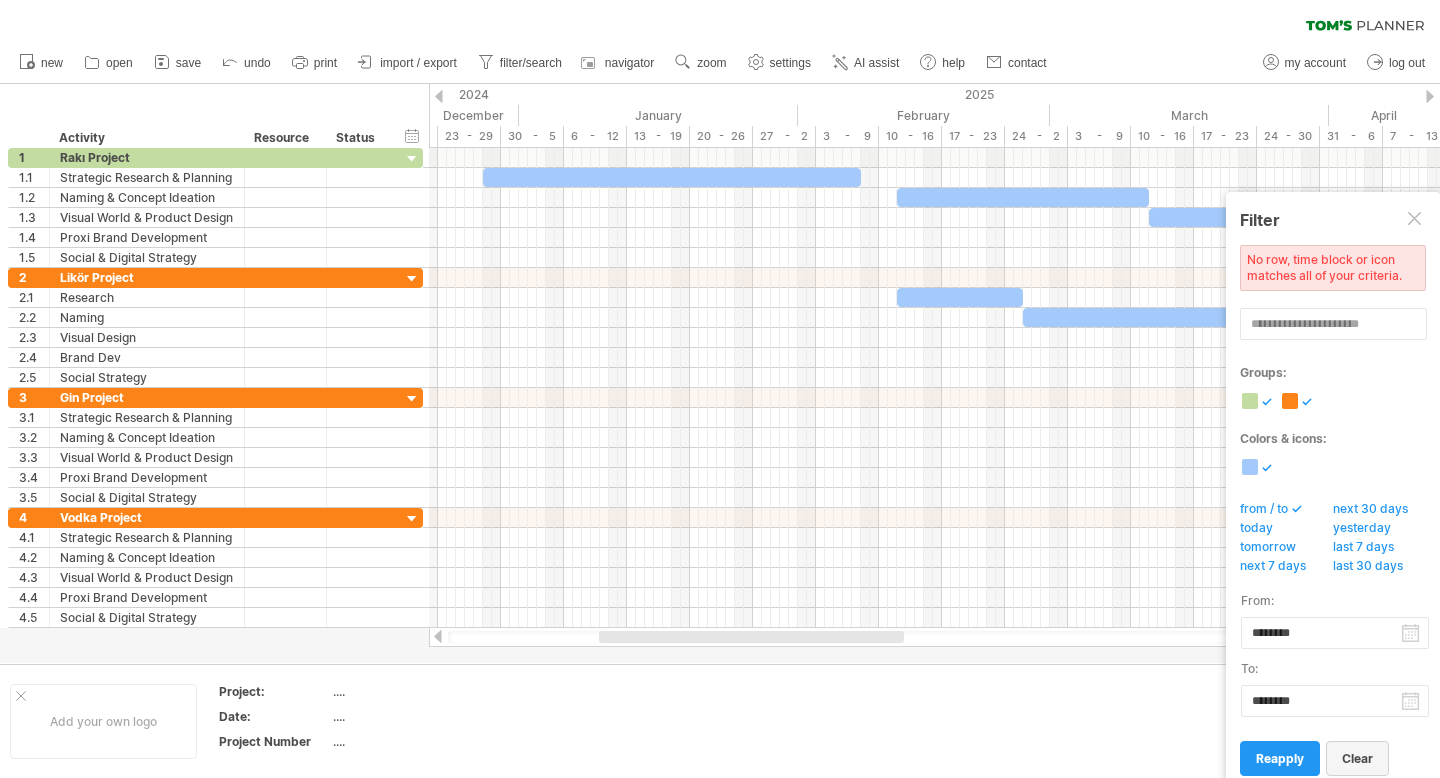 click on "clear" at bounding box center (1357, 758) 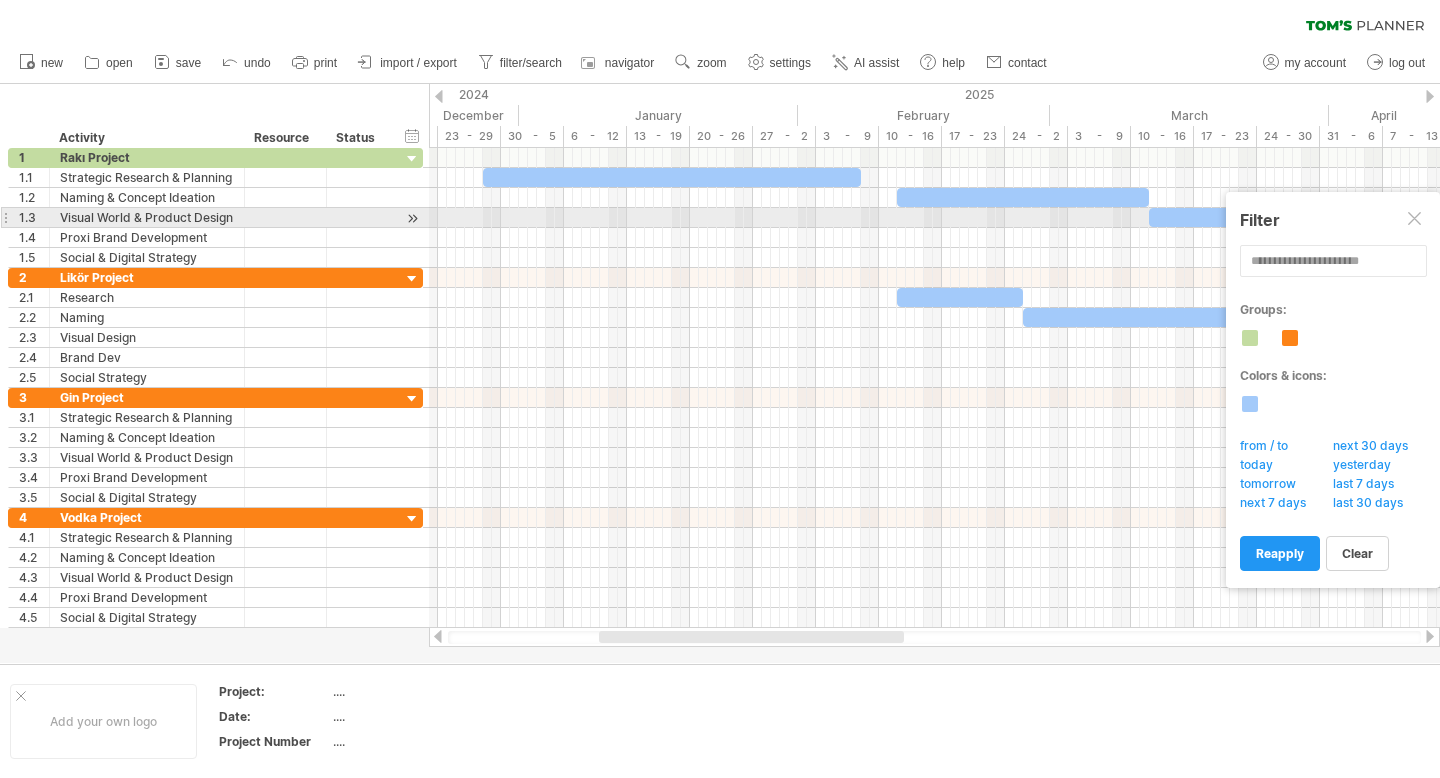 click at bounding box center [1416, 220] 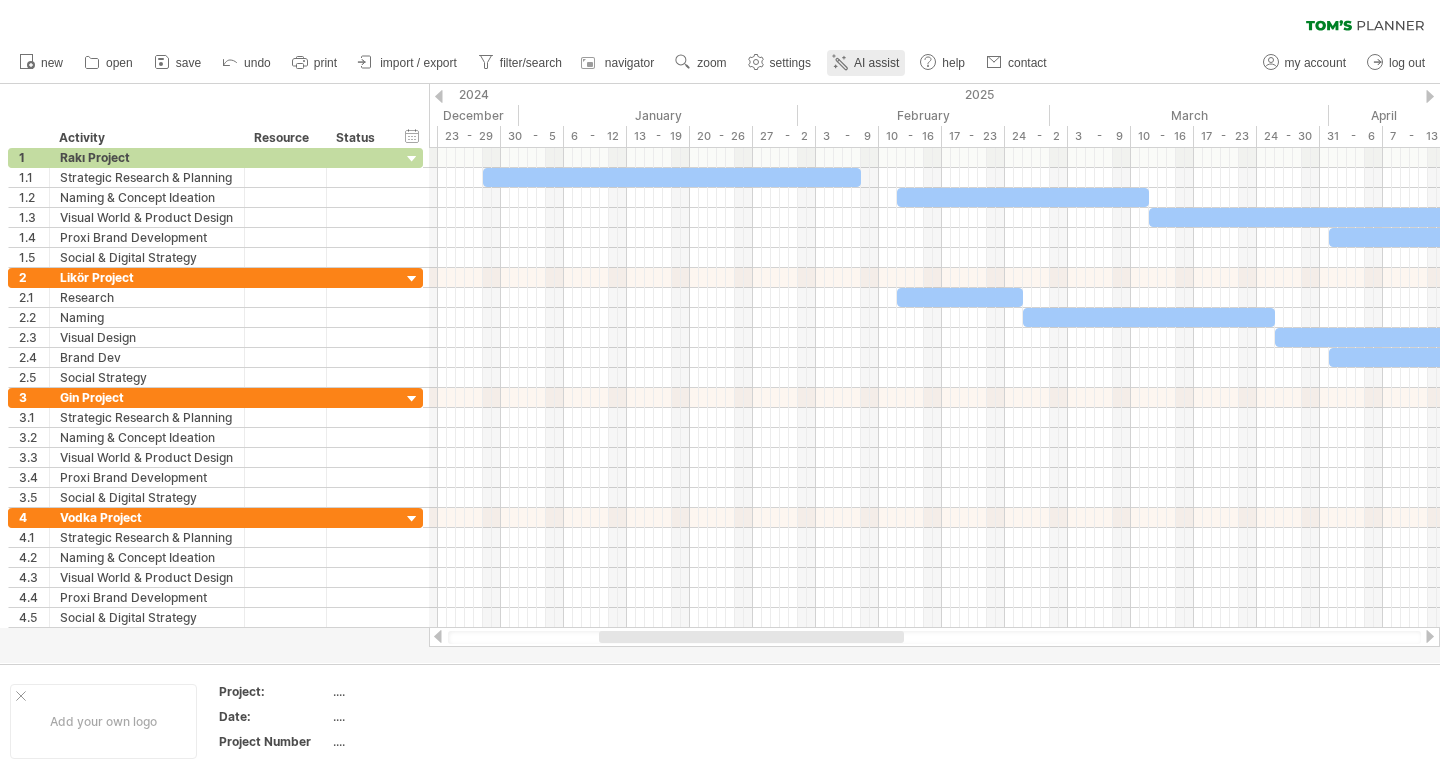click 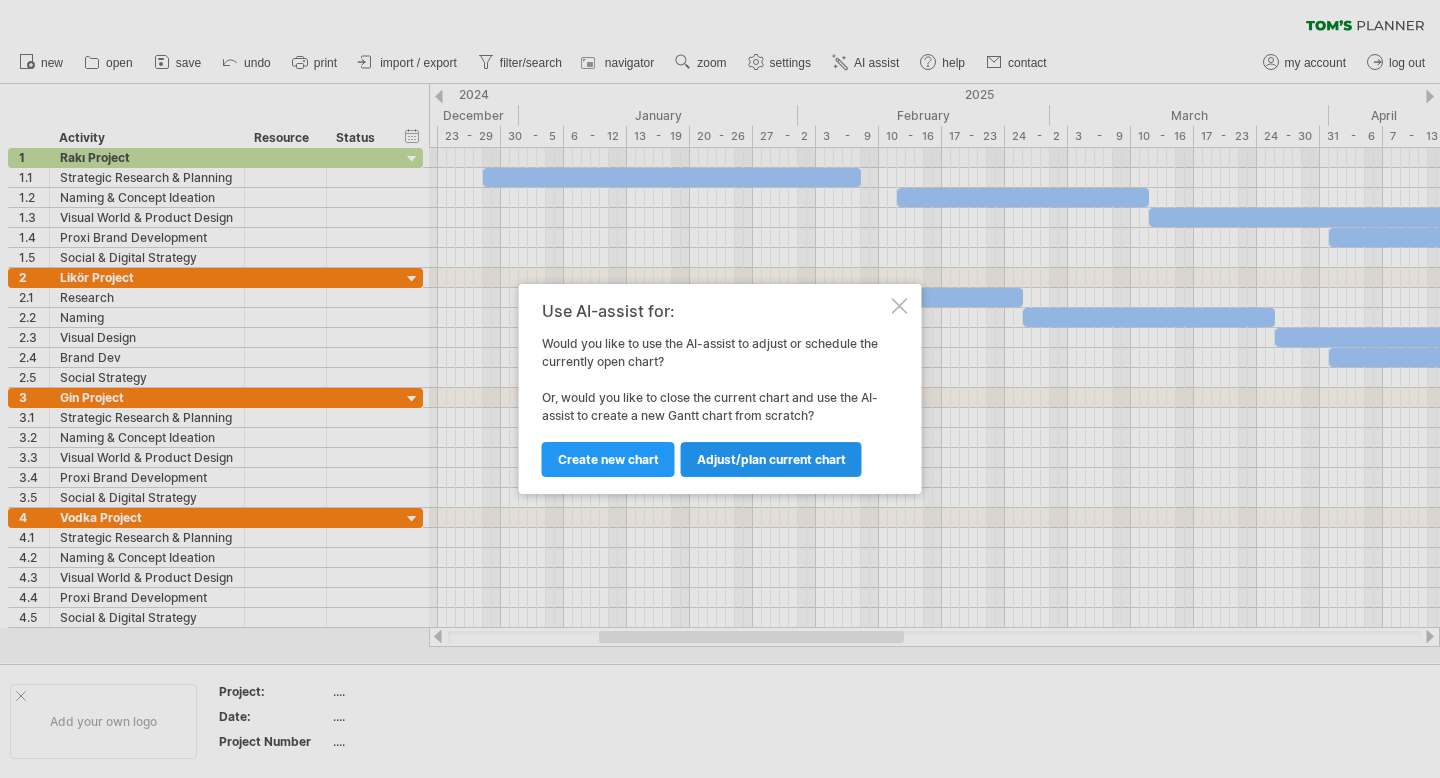click on "Adjust/plan current chart" at bounding box center (771, 459) 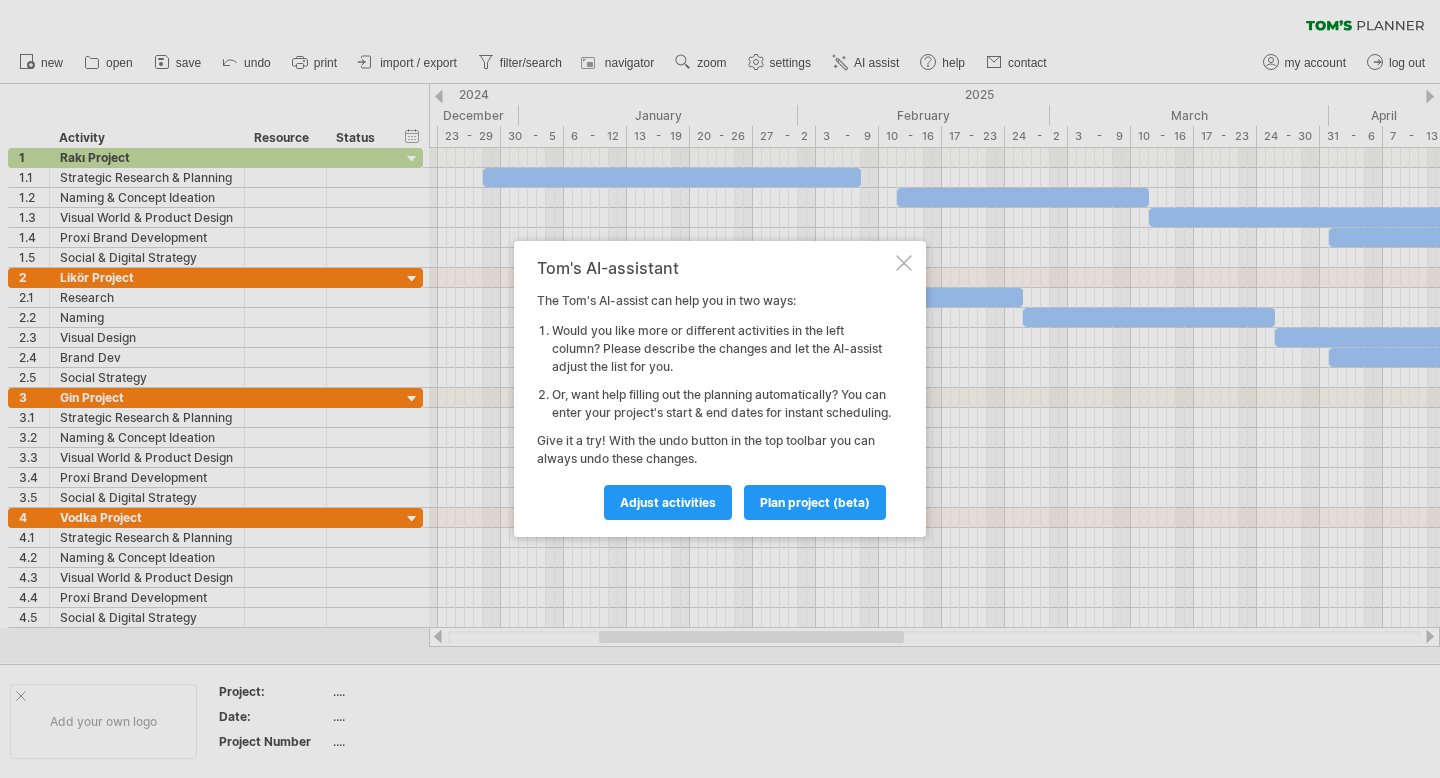 click on "Or, want help filling out the planning automatically? You can enter your project's start & end dates for instant scheduling." at bounding box center [722, 404] 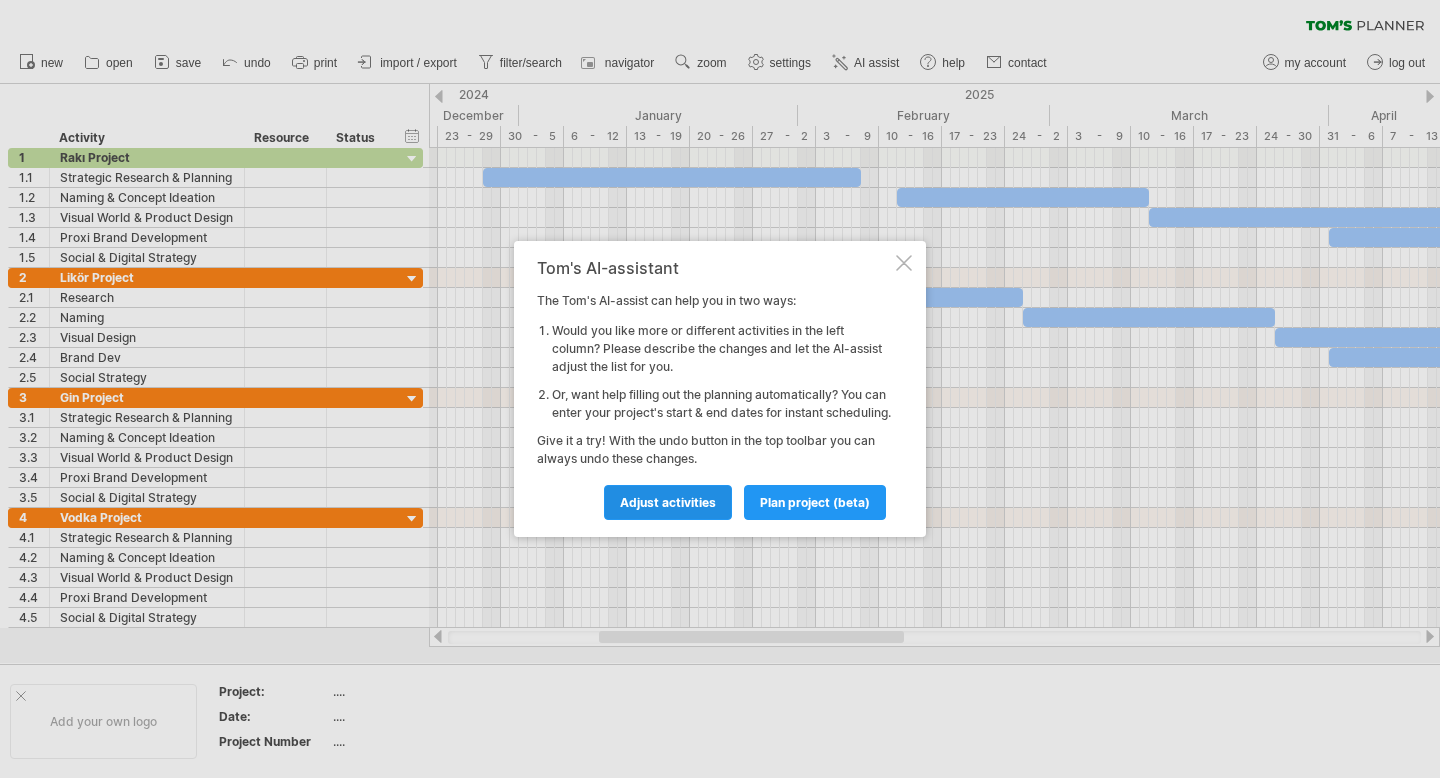 click on "Adjust activities" at bounding box center (668, 502) 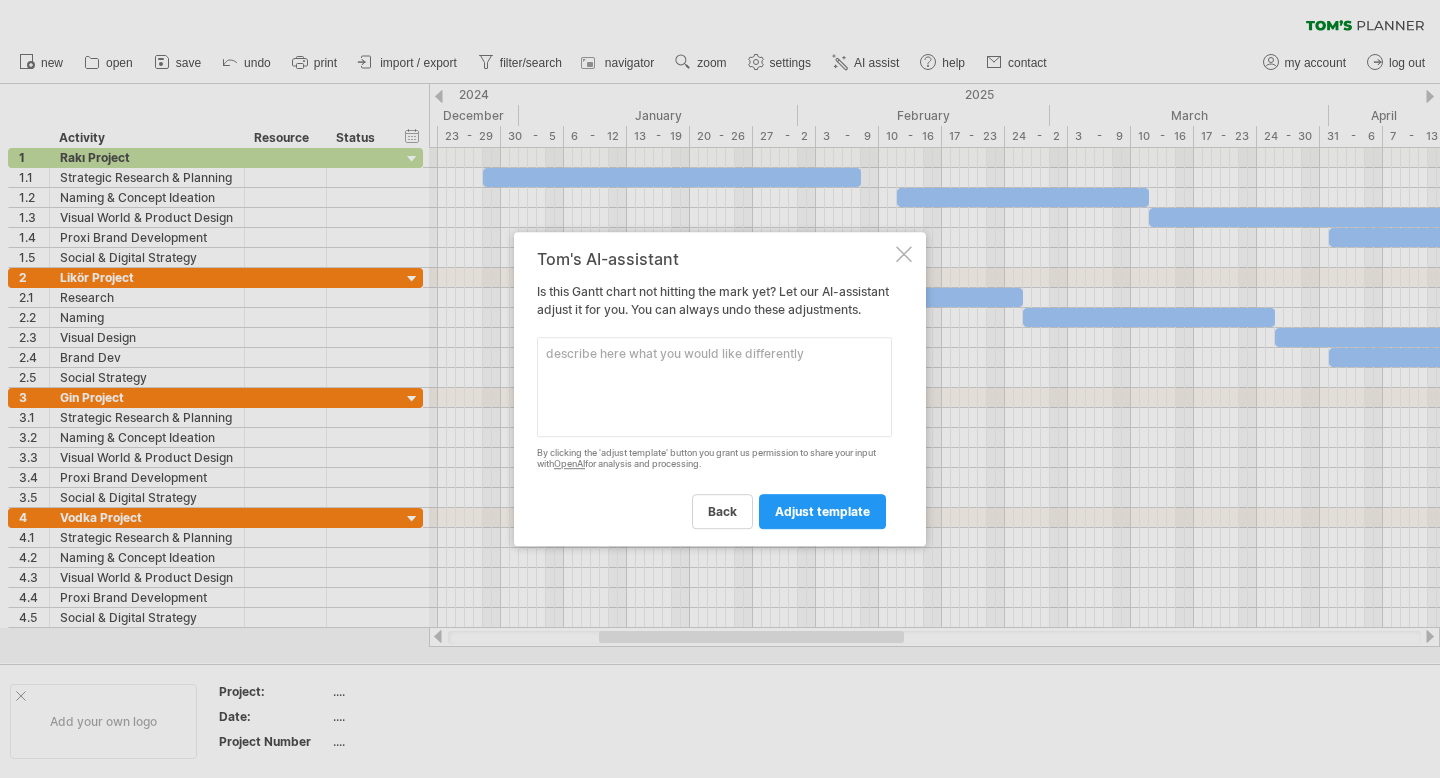 click at bounding box center [714, 387] 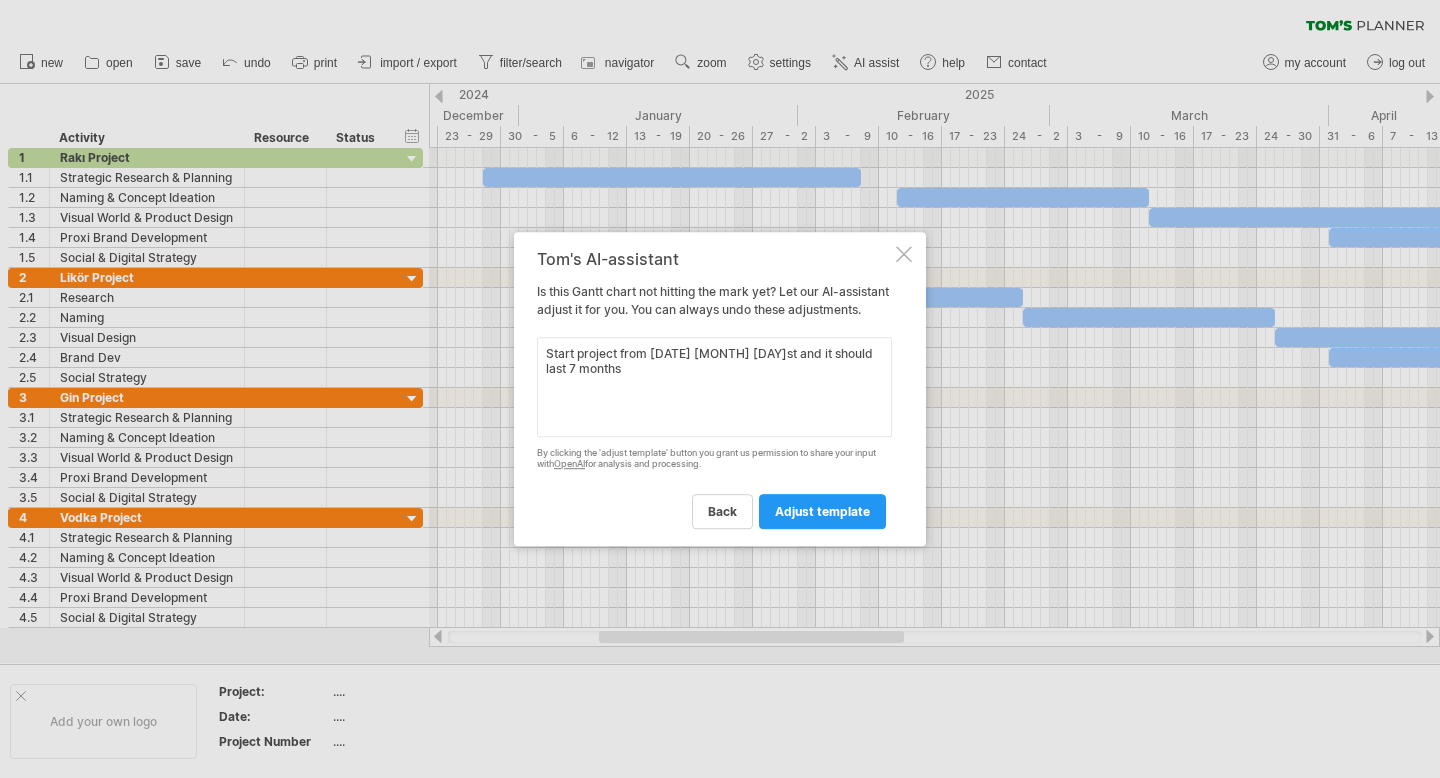 type on "Start project from [DATE] [MONTH] [DAY]st and it should last 7 months" 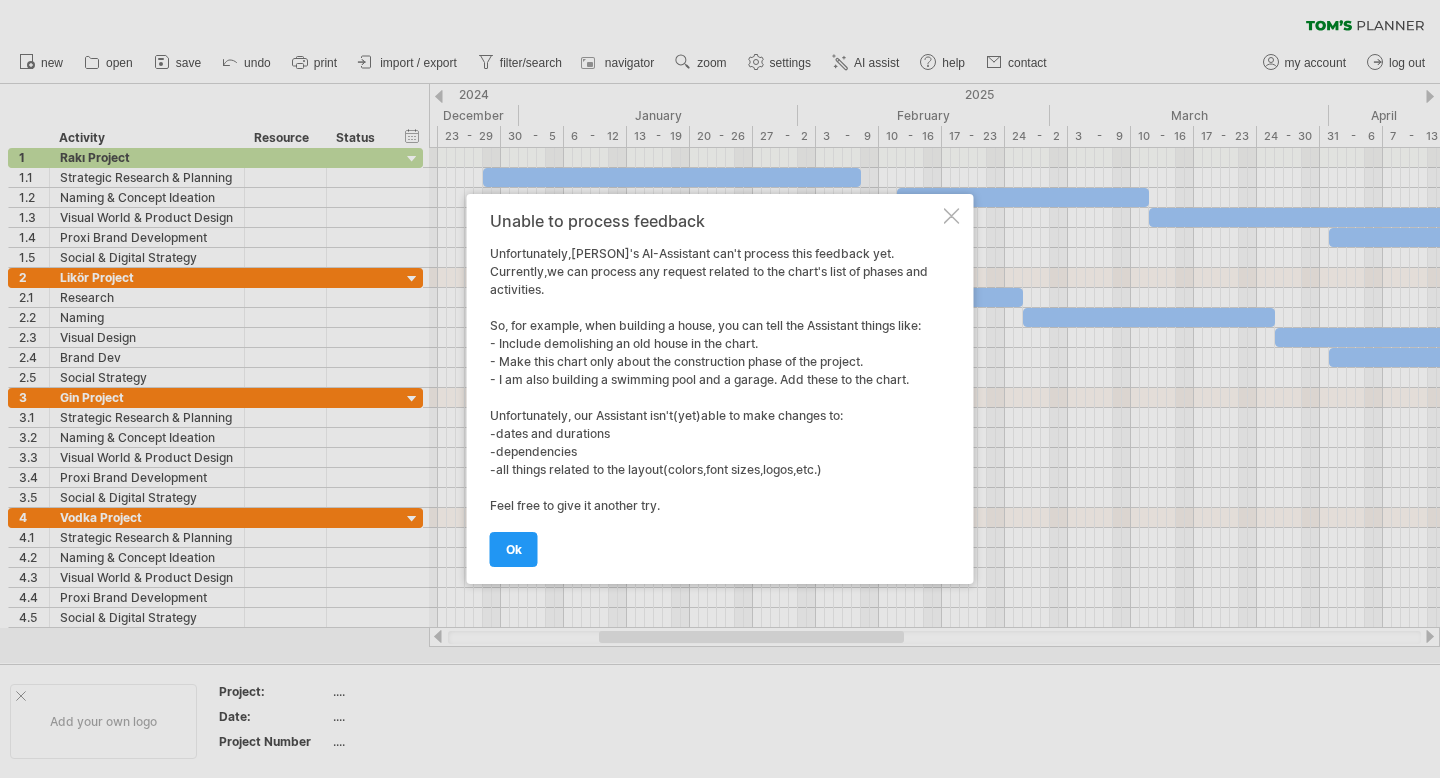 click on "Unable to process feedback Unfortunately,Tom's AI-Assistant  can't process this feedback yet. Currently,we can process any request related to the chart's list of phases and activities. So, for example, when building a house, you can tell the Assistant things like: - Include demolishing an old house in the chart. - Make this chart only about the construction phase of the project. - I am also building a swimming pool and a garage. Add these to the chart. Unfortunately, our Assistant isn't(yet)able to make changes to: -dates and durations -dependencies -all things related to the layout(colors,font sizes,logos,etc.) Feel free to give it another try. ok" at bounding box center [715, 389] 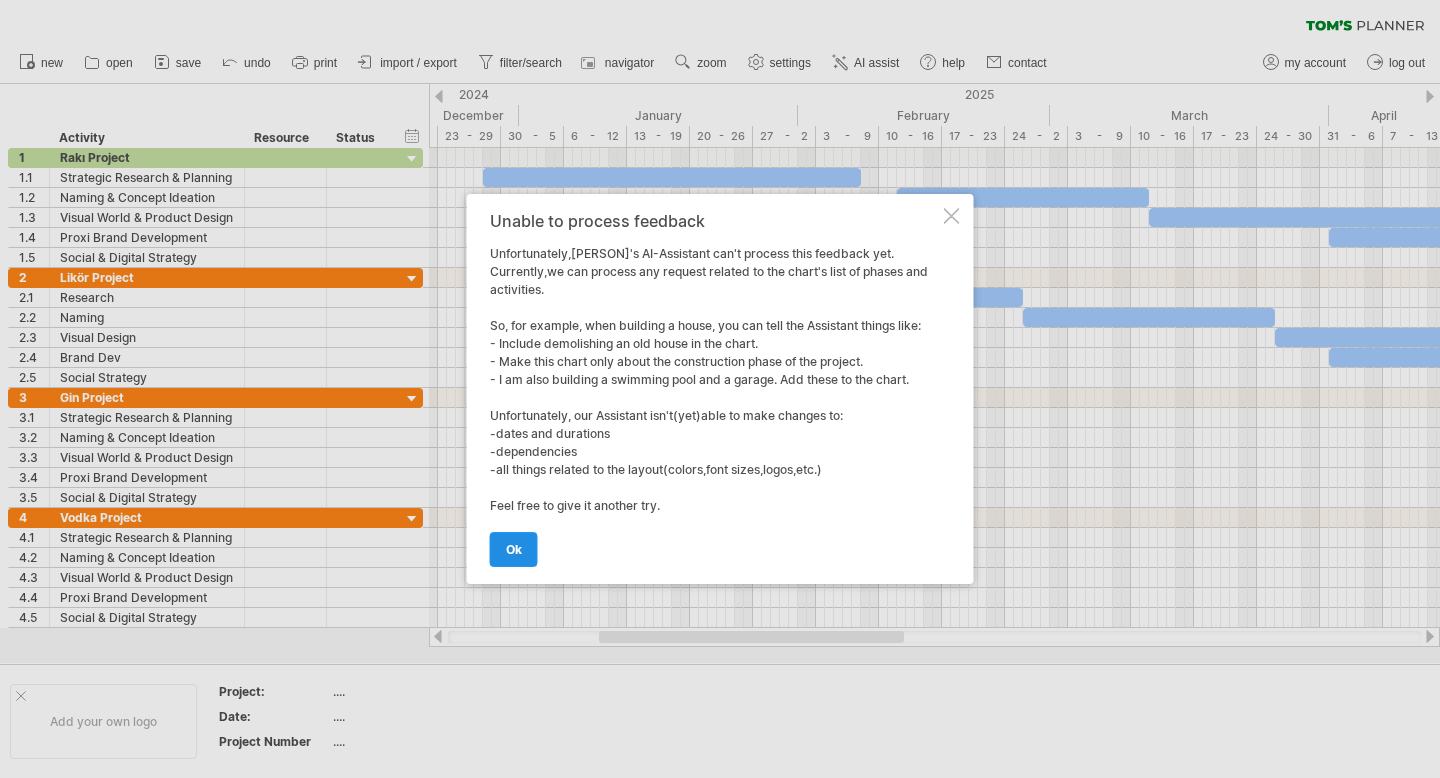 click on "ok" at bounding box center [514, 549] 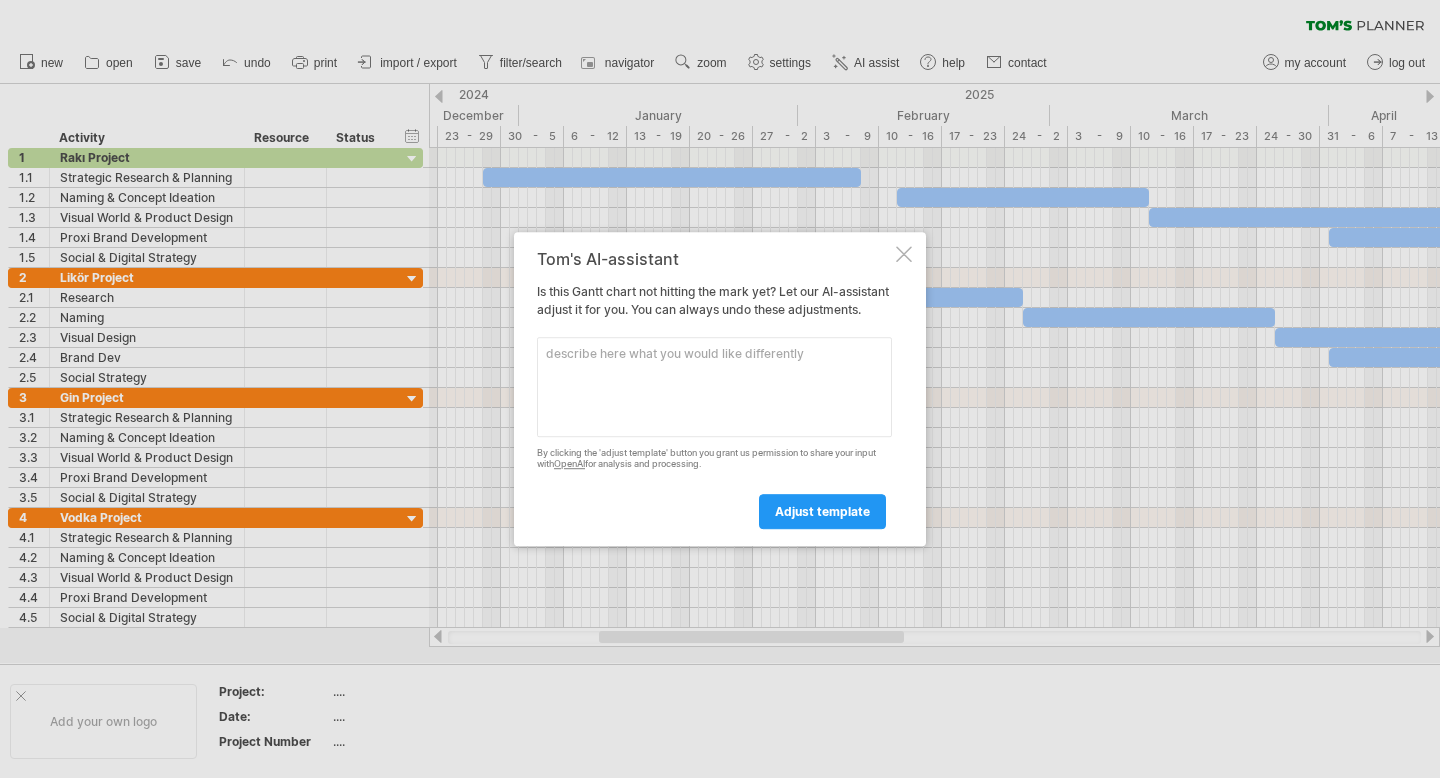 click at bounding box center [714, 387] 